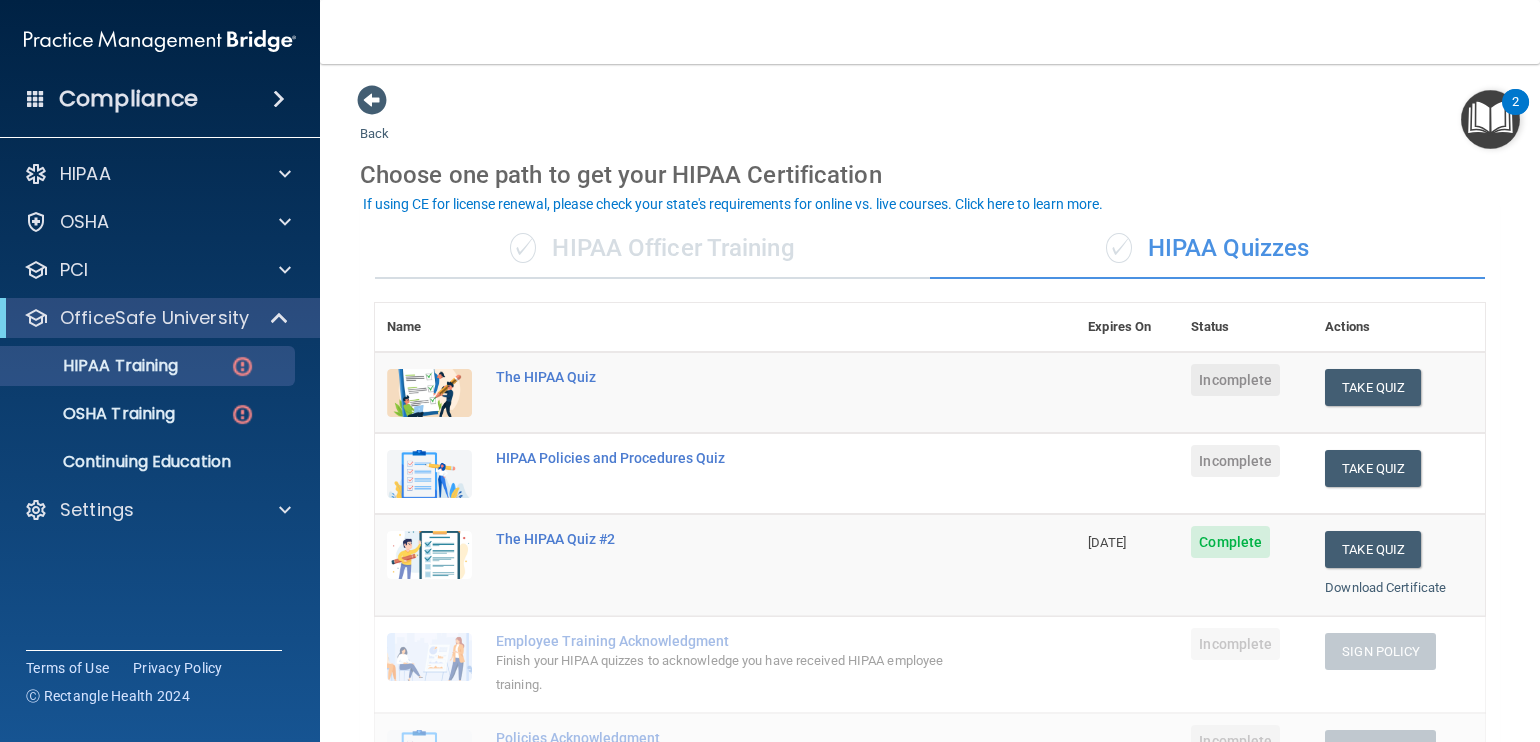 scroll, scrollTop: 0, scrollLeft: 0, axis: both 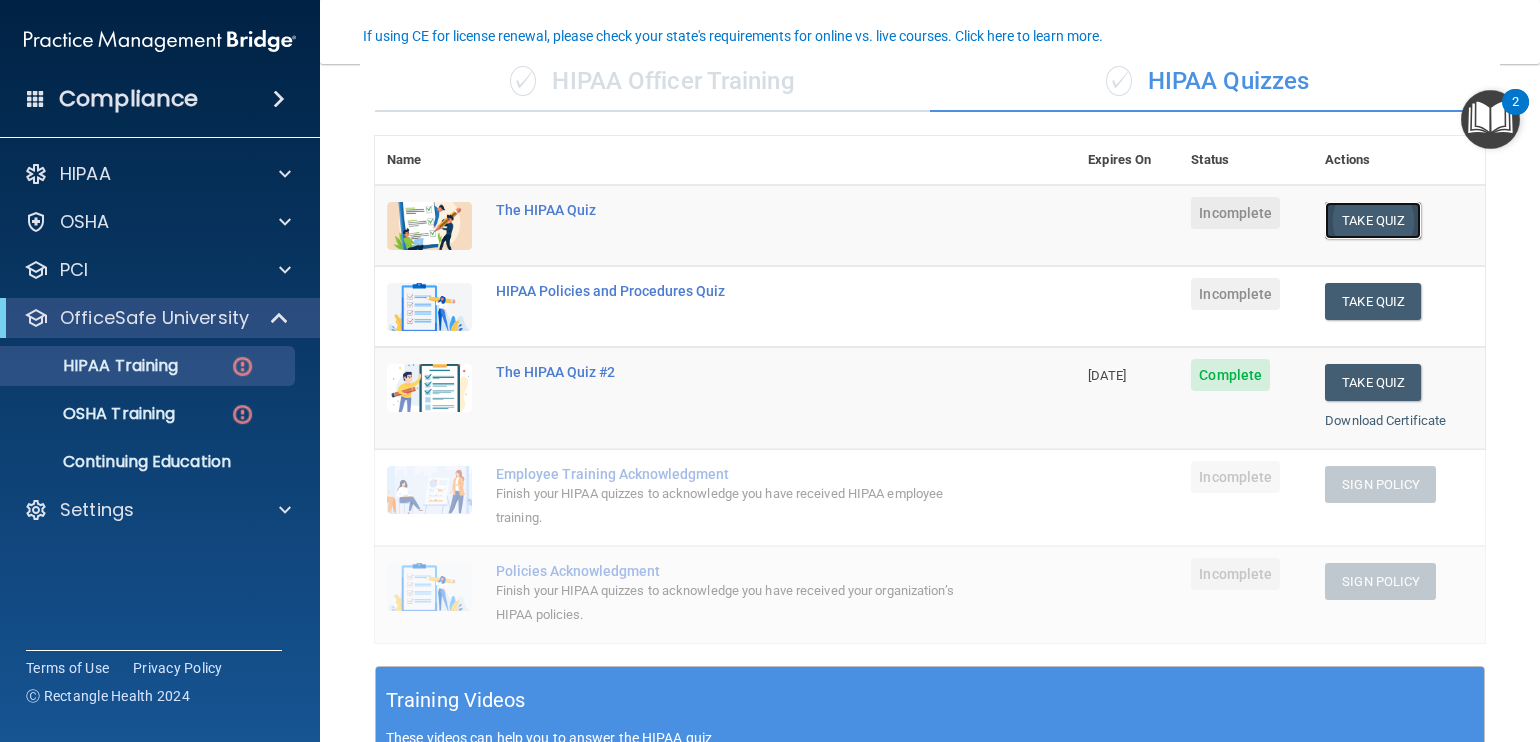 click on "Take Quiz" at bounding box center (1373, 220) 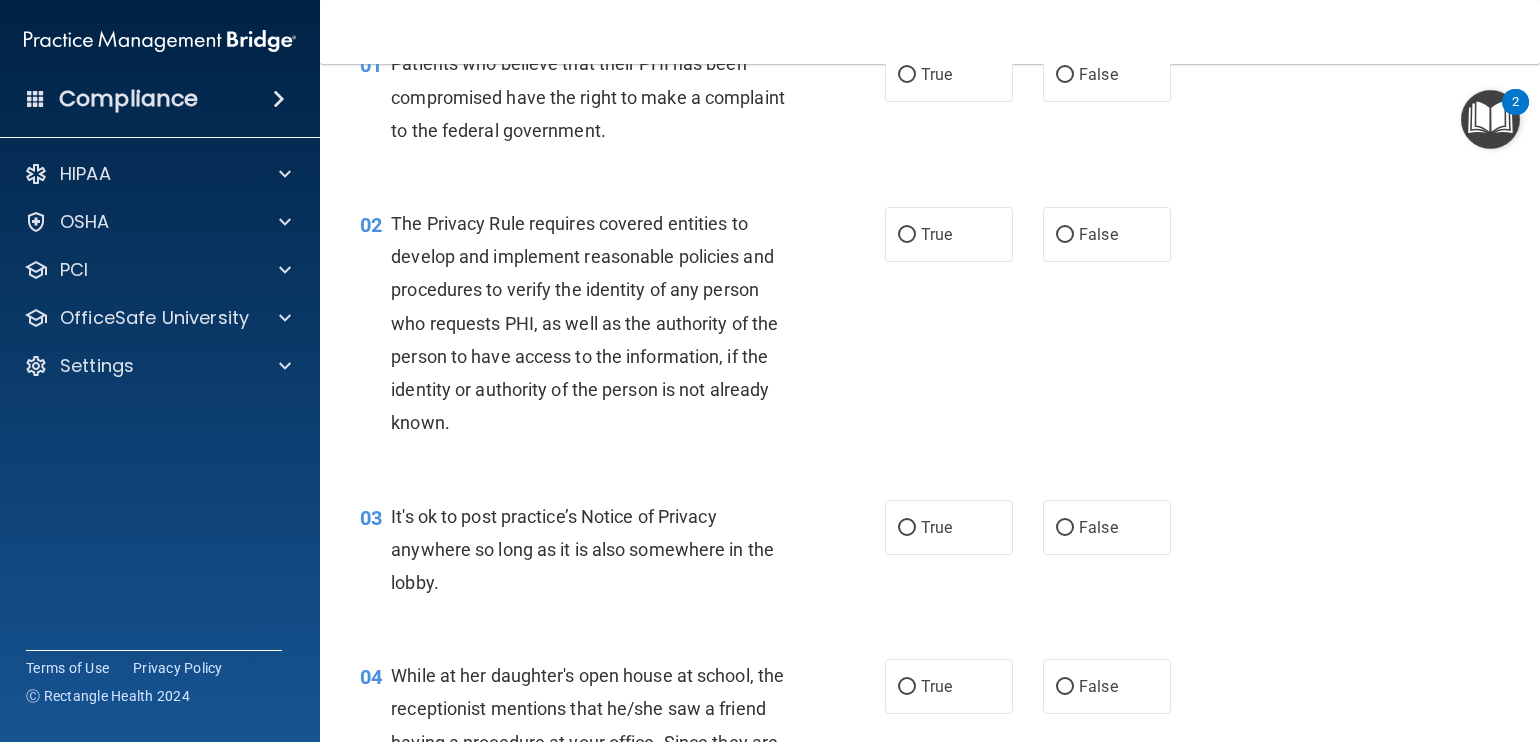 scroll, scrollTop: 0, scrollLeft: 0, axis: both 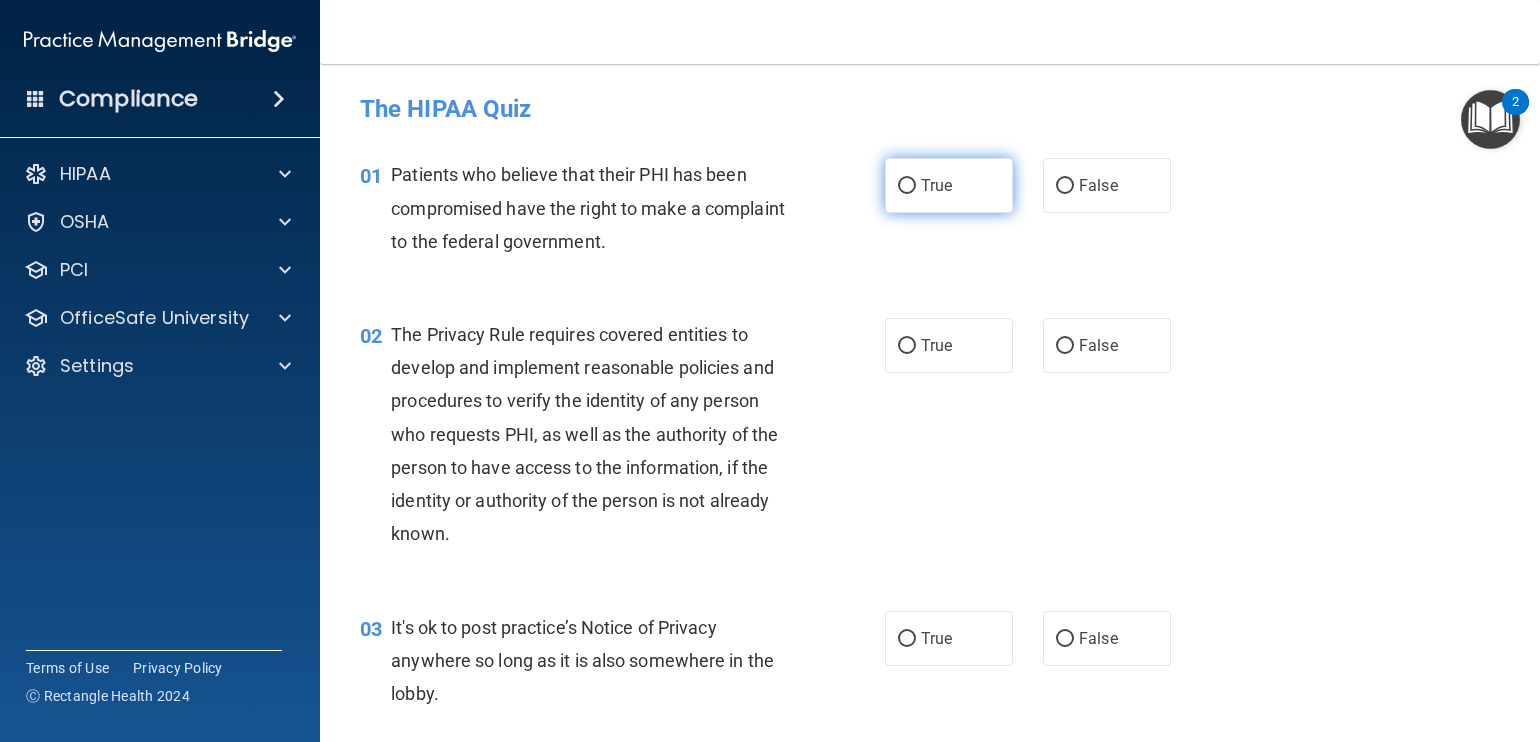click on "True" at bounding box center [907, 186] 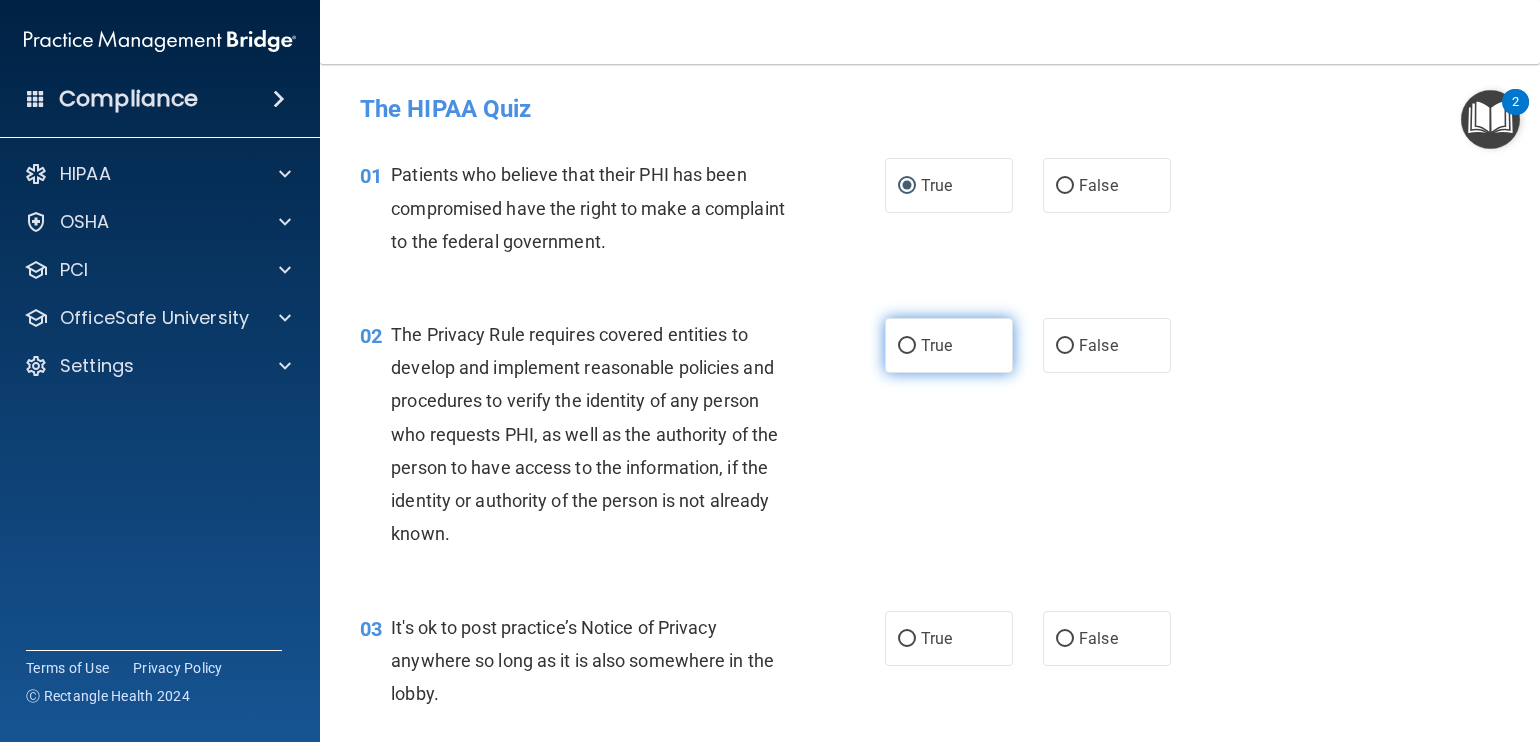 click on "True" at bounding box center [907, 346] 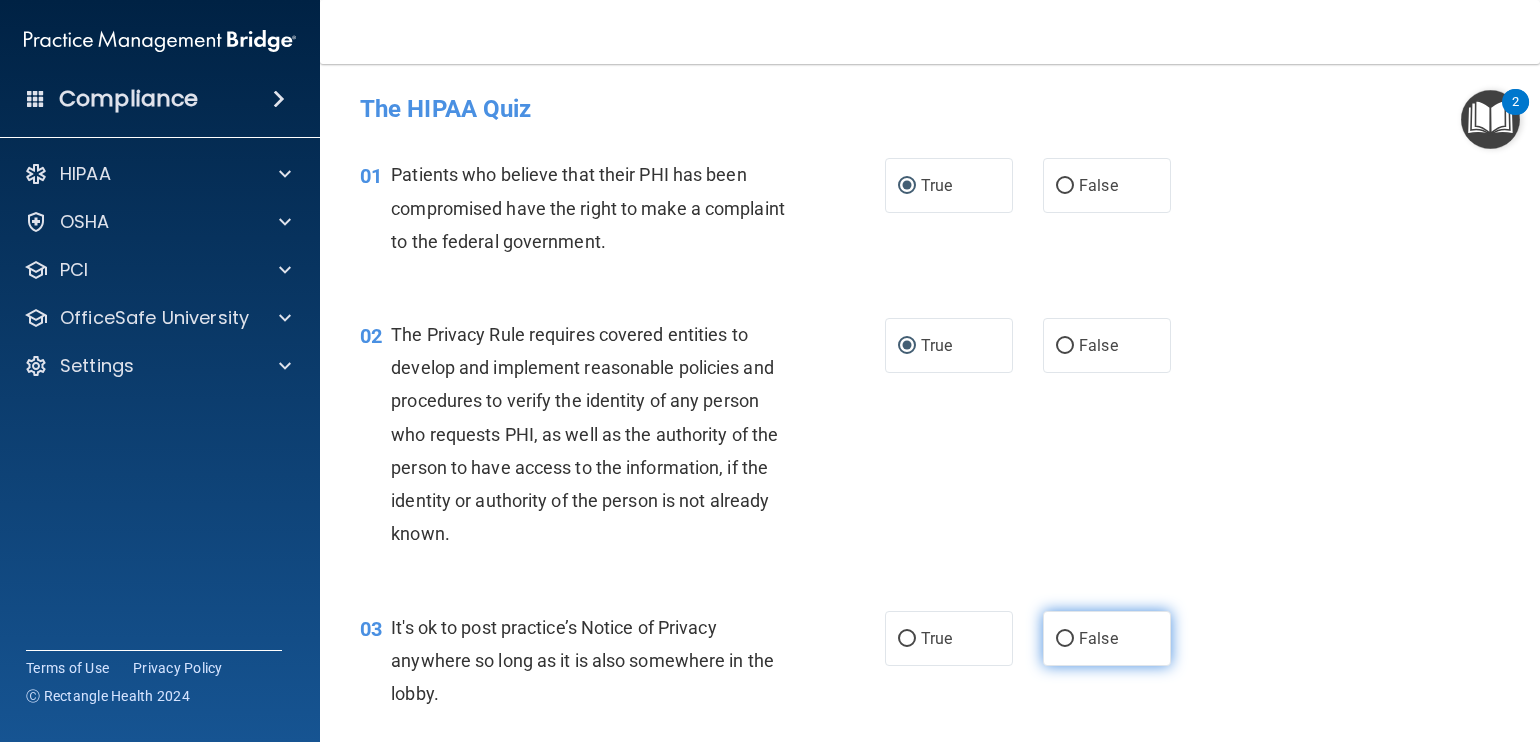 click on "False" at bounding box center [1065, 639] 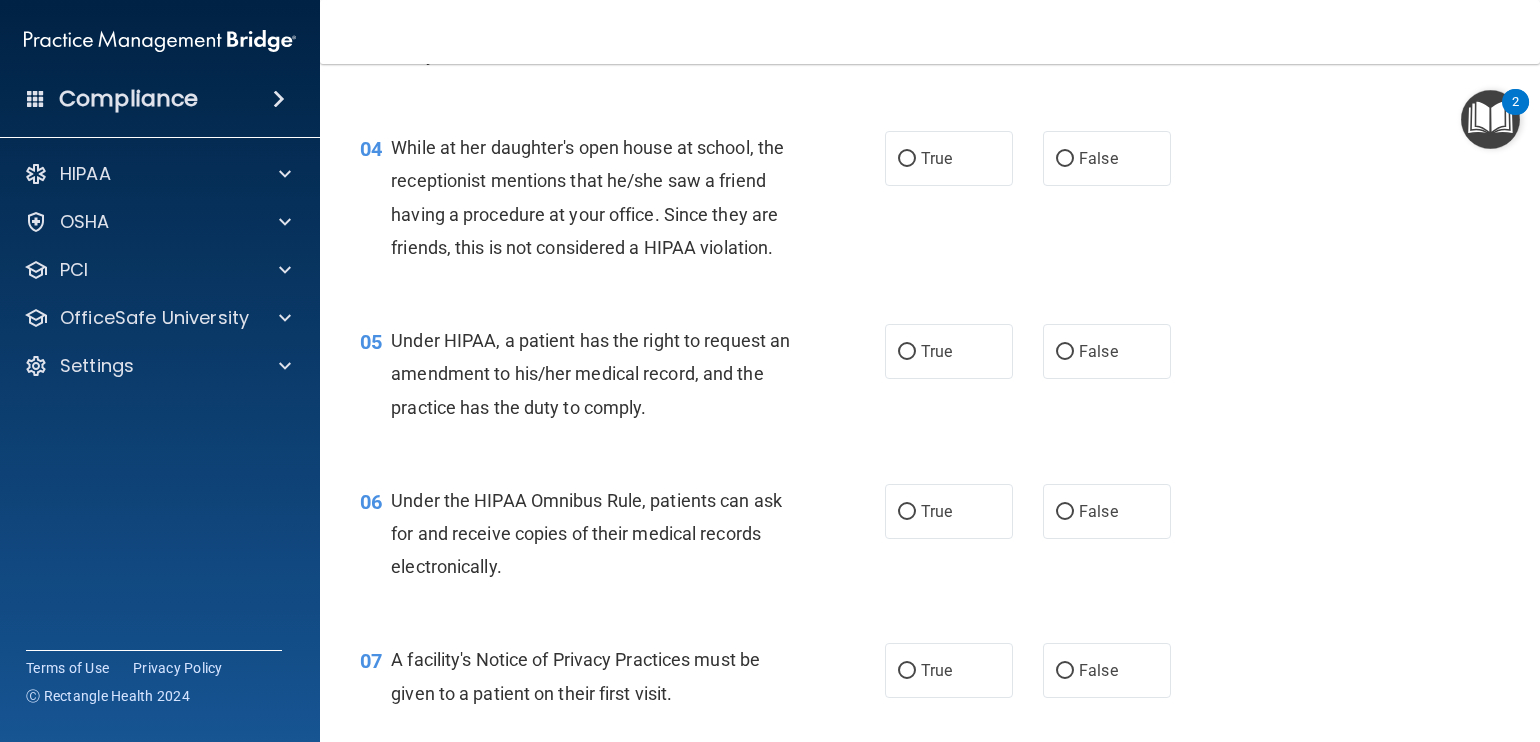 scroll, scrollTop: 666, scrollLeft: 0, axis: vertical 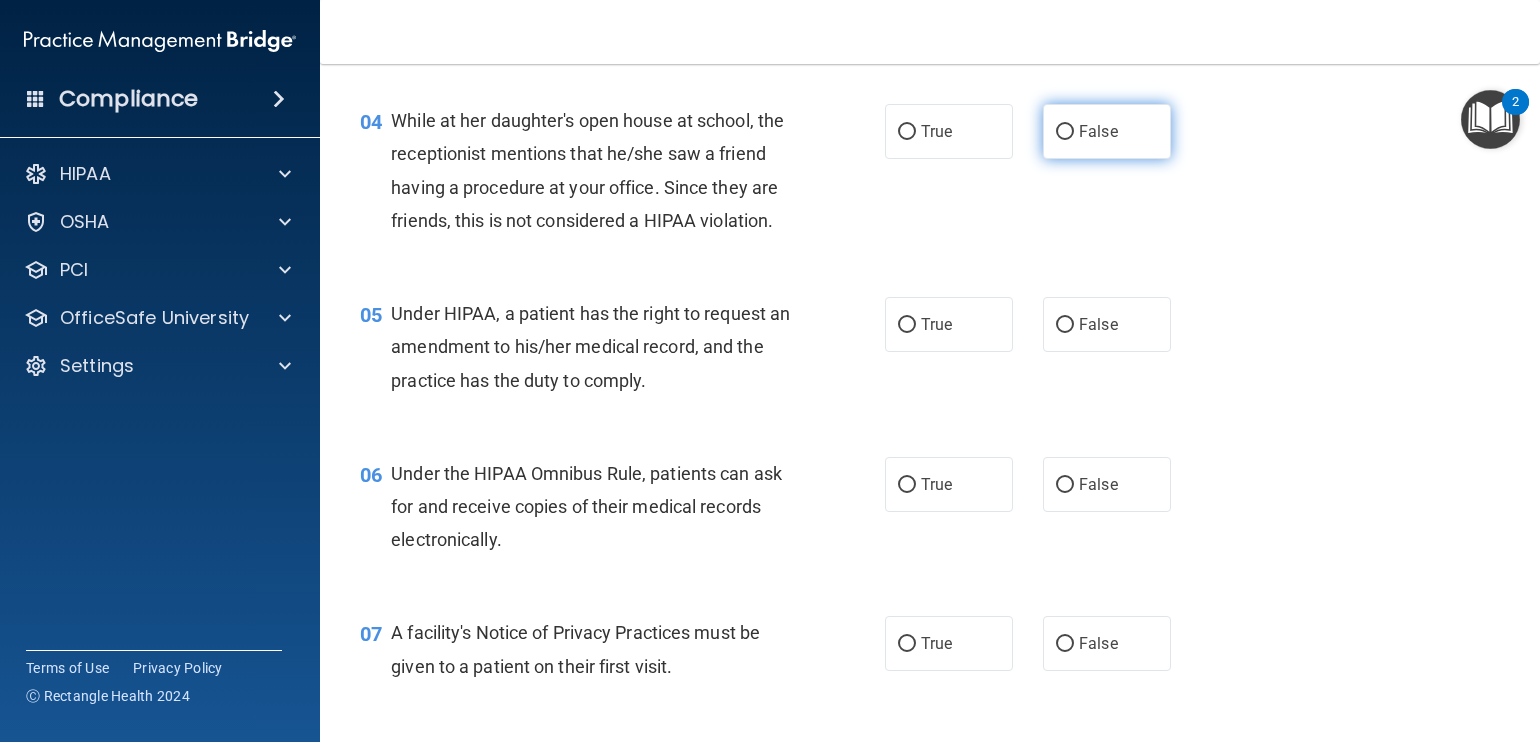 radio on "true" 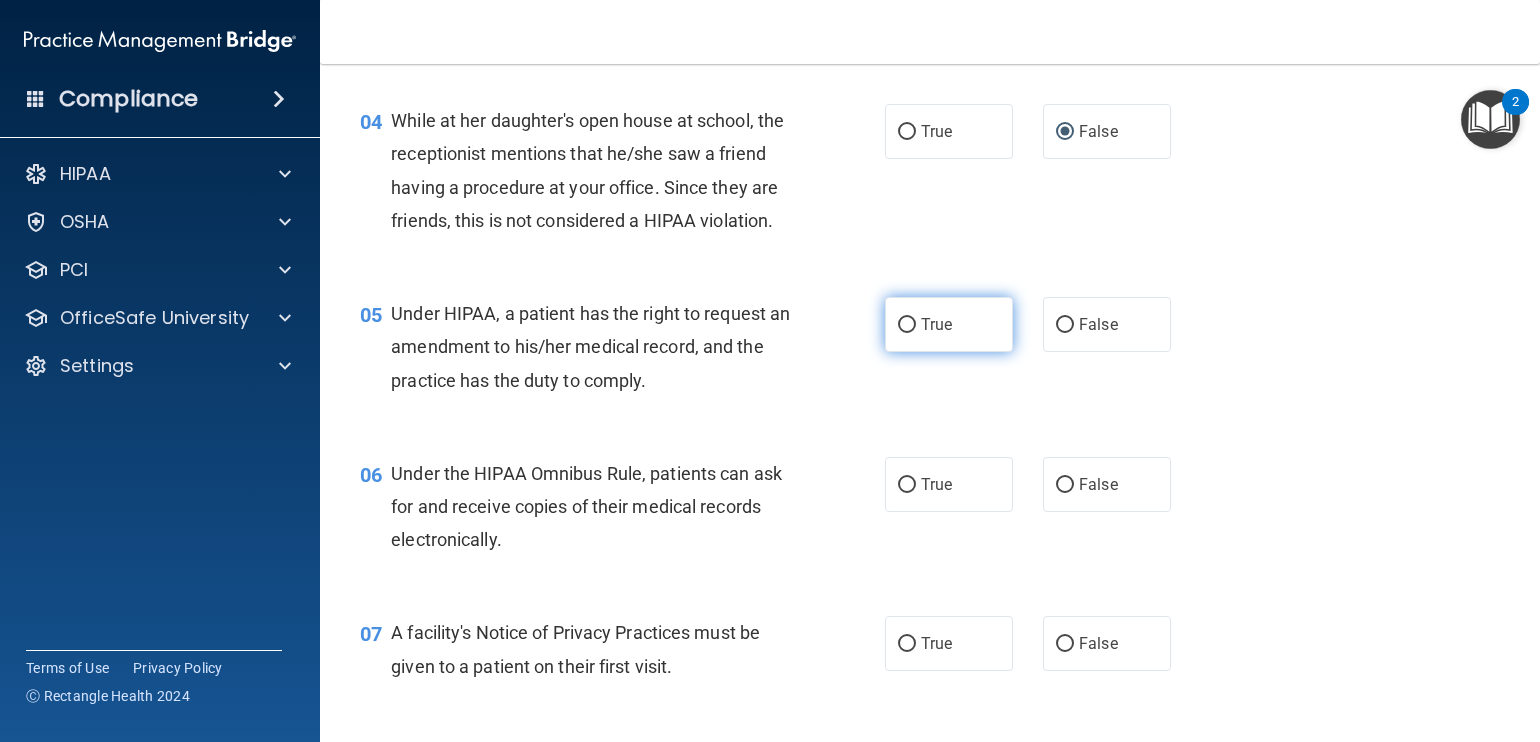 click on "True" at bounding box center (907, 325) 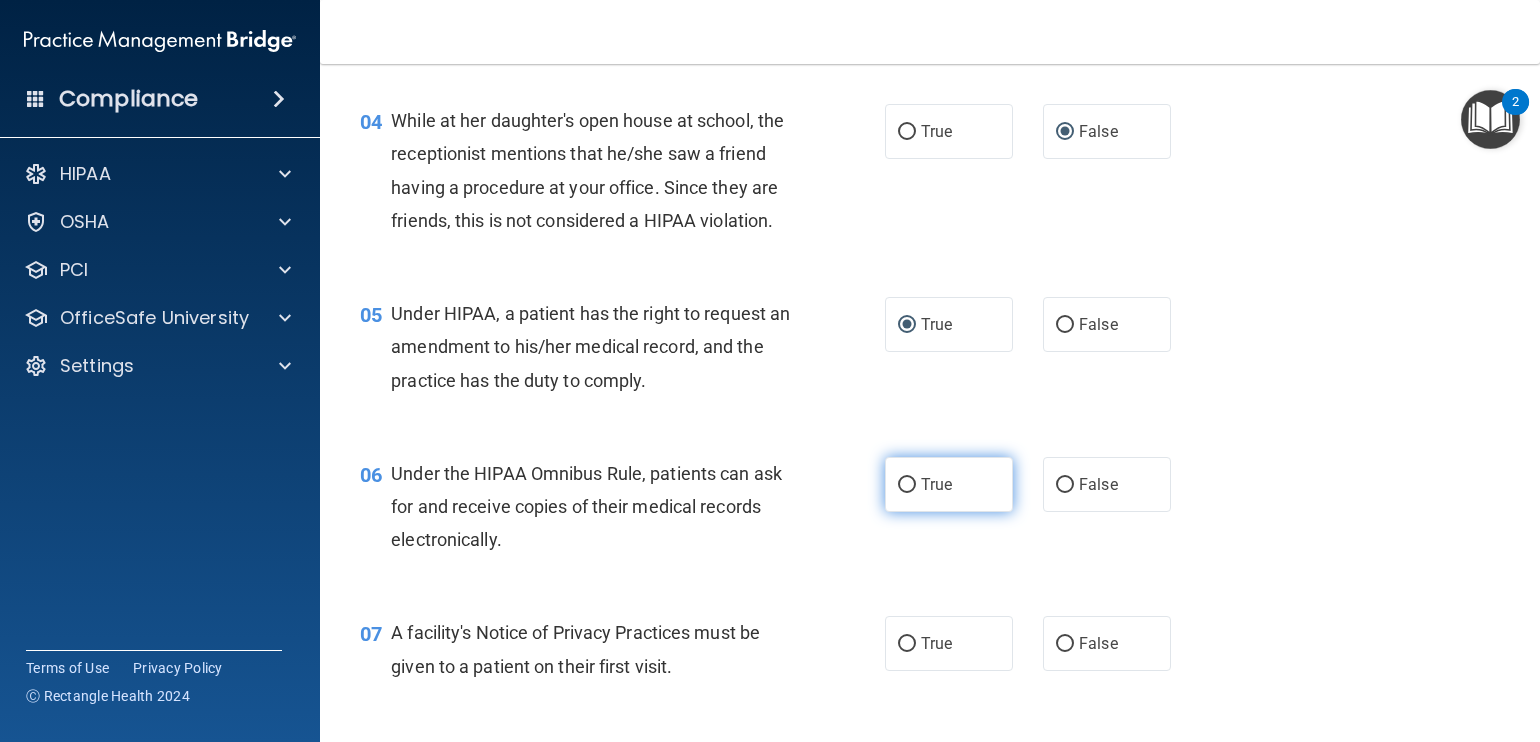 click on "True" at bounding box center [907, 485] 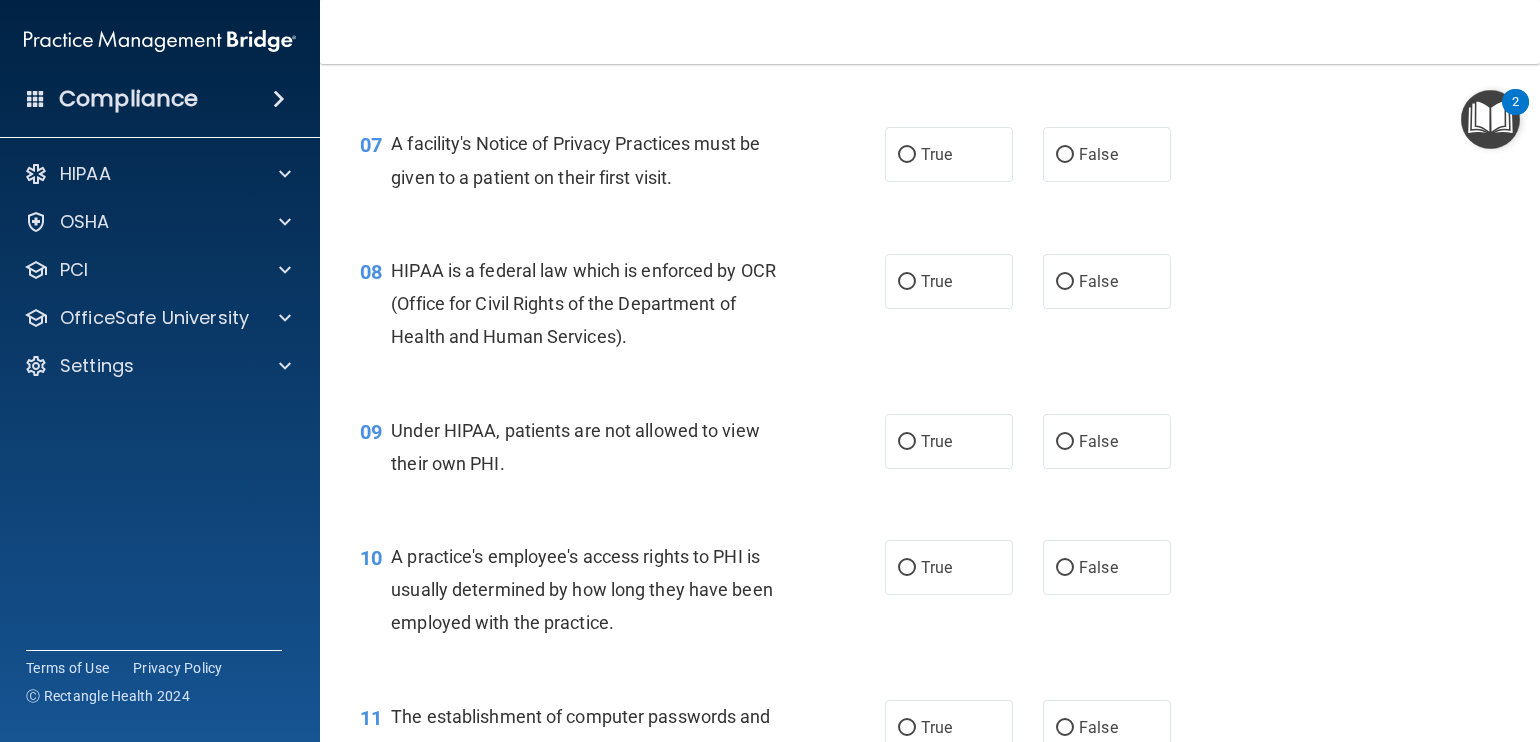 scroll, scrollTop: 1168, scrollLeft: 0, axis: vertical 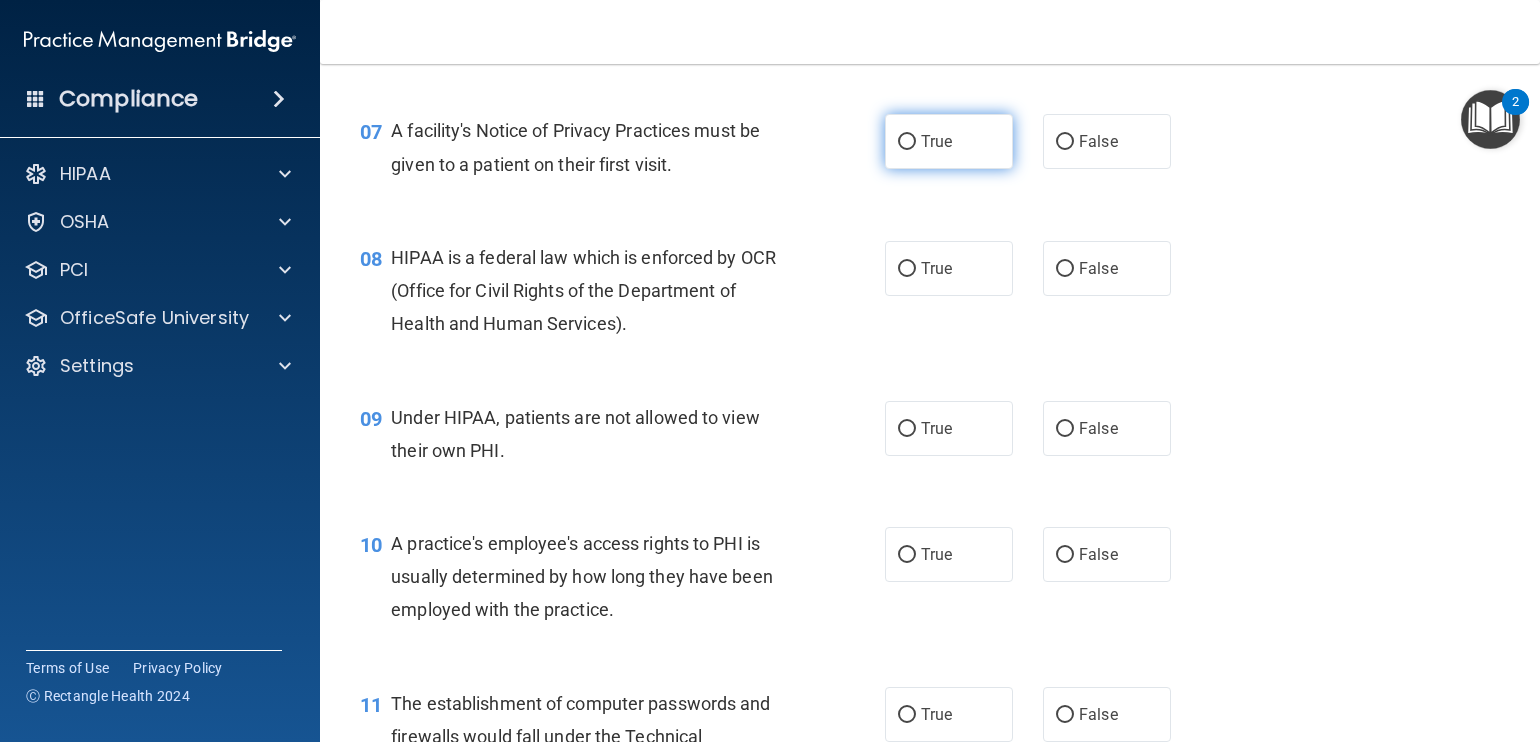 click on "True" at bounding box center (907, 142) 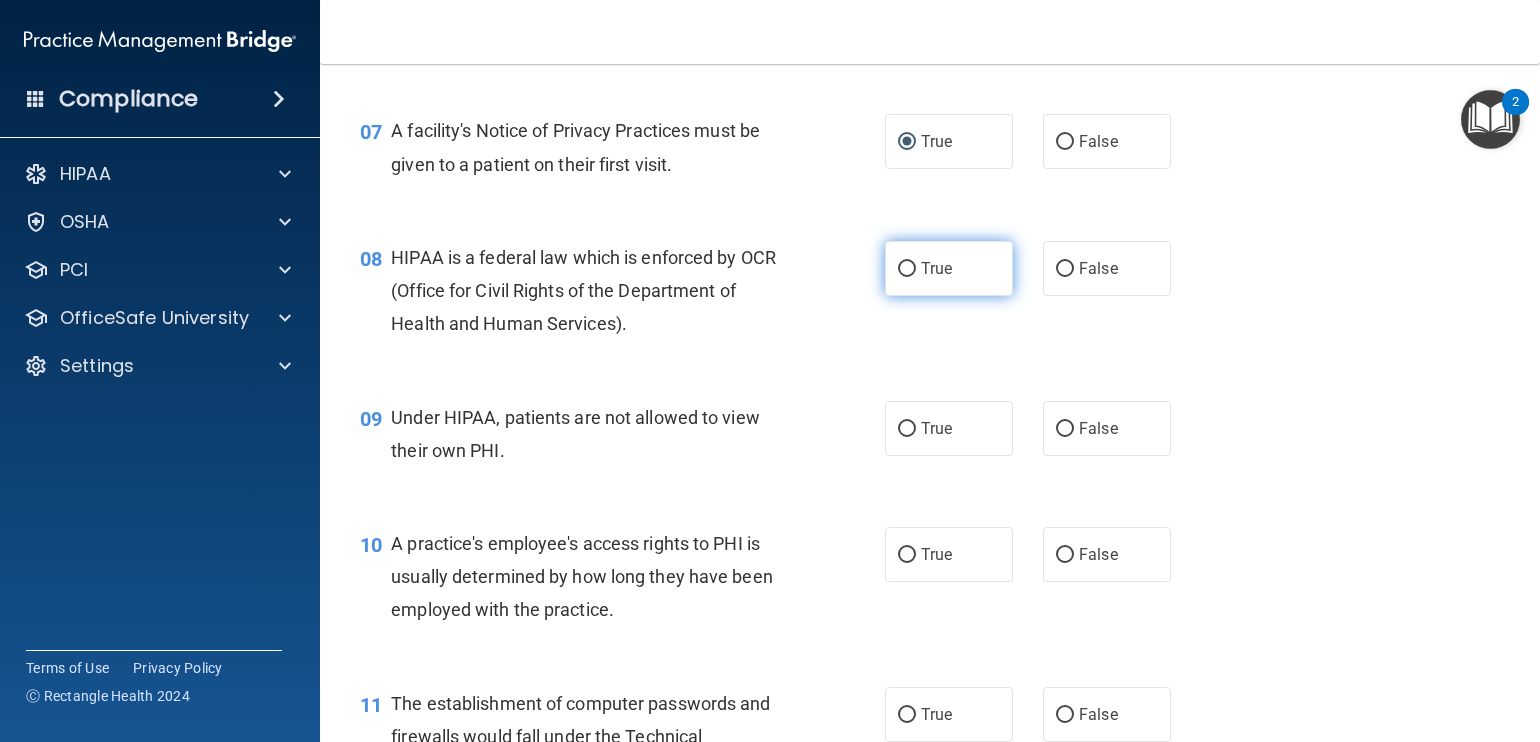 click on "True" at bounding box center [907, 269] 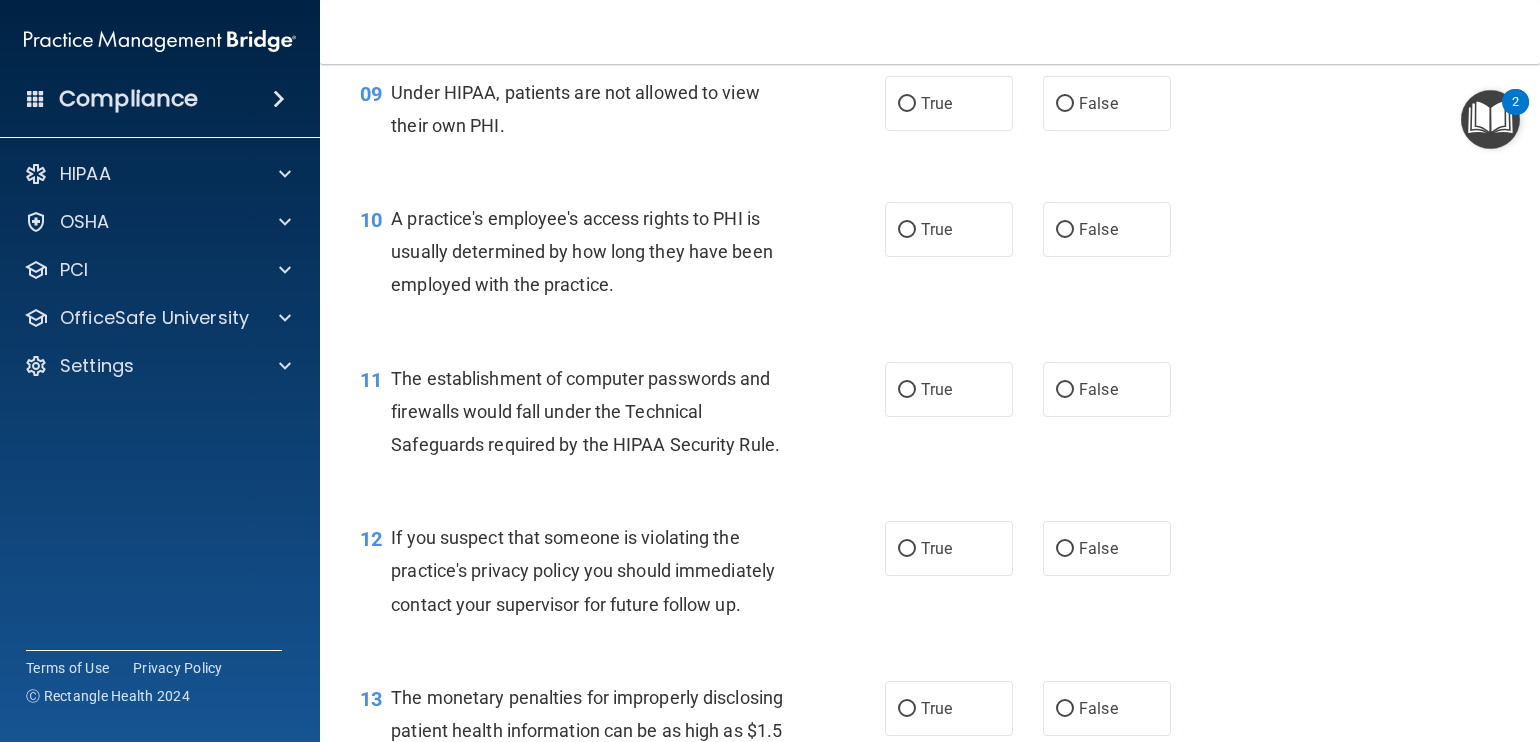 scroll, scrollTop: 1480, scrollLeft: 0, axis: vertical 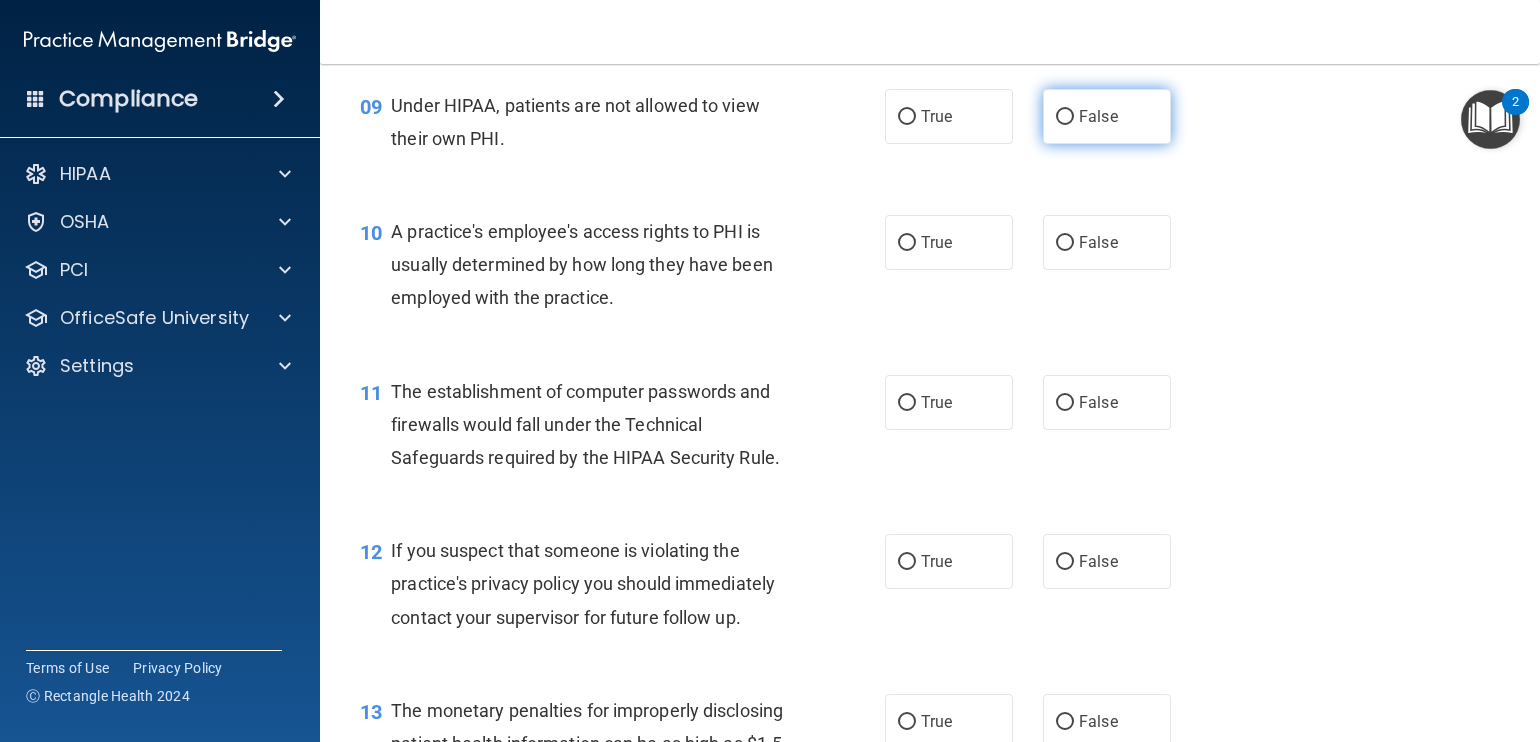 click on "False" at bounding box center (1065, 117) 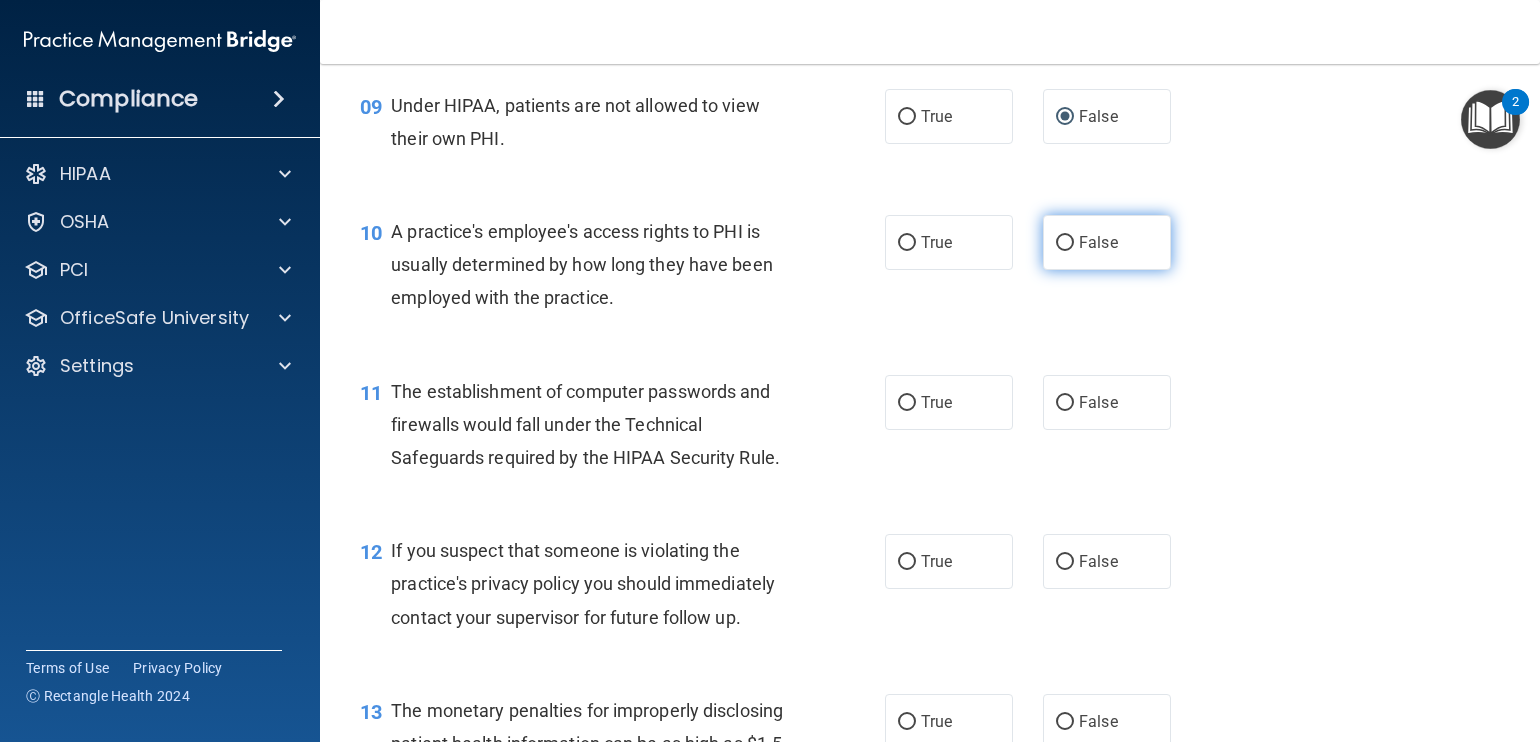 click on "False" at bounding box center (1065, 243) 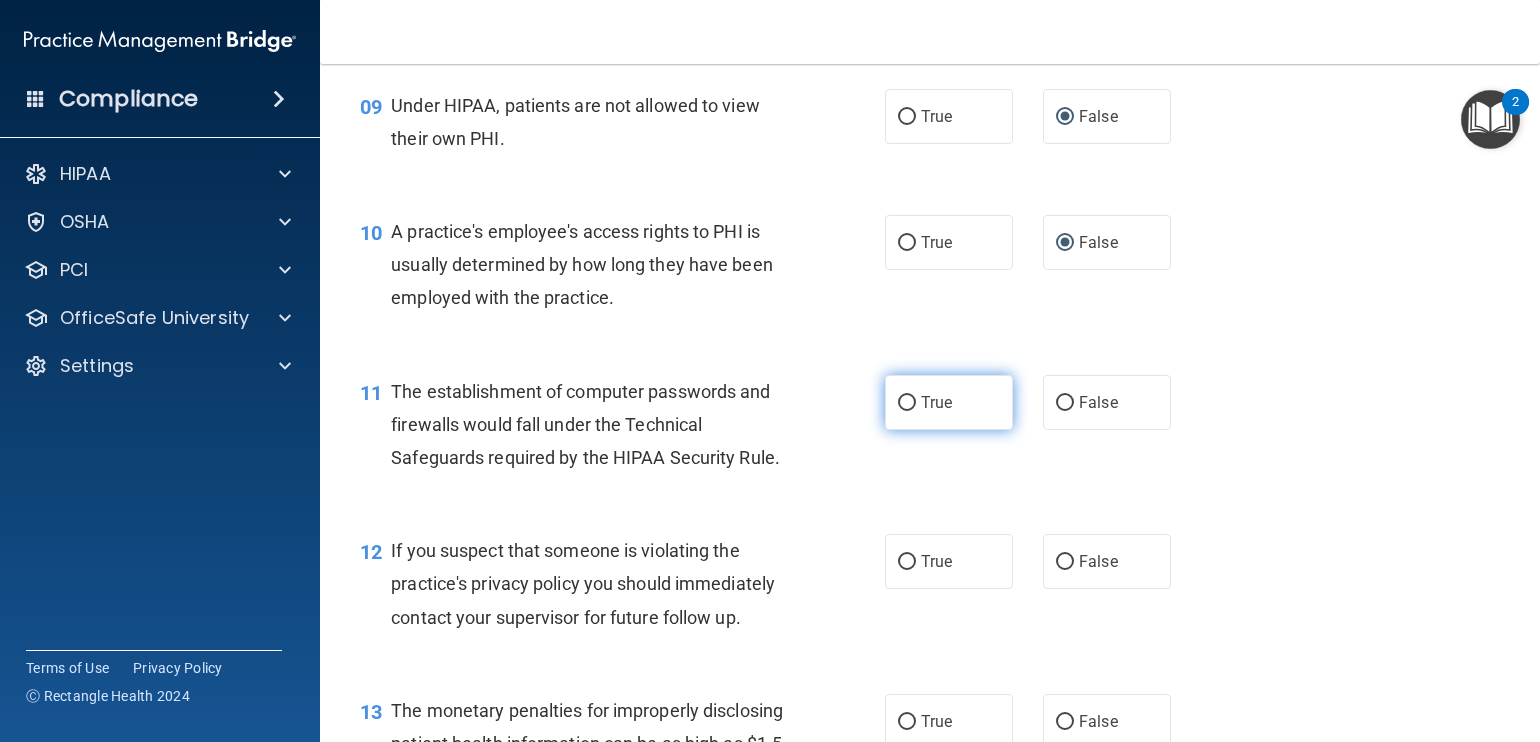click on "True" at bounding box center [907, 403] 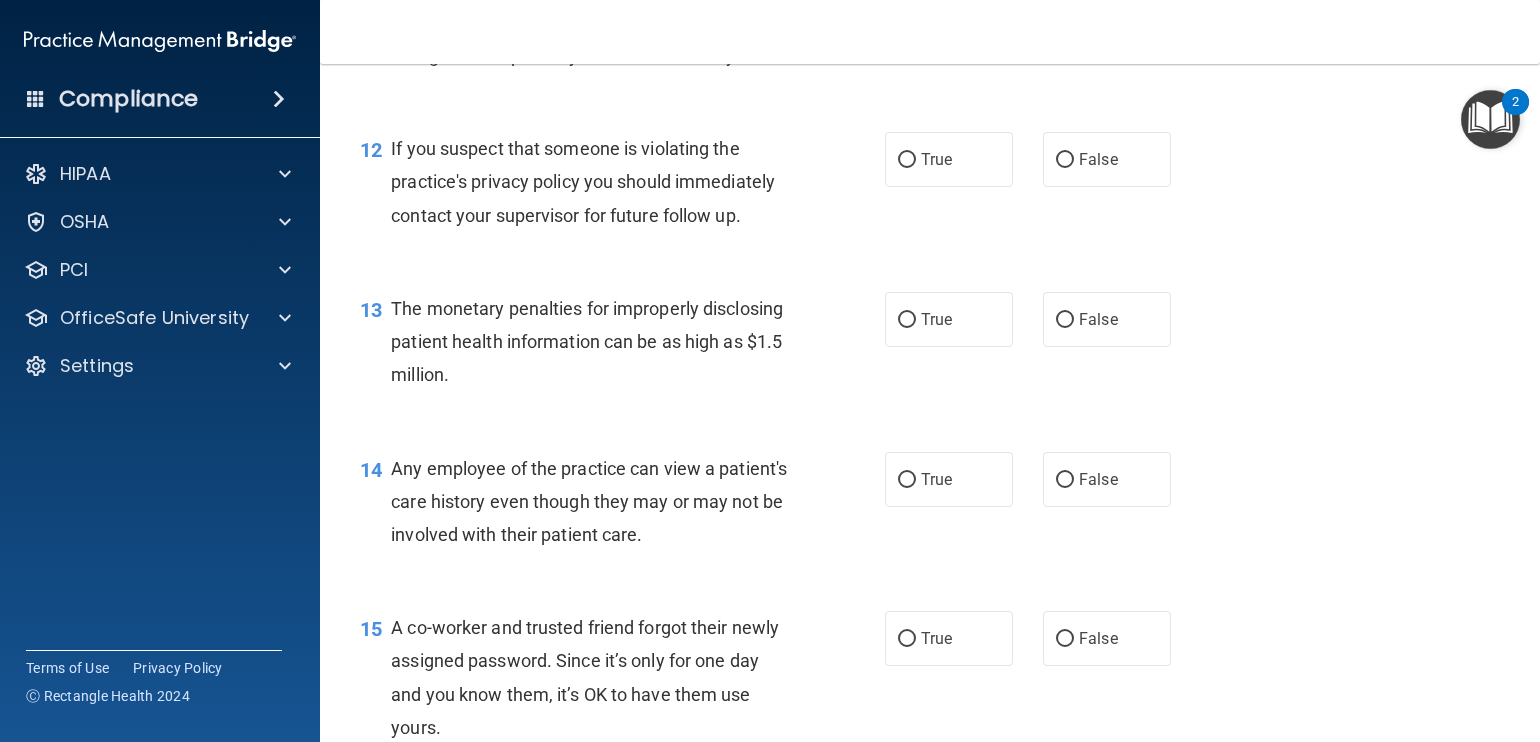 scroll, scrollTop: 1884, scrollLeft: 0, axis: vertical 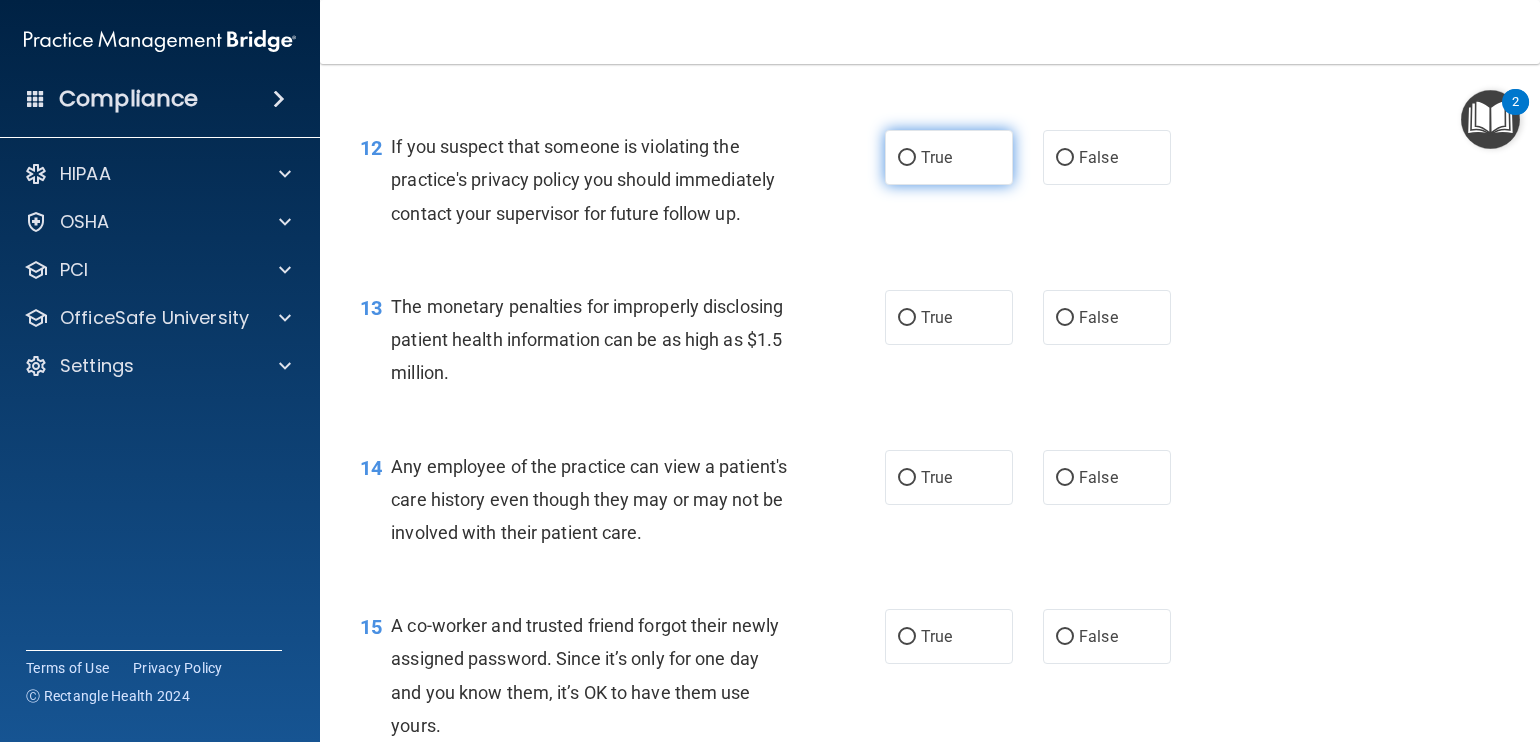 click on "True" at bounding box center (907, 158) 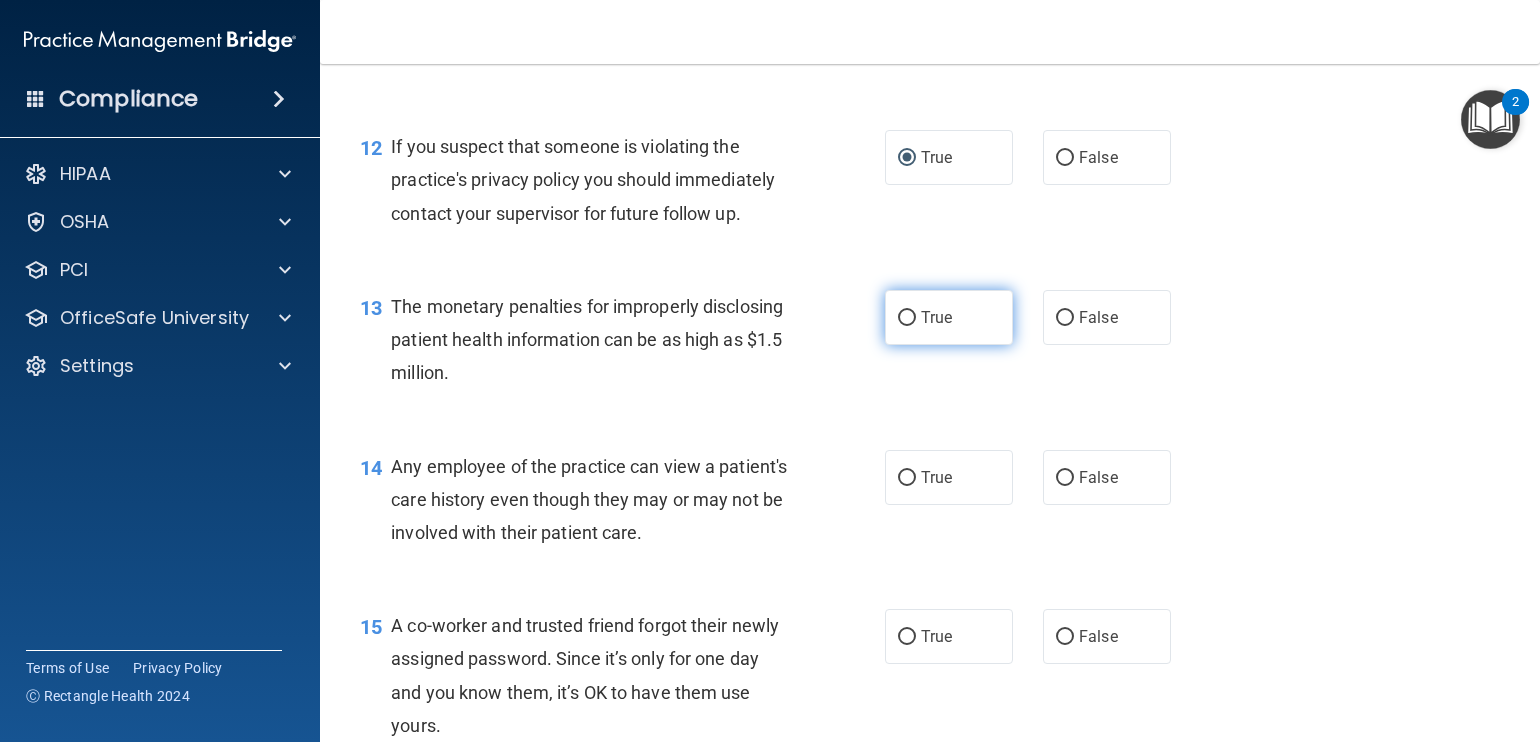 click on "True" at bounding box center (907, 318) 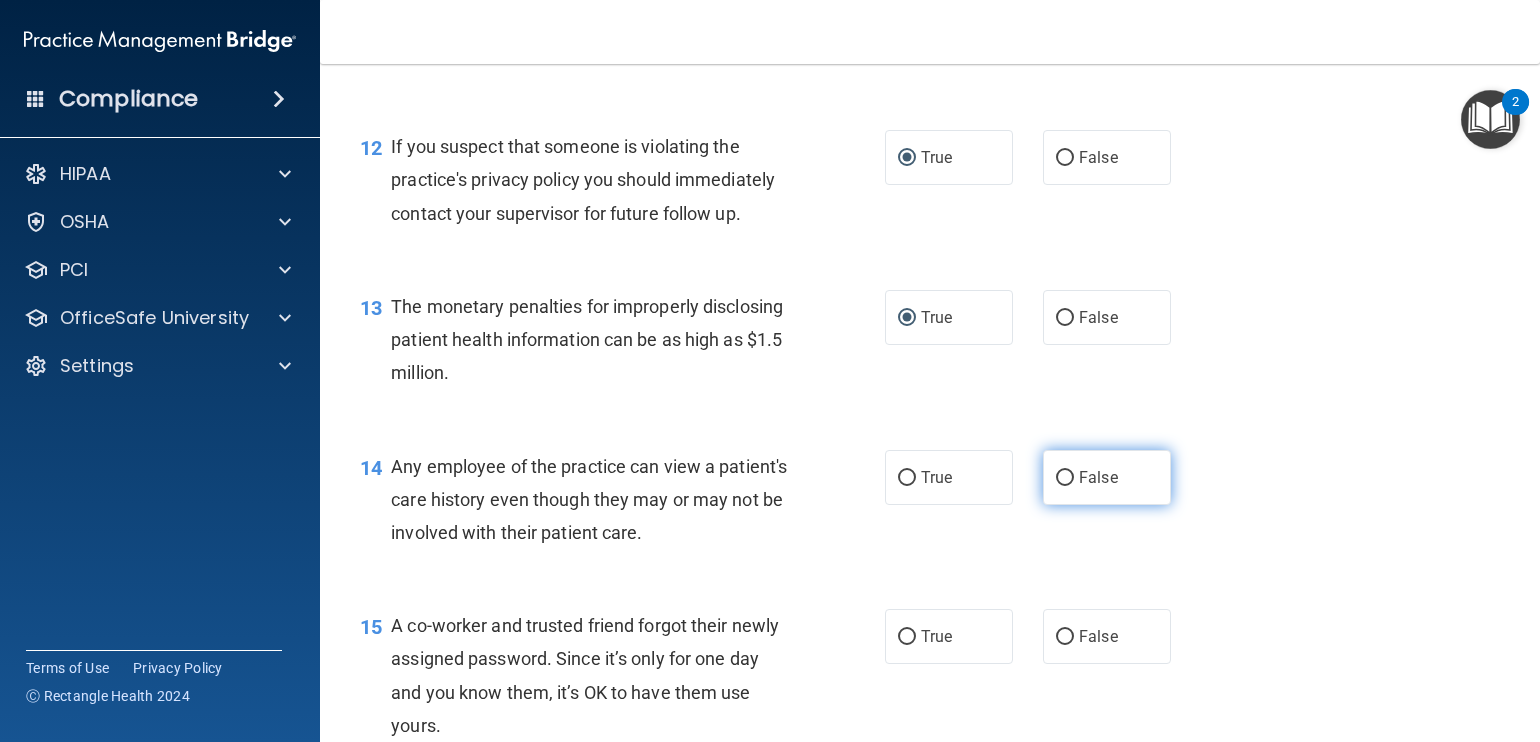 click on "False" at bounding box center [1065, 478] 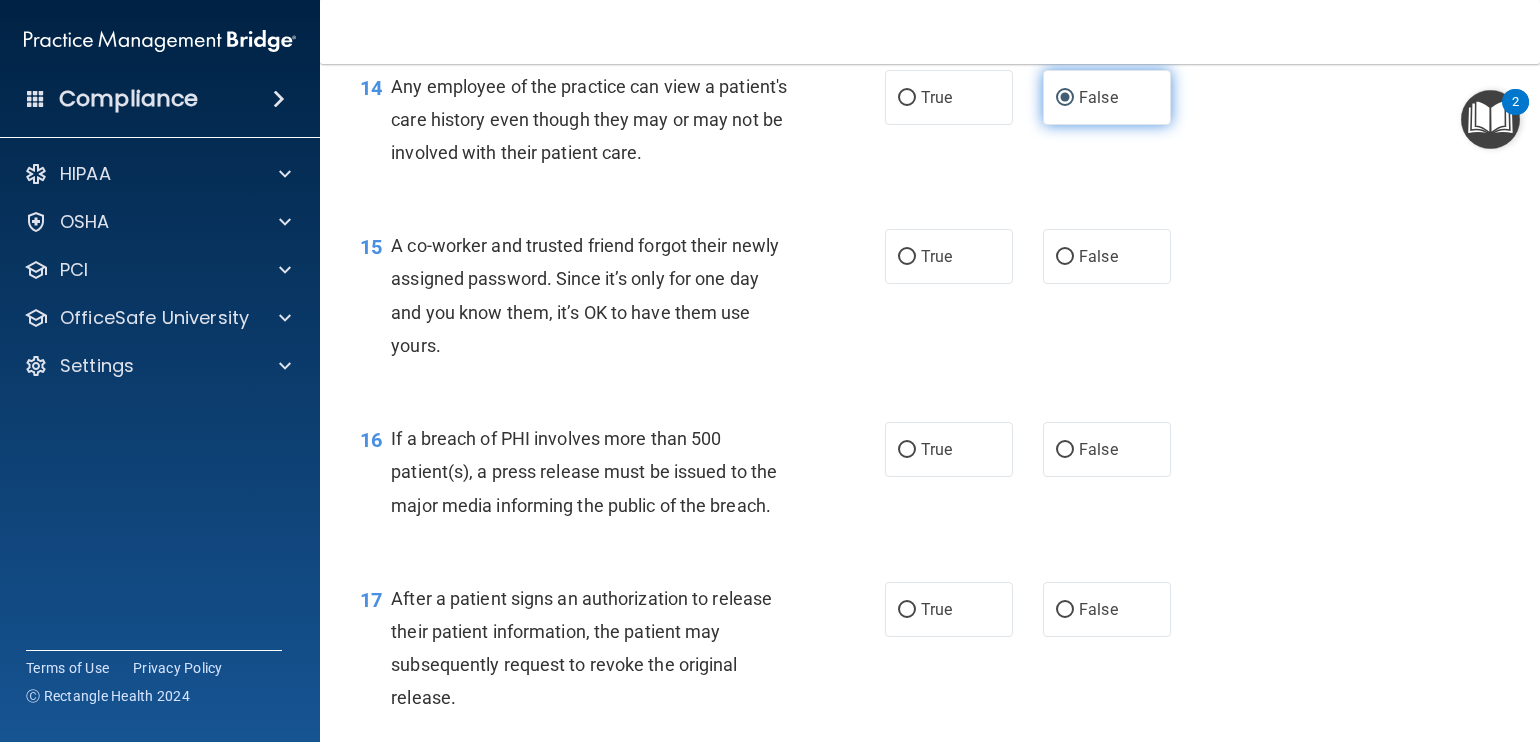 scroll, scrollTop: 2288, scrollLeft: 0, axis: vertical 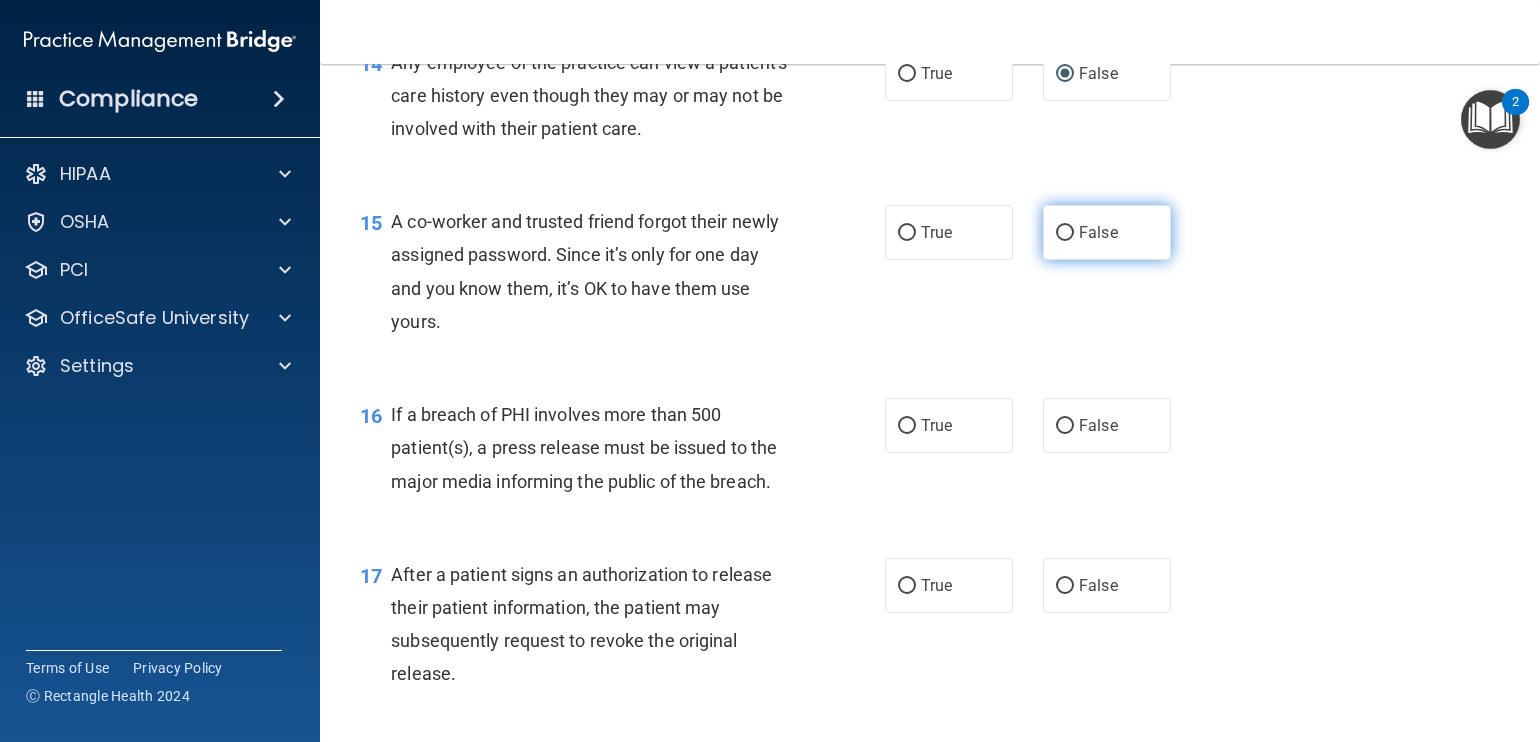 click on "False" at bounding box center (1065, 233) 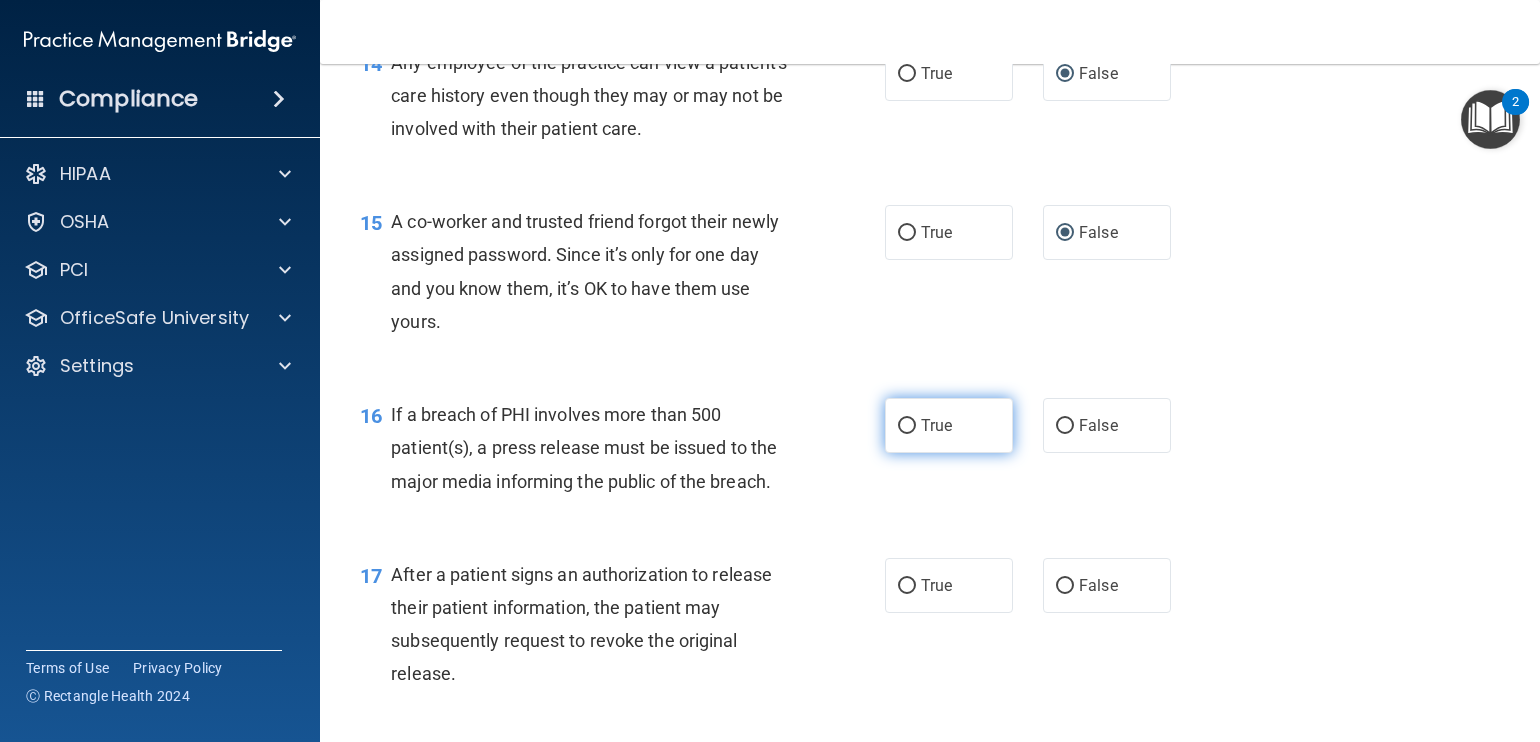 click on "True" at bounding box center (907, 426) 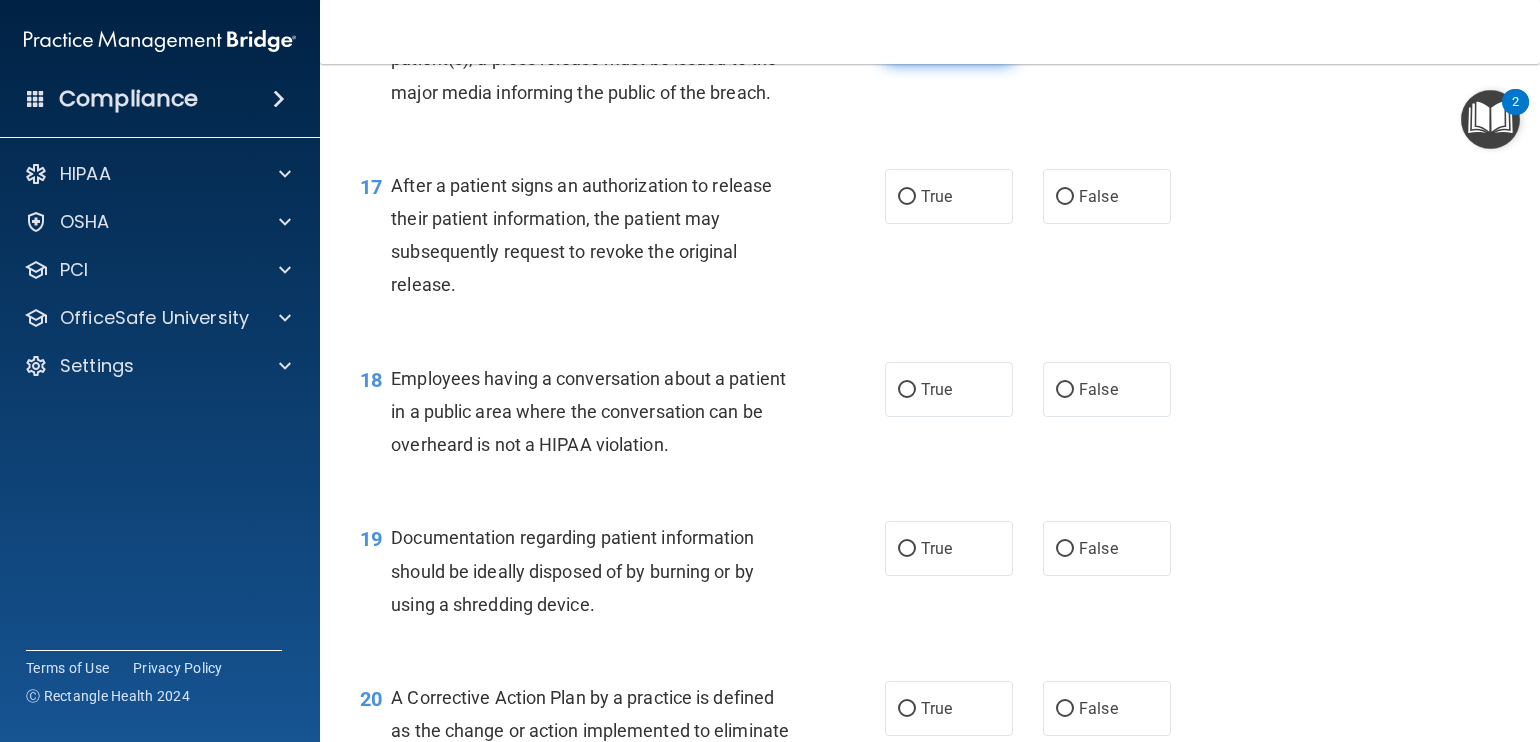 scroll, scrollTop: 2678, scrollLeft: 0, axis: vertical 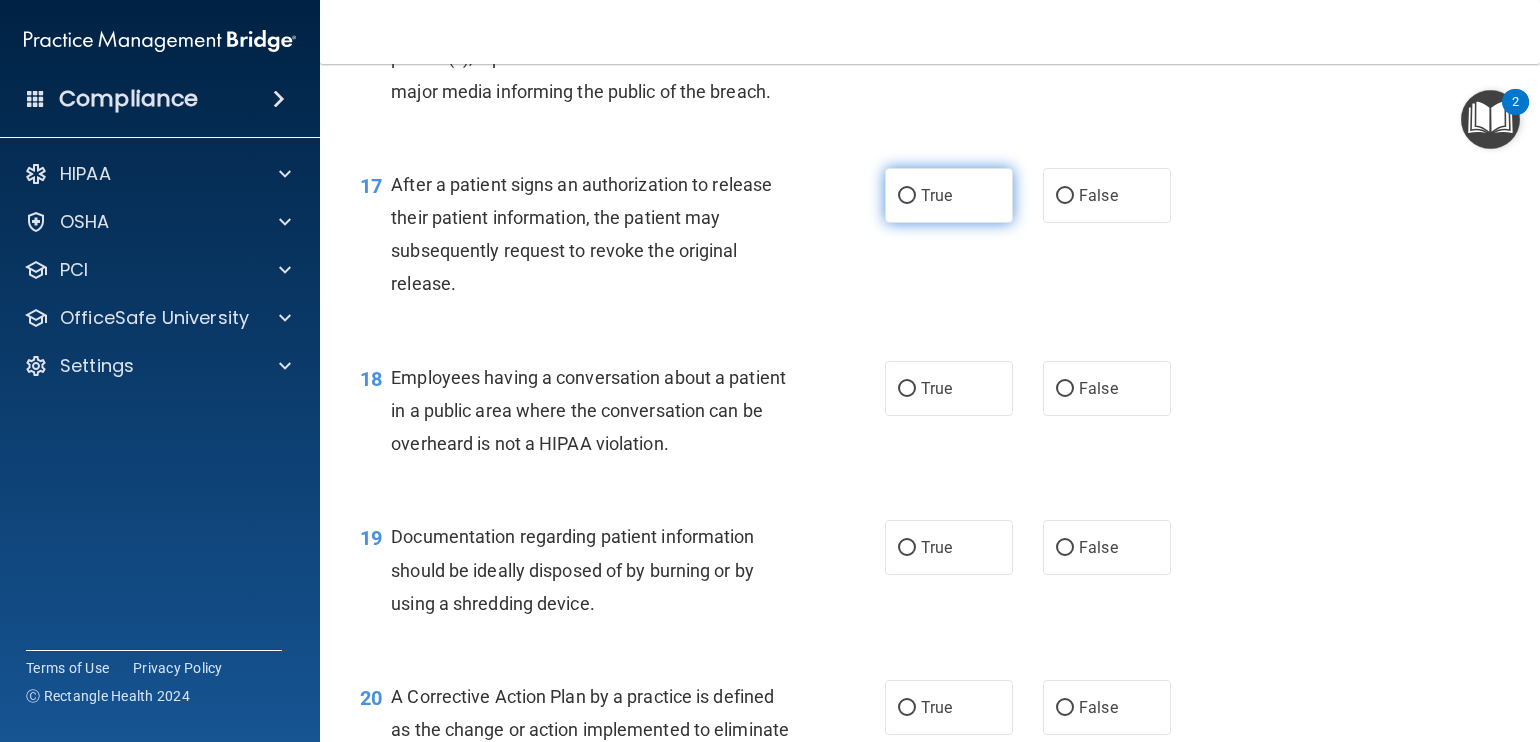 click on "True" at bounding box center (907, 196) 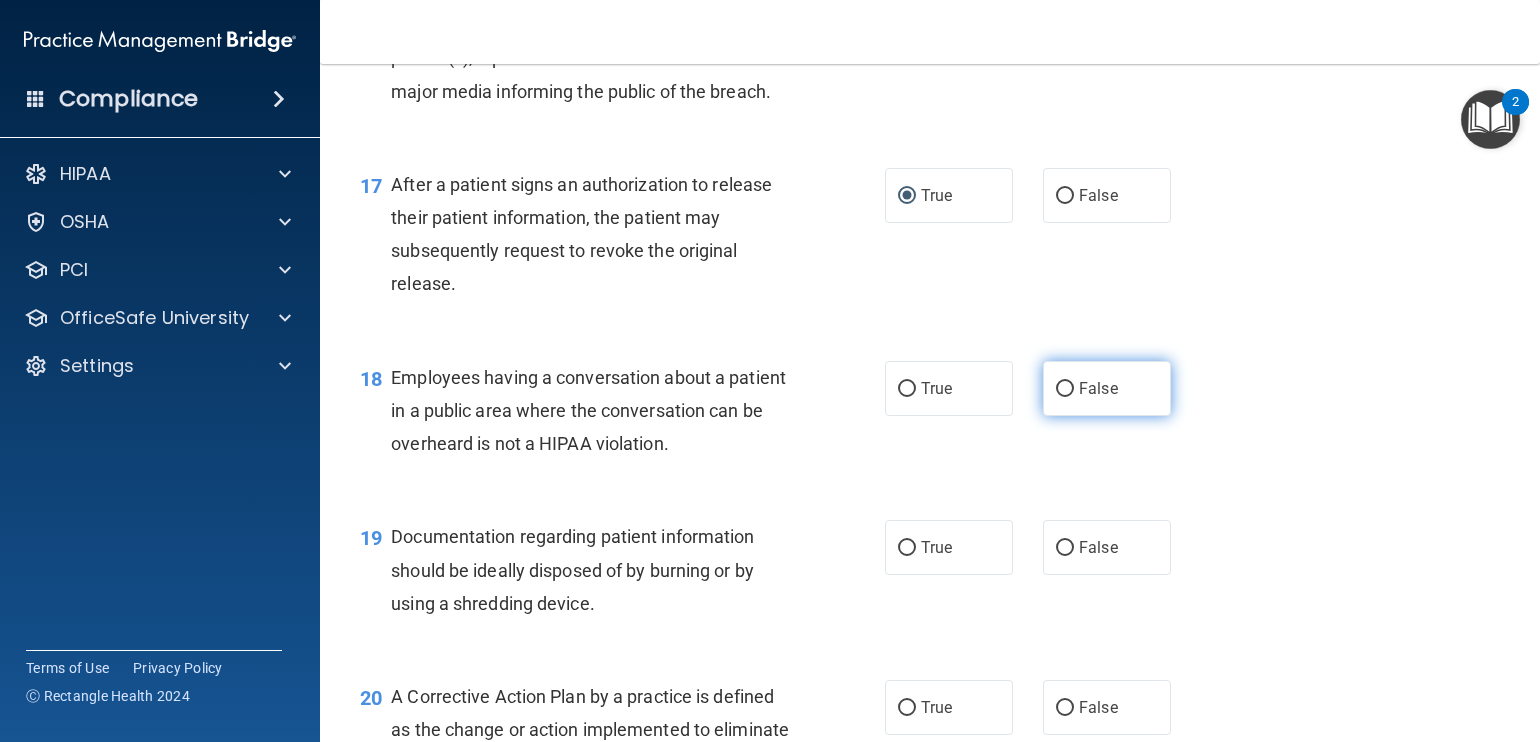 click on "False" at bounding box center [1065, 389] 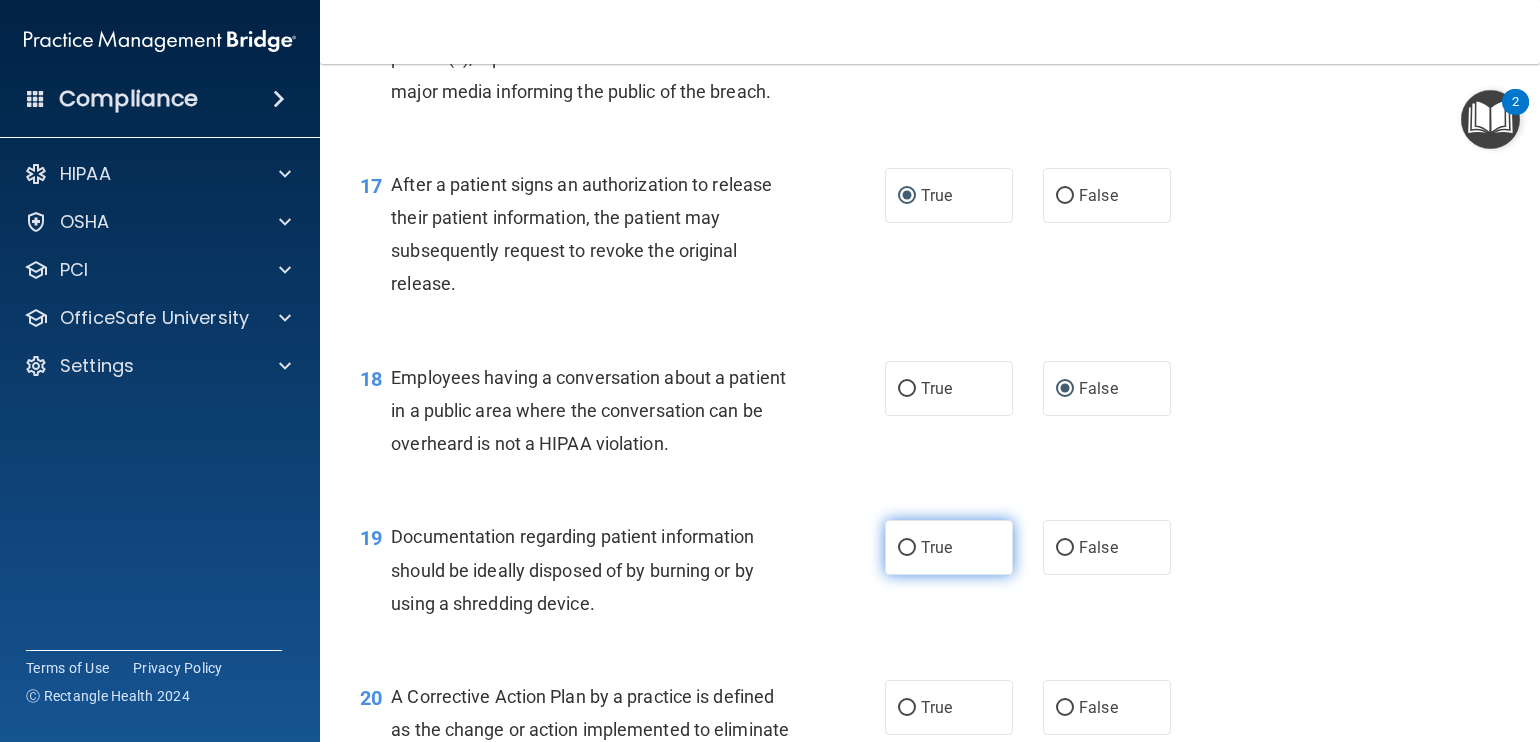 click on "True" at bounding box center (907, 548) 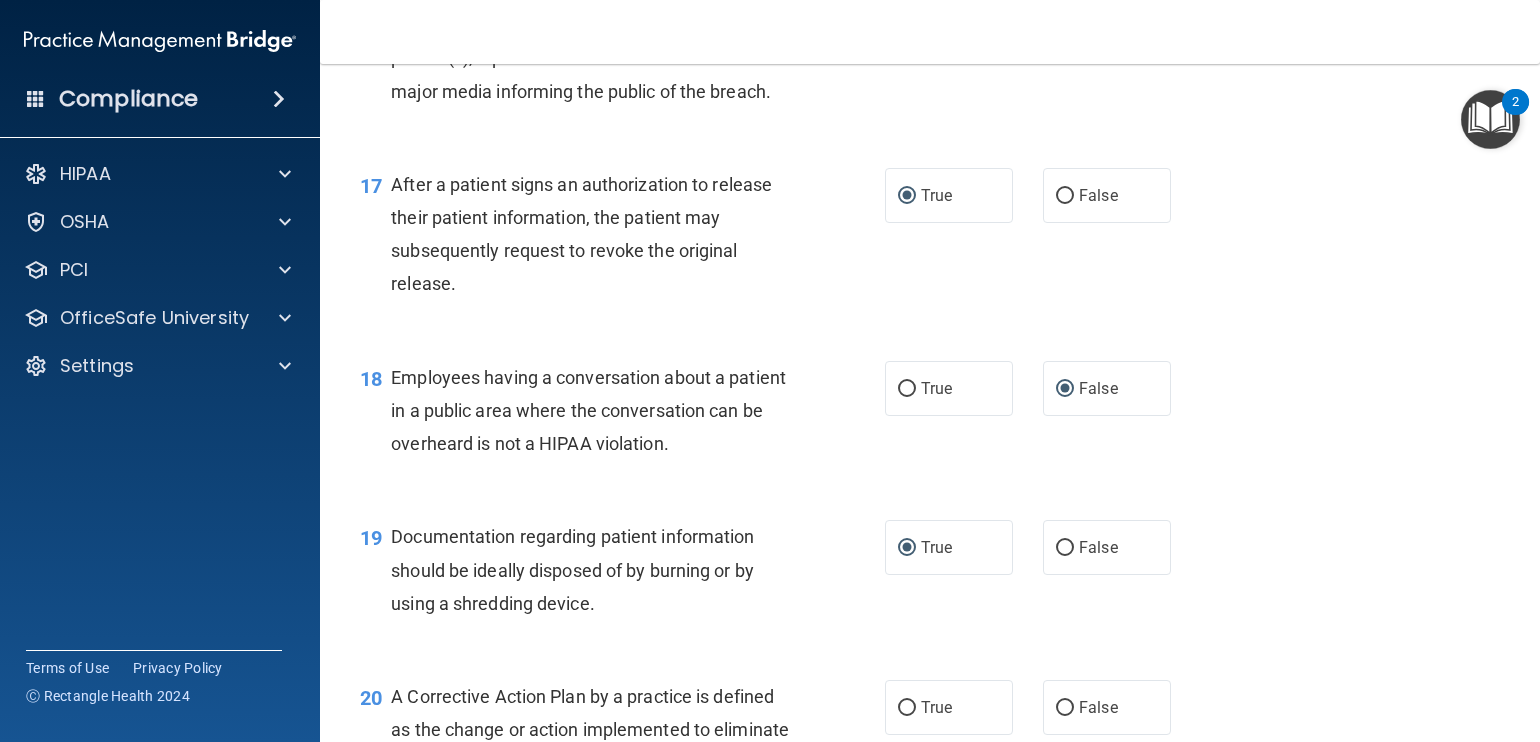 scroll, scrollTop: 3272, scrollLeft: 0, axis: vertical 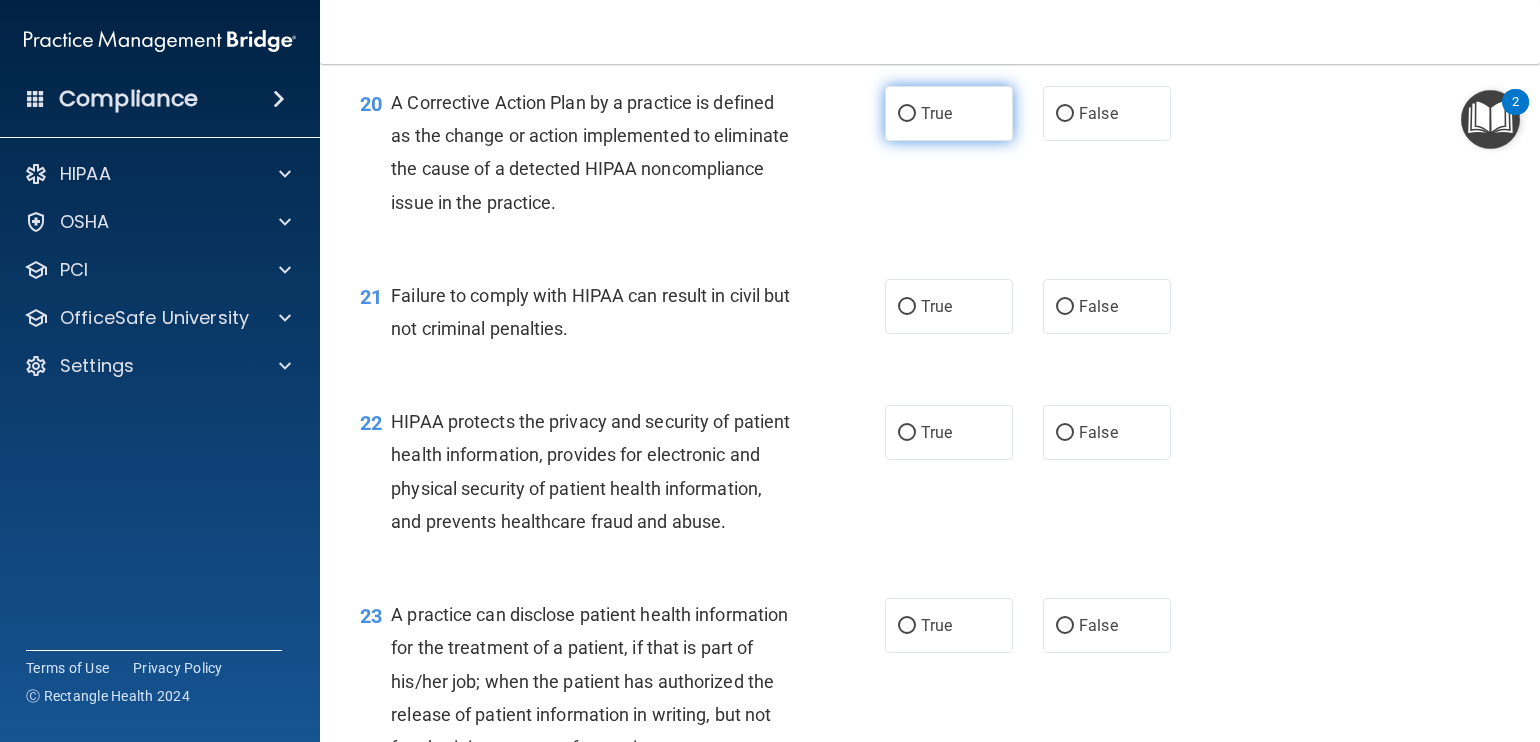 click on "True" at bounding box center (907, 114) 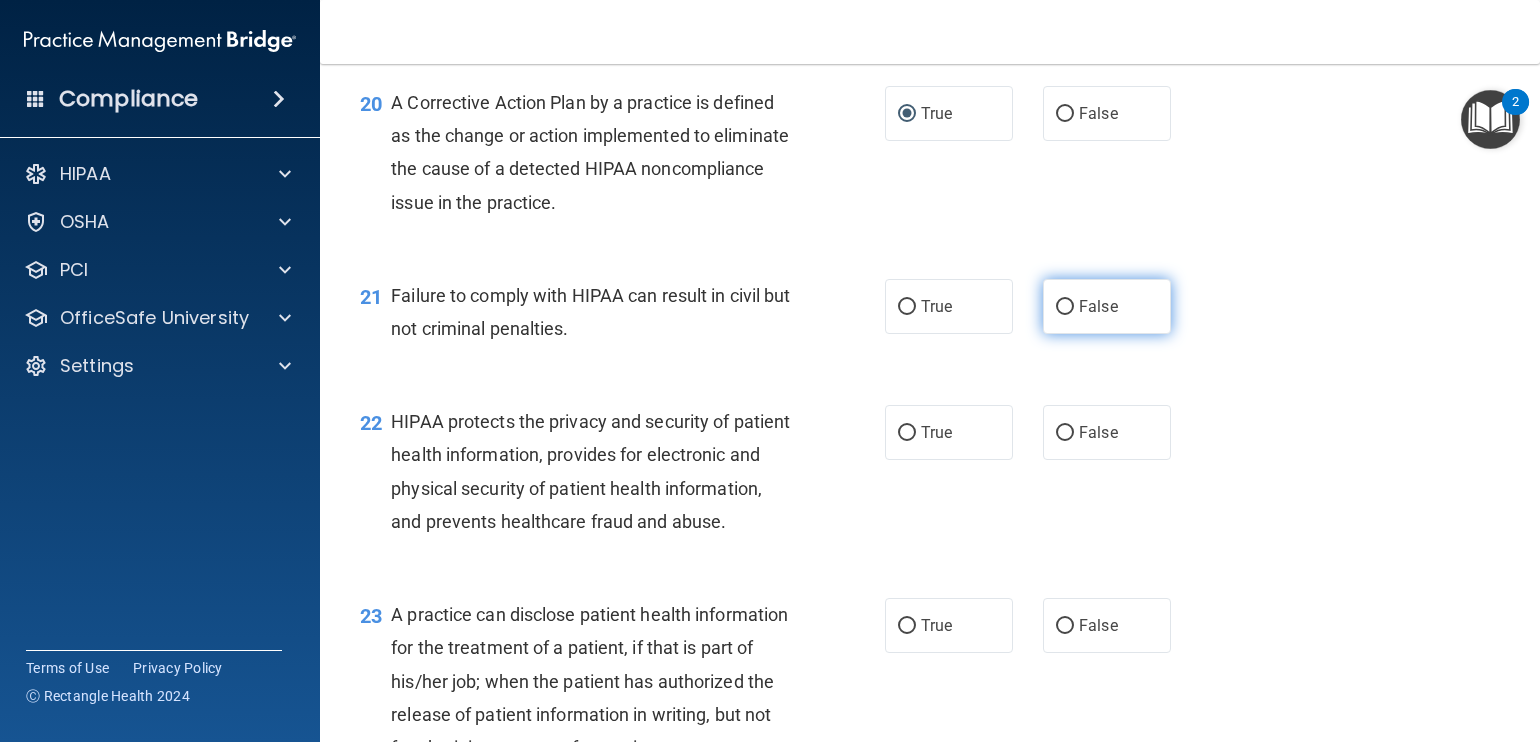 click on "False" at bounding box center (1065, 307) 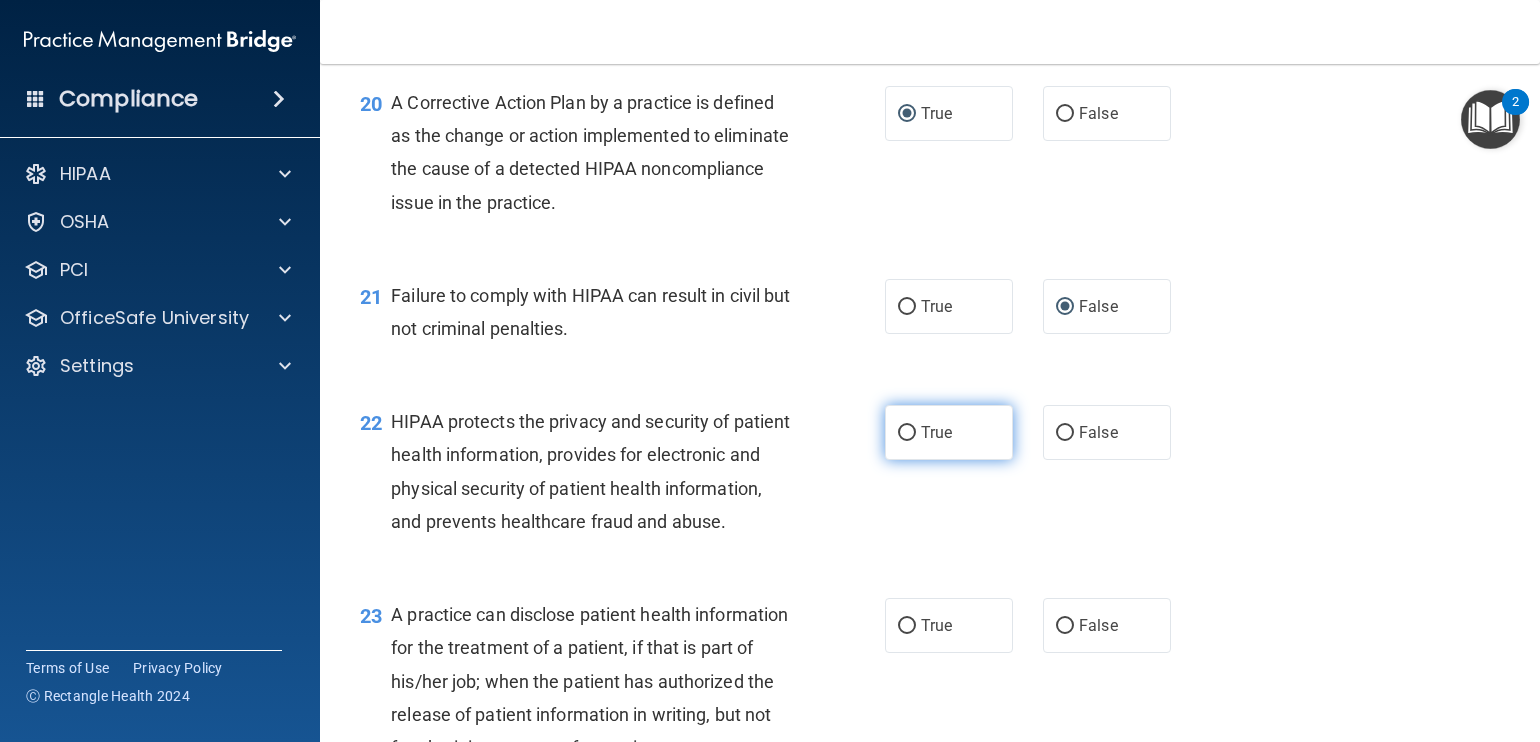 click on "True" at bounding box center (907, 433) 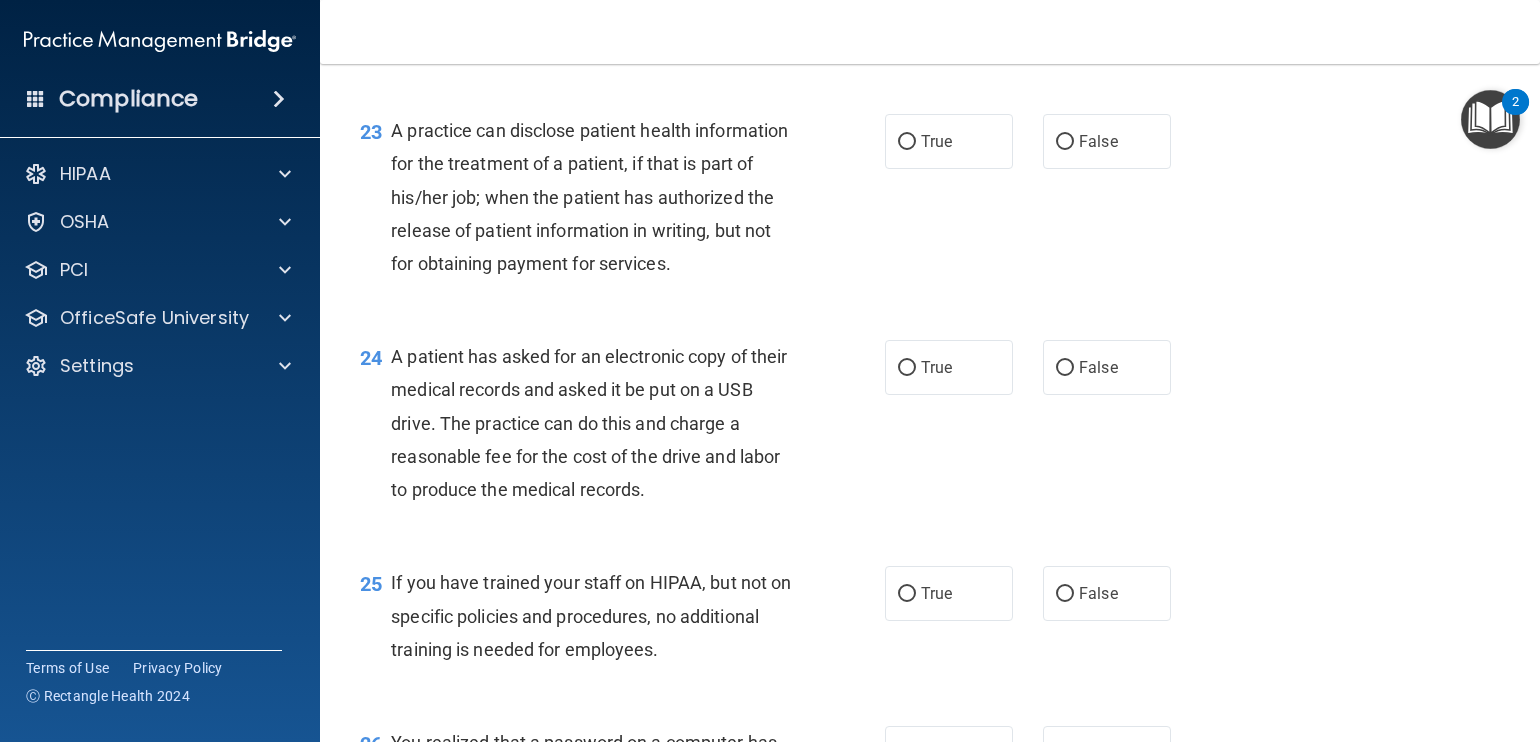 scroll, scrollTop: 3756, scrollLeft: 0, axis: vertical 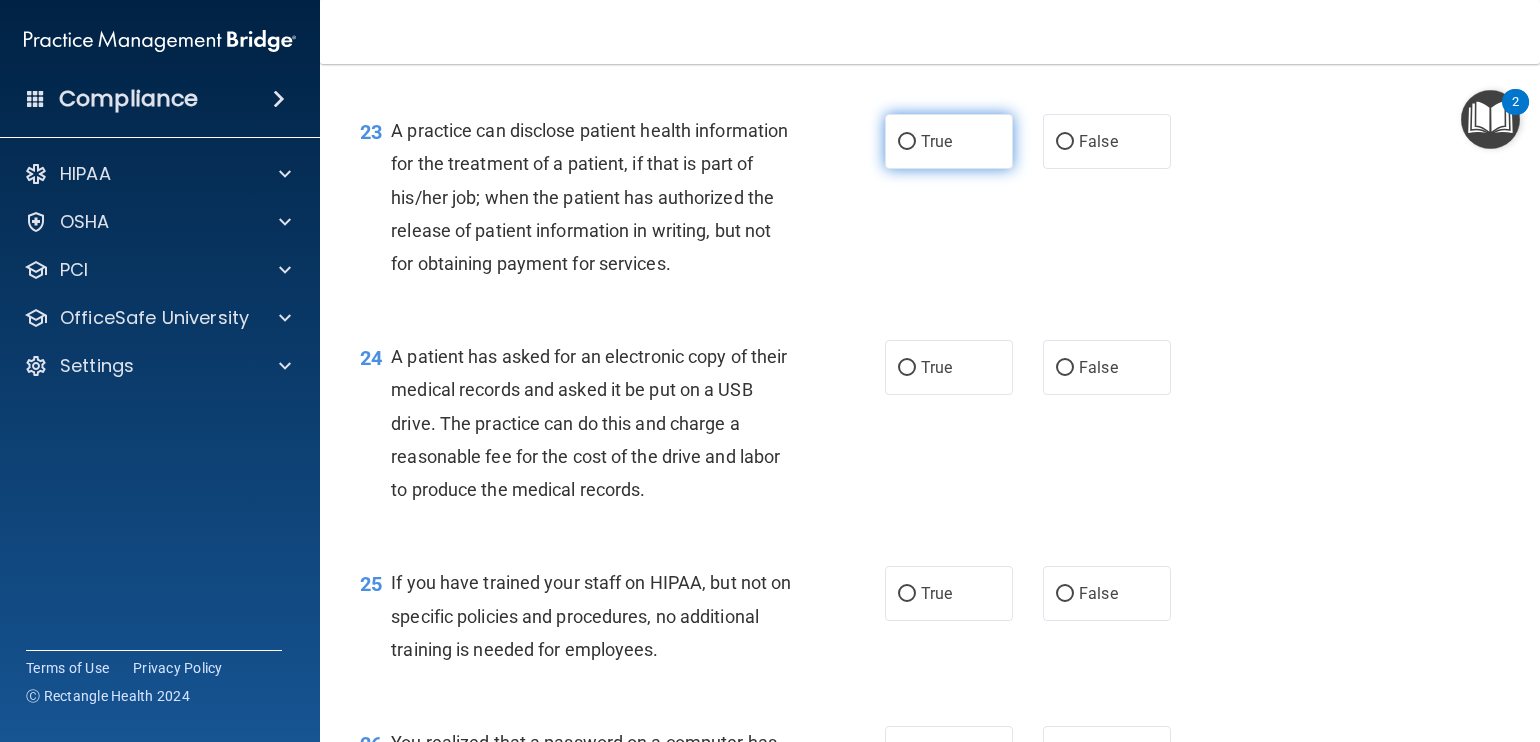 click on "True" at bounding box center [907, 142] 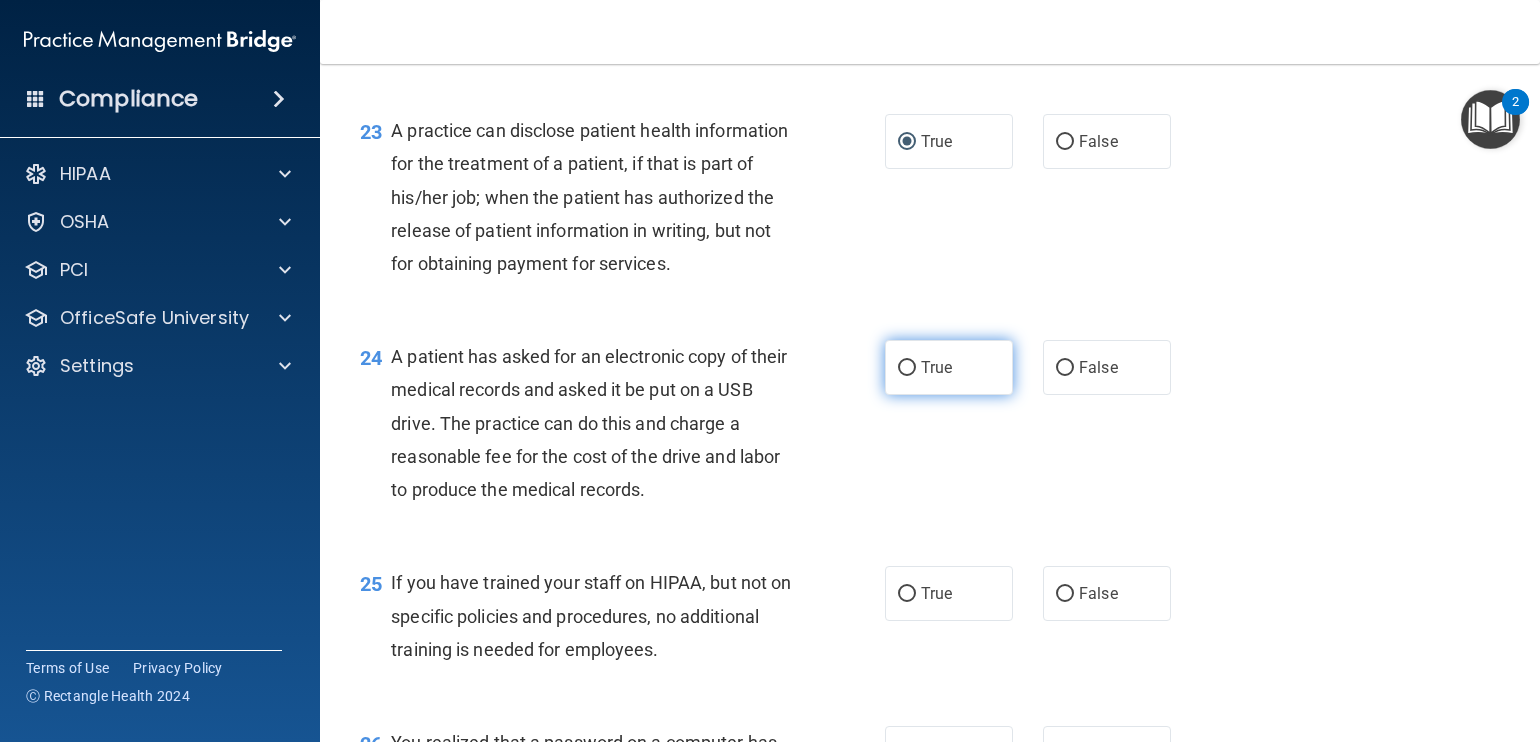 click on "True" at bounding box center (907, 368) 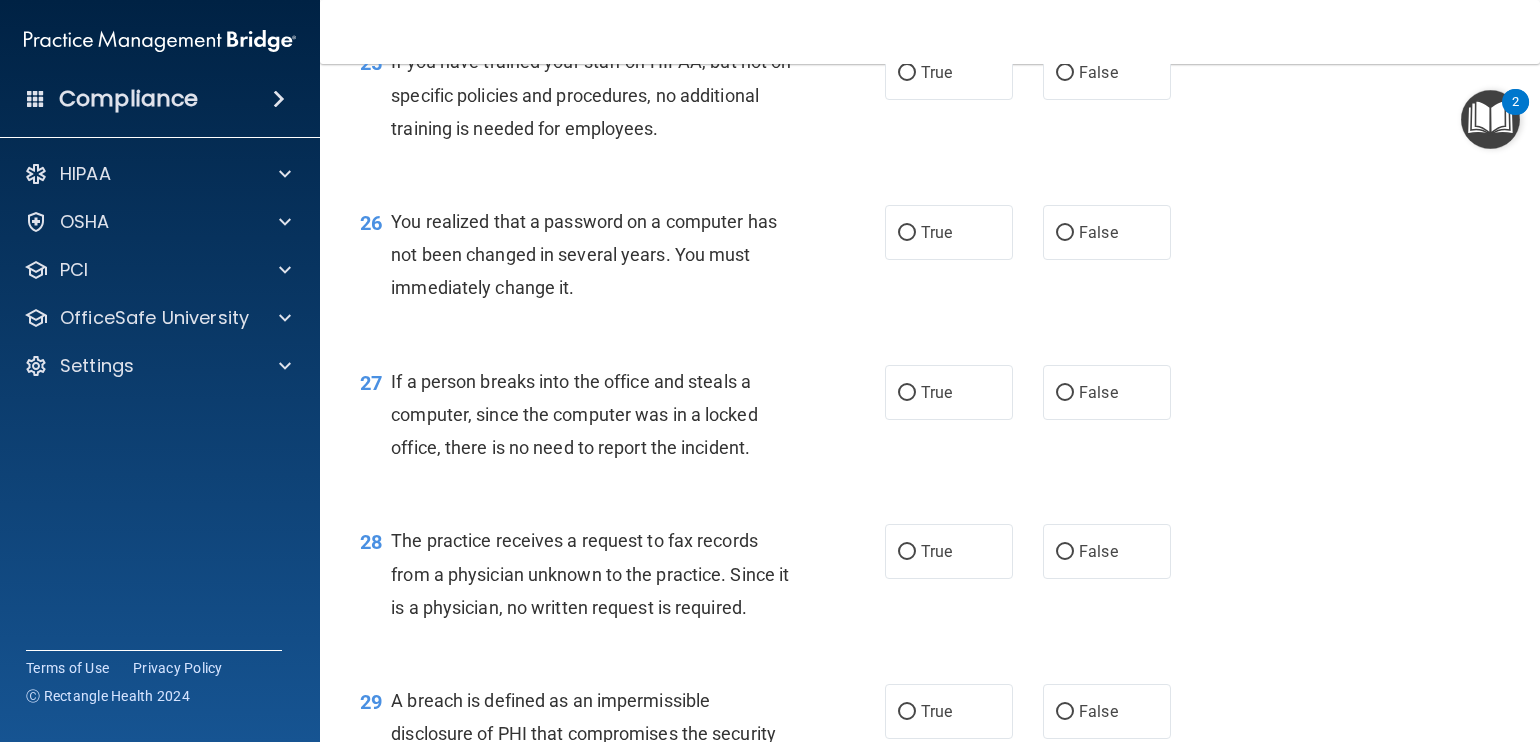 scroll, scrollTop: 4285, scrollLeft: 0, axis: vertical 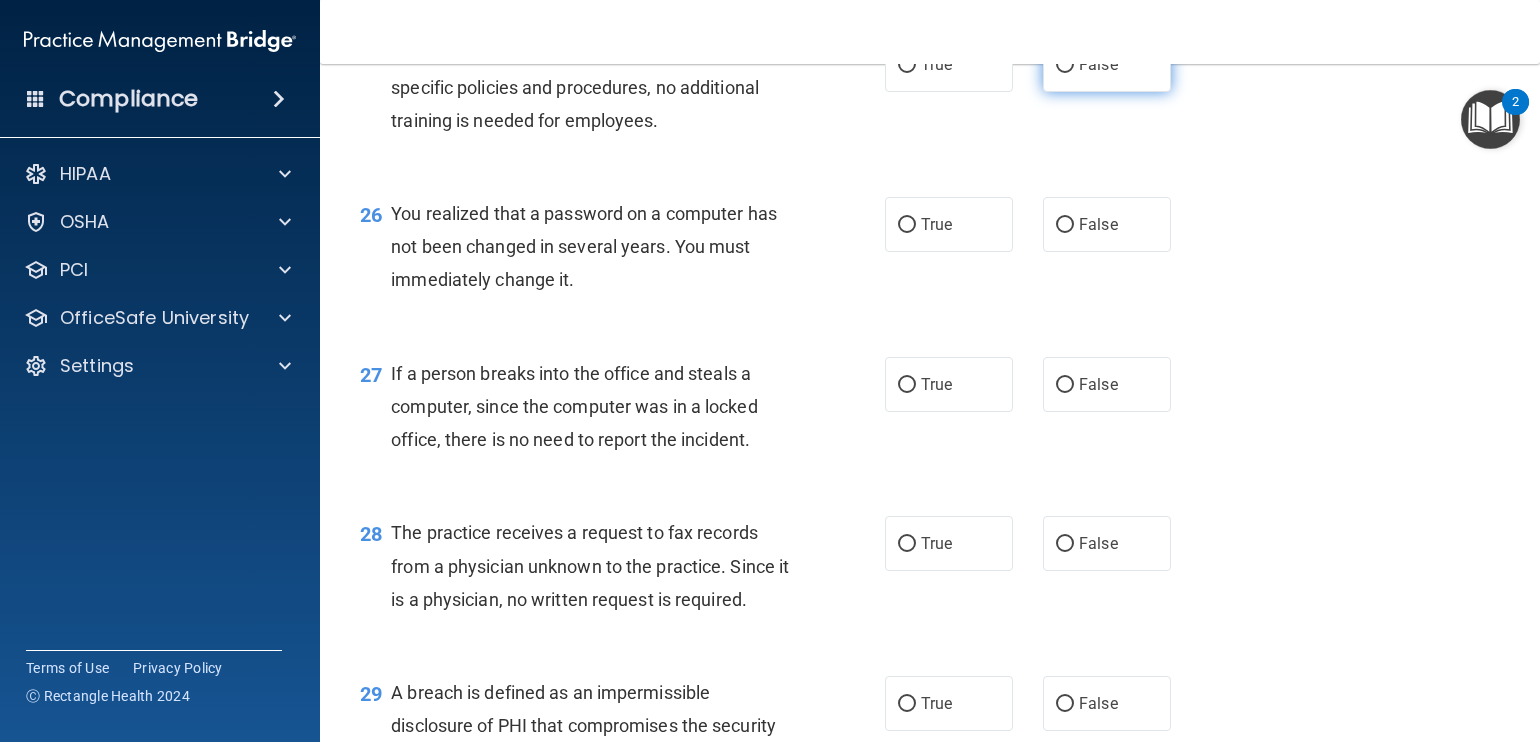 click on "False" at bounding box center [1065, 65] 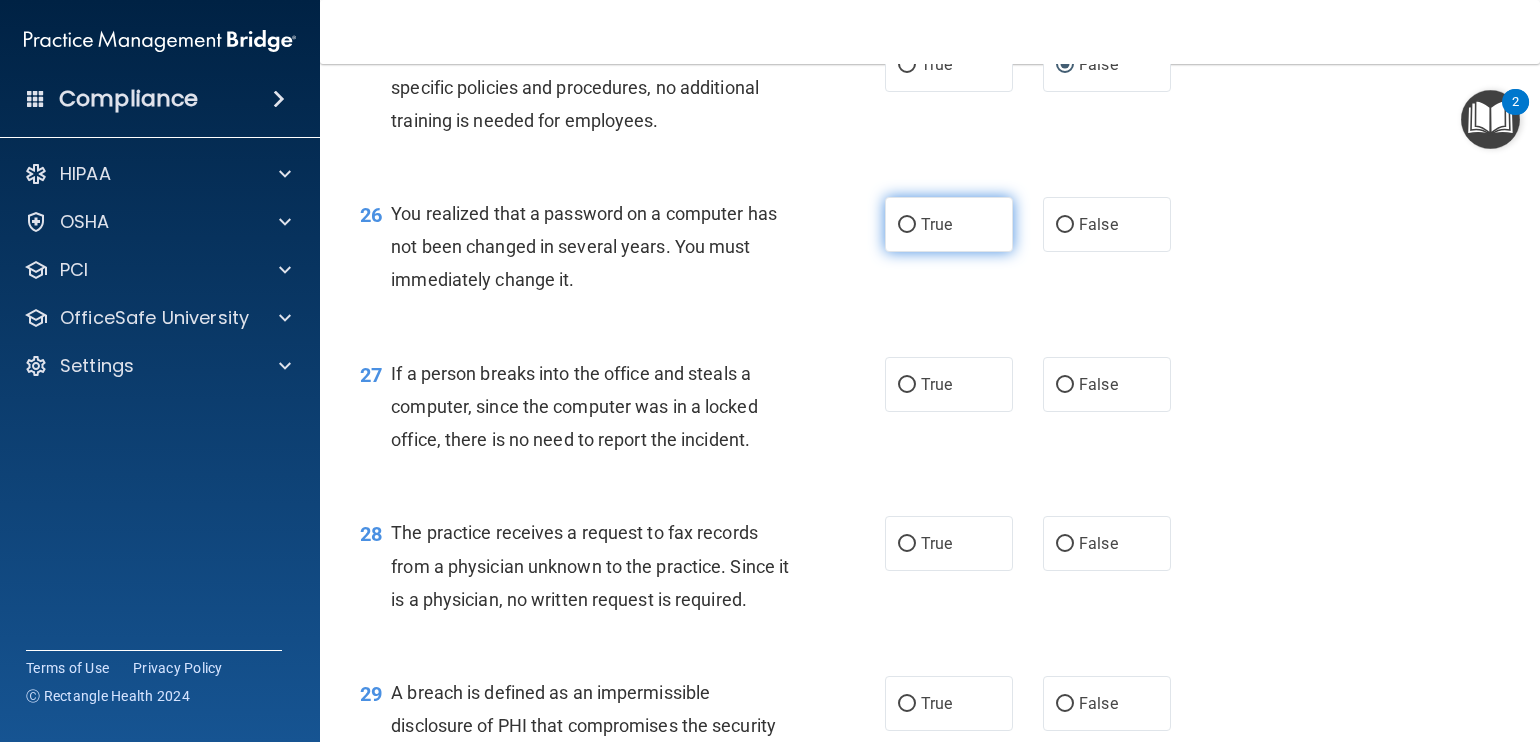 click on "True" at bounding box center (907, 225) 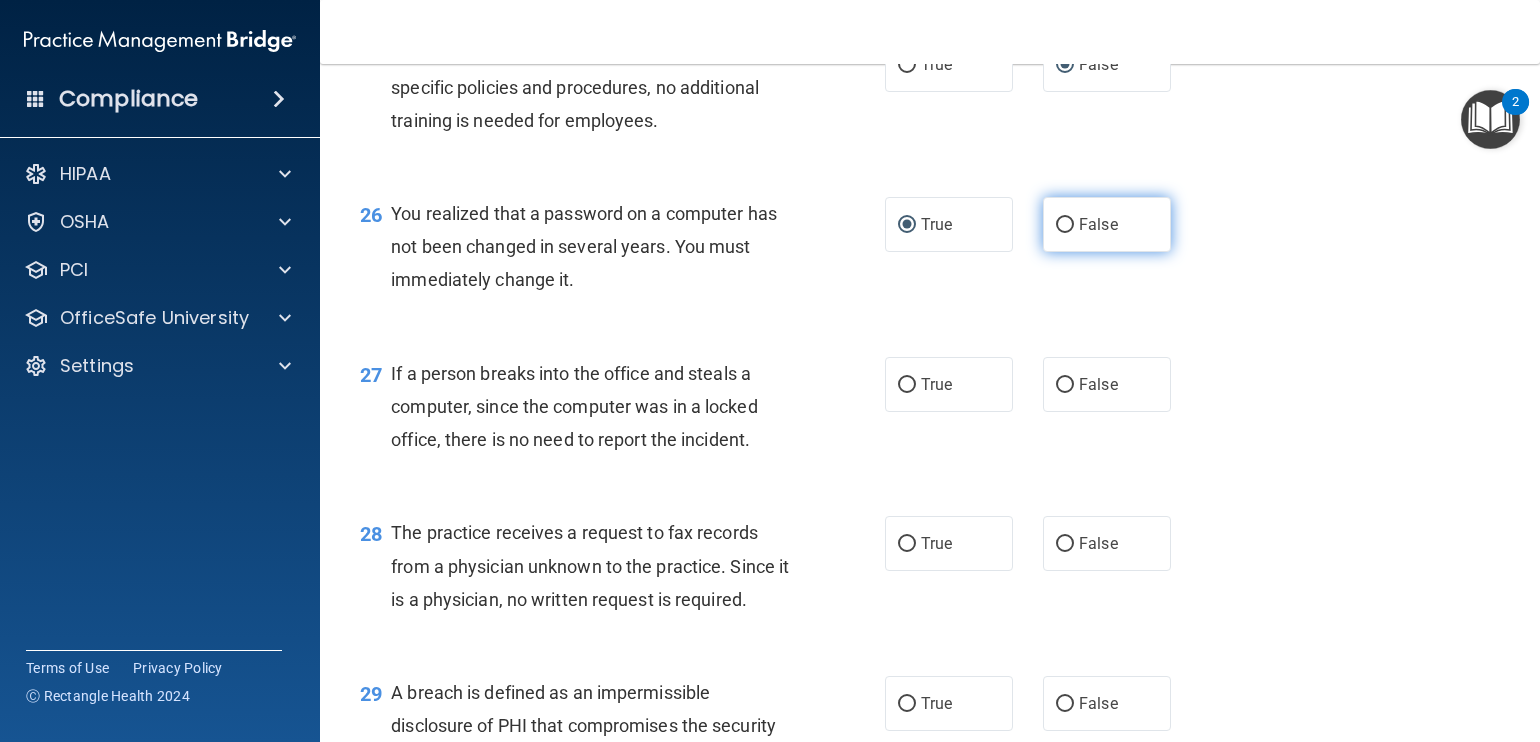 click on "False" at bounding box center [1065, 225] 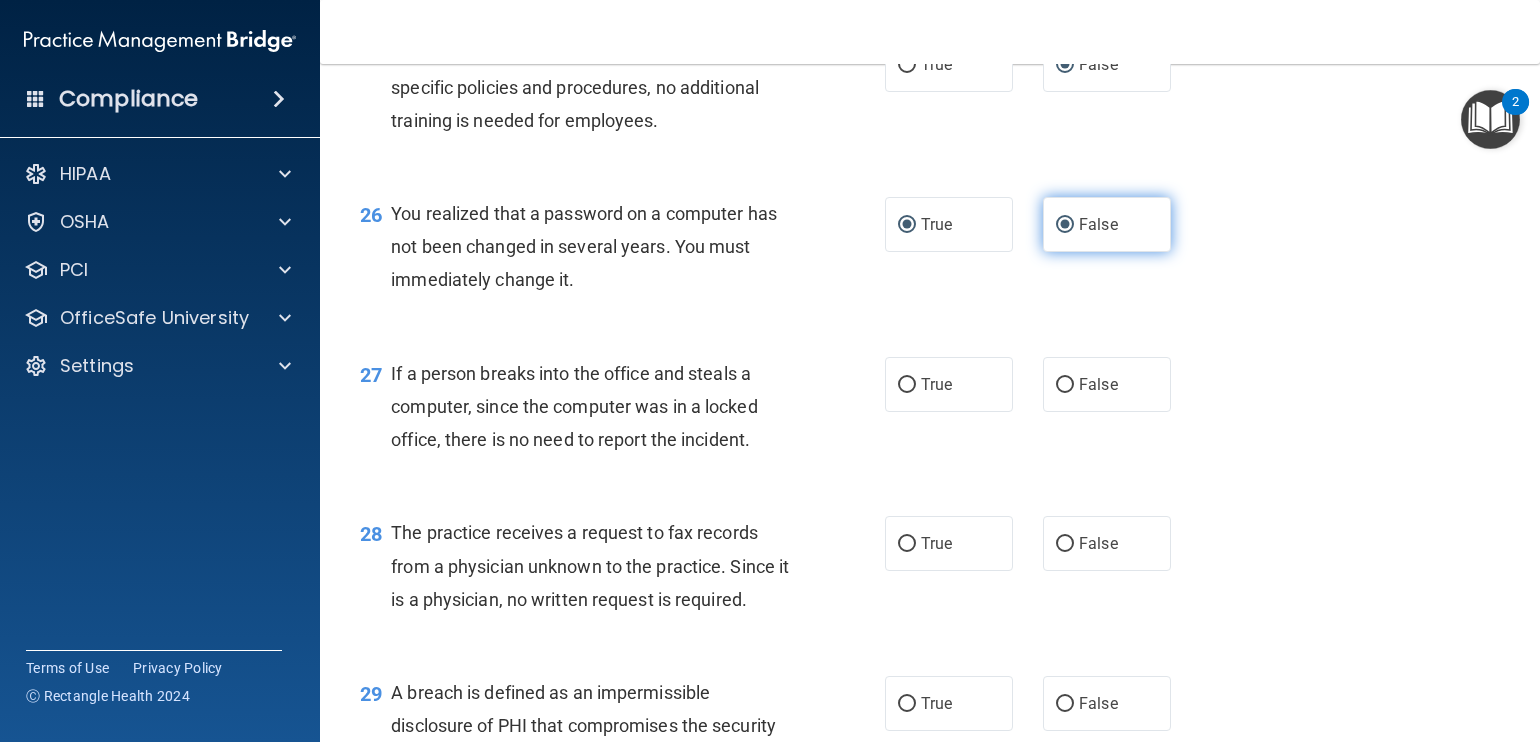 radio on "false" 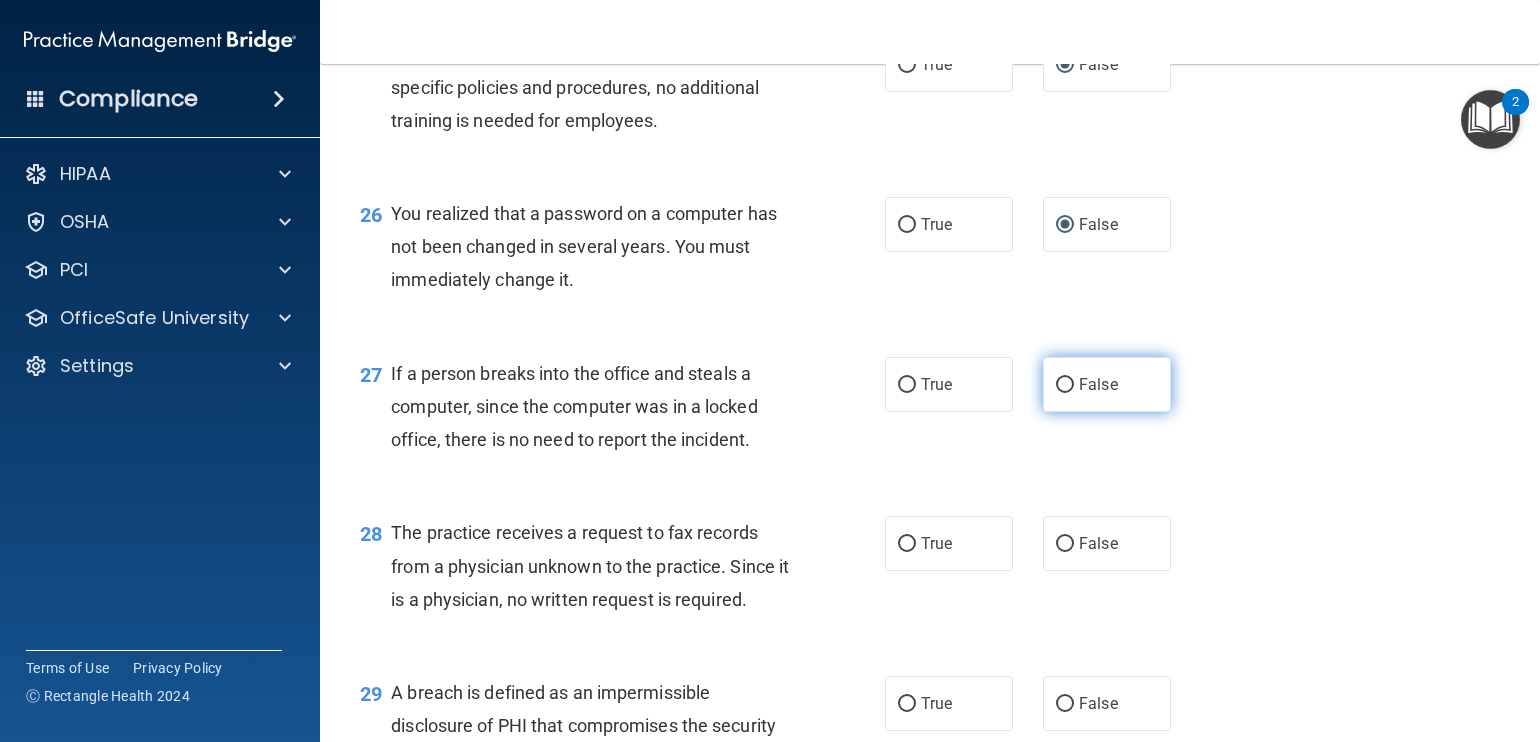 click on "False" at bounding box center [1065, 385] 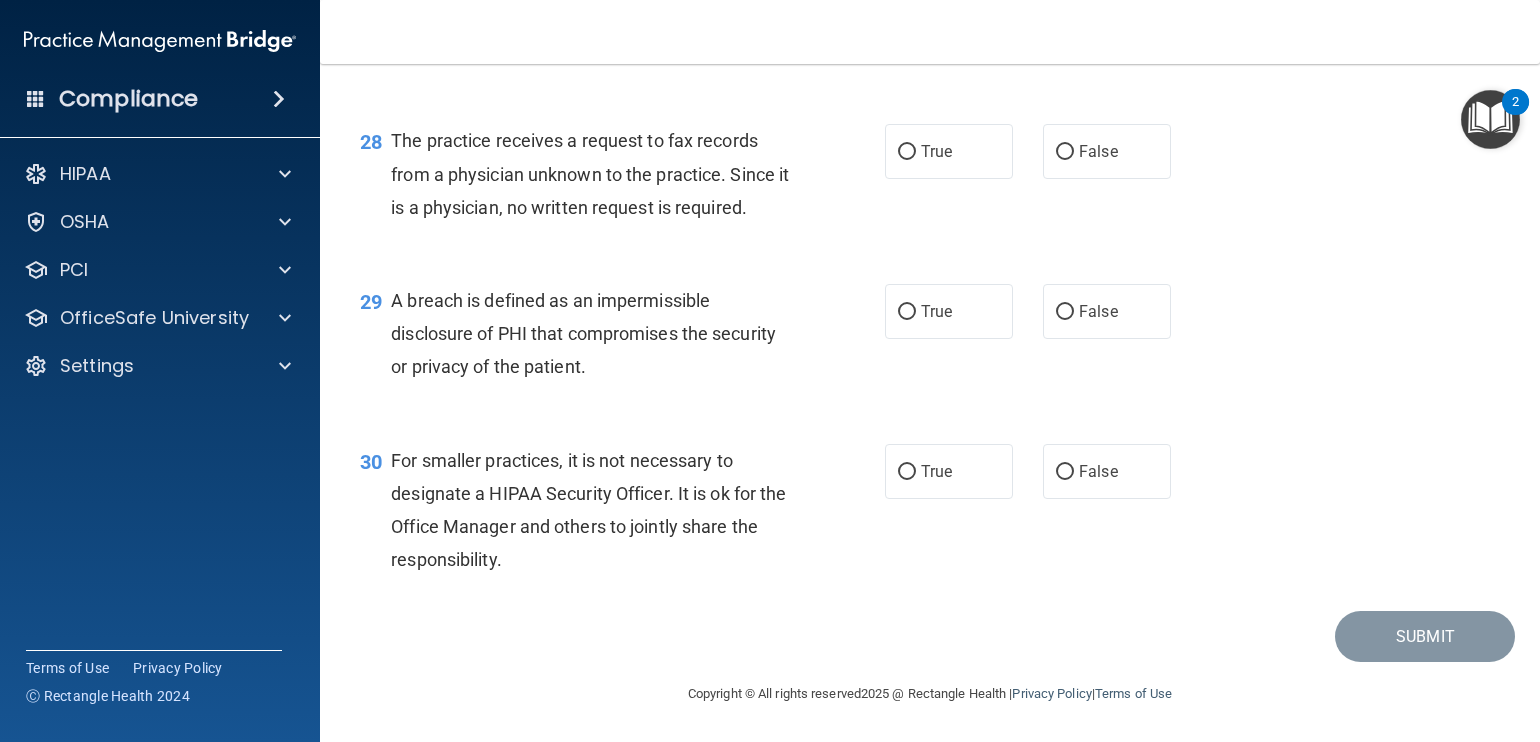 scroll, scrollTop: 4776, scrollLeft: 0, axis: vertical 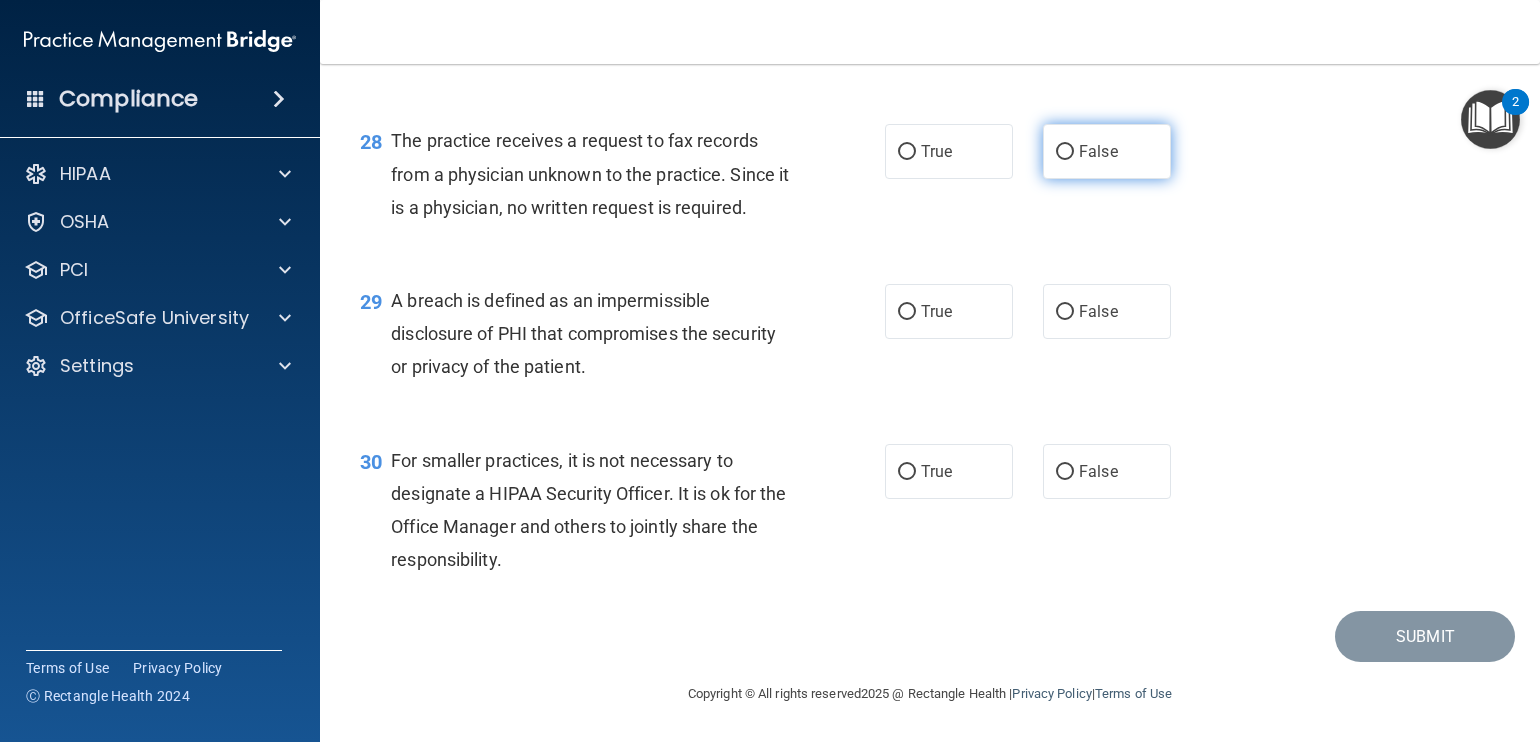 click on "False" at bounding box center [1065, 152] 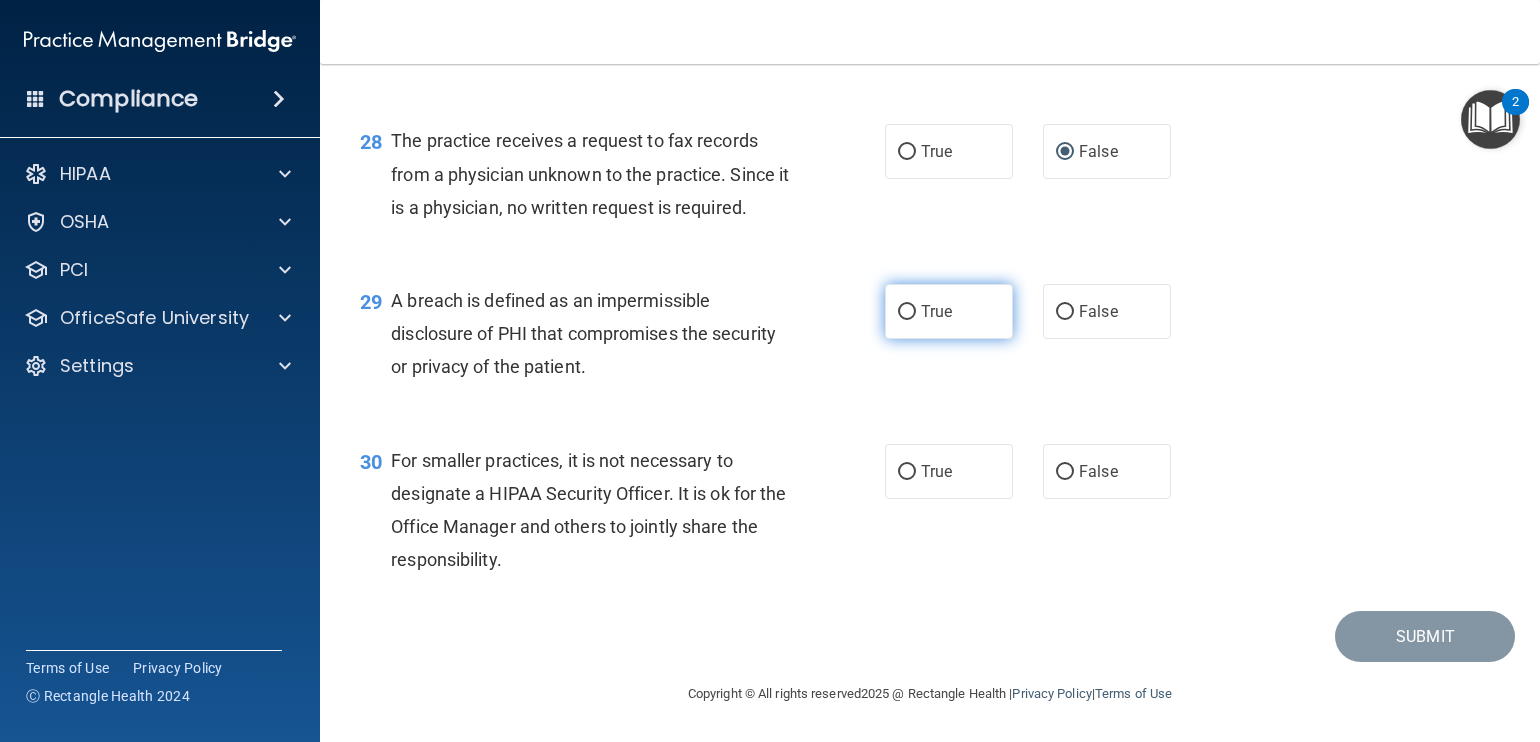 click on "True" at bounding box center [907, 312] 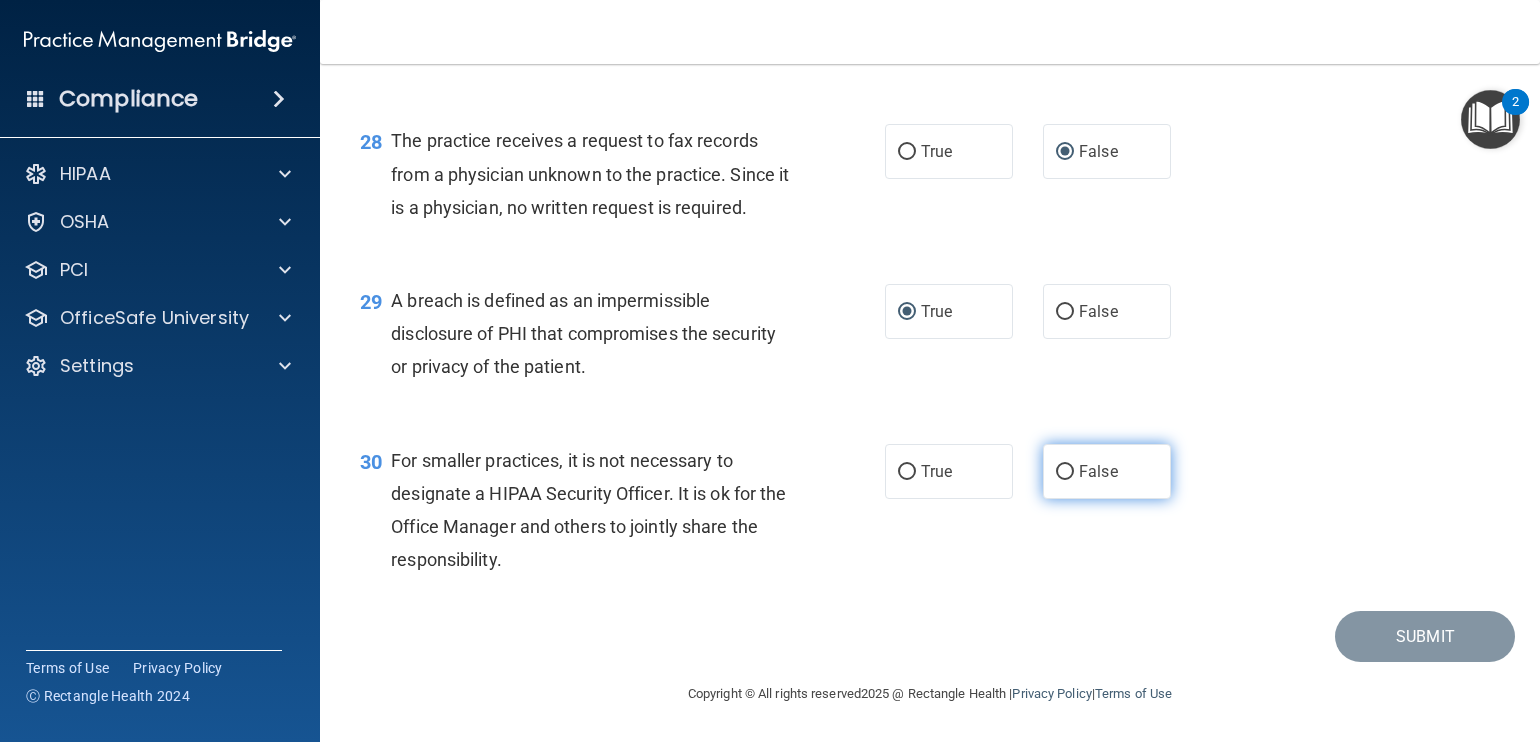 click on "False" at bounding box center (1065, 472) 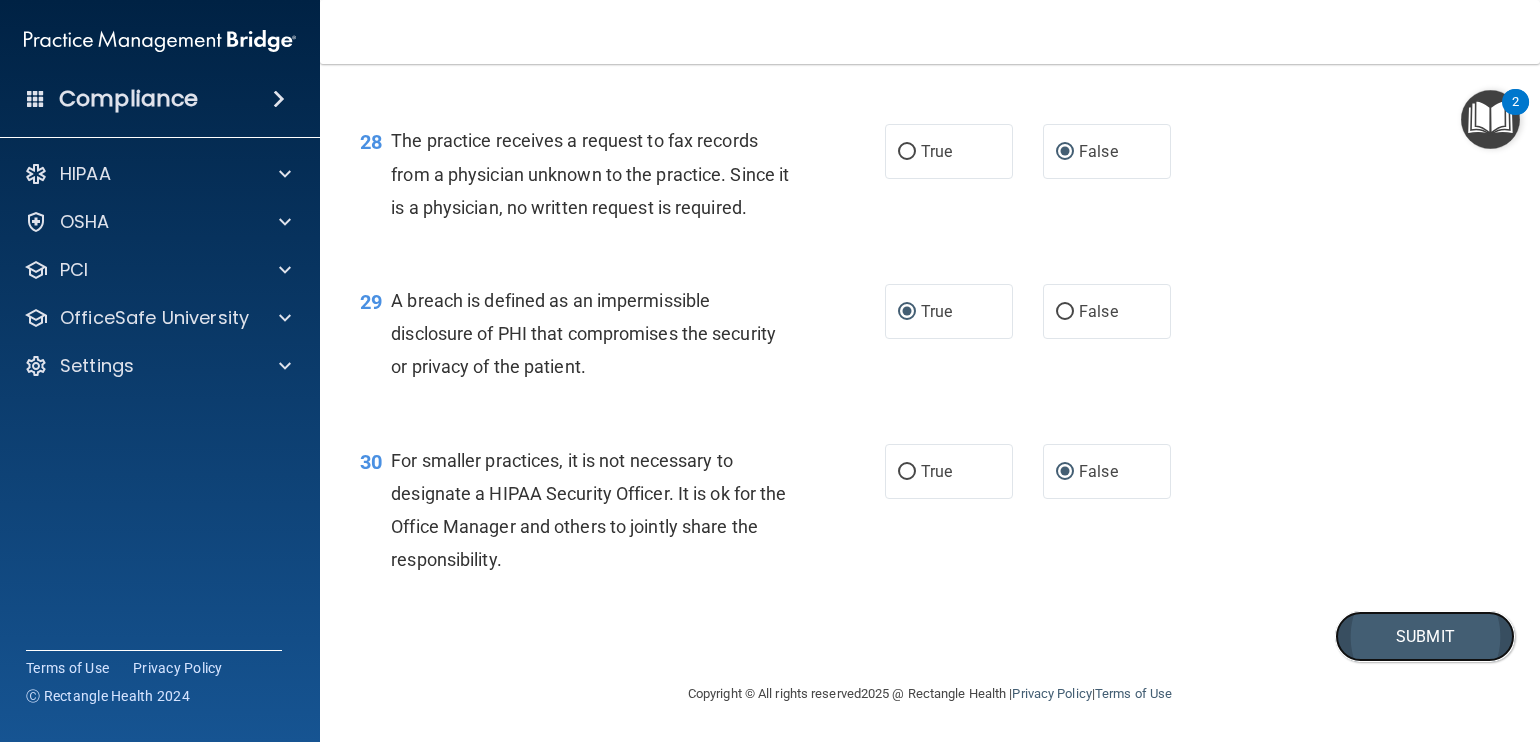 click on "Submit" at bounding box center [1425, 636] 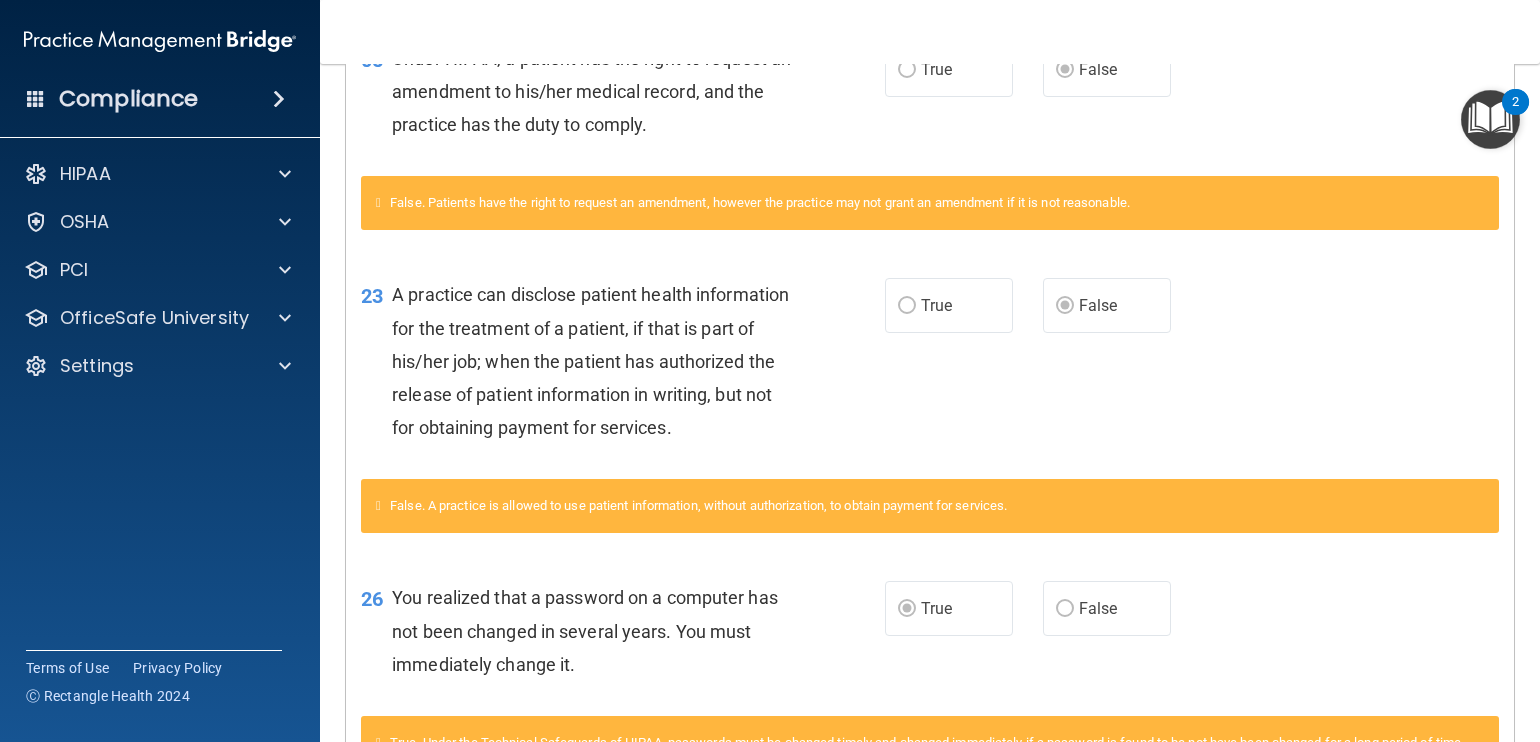 scroll, scrollTop: 0, scrollLeft: 0, axis: both 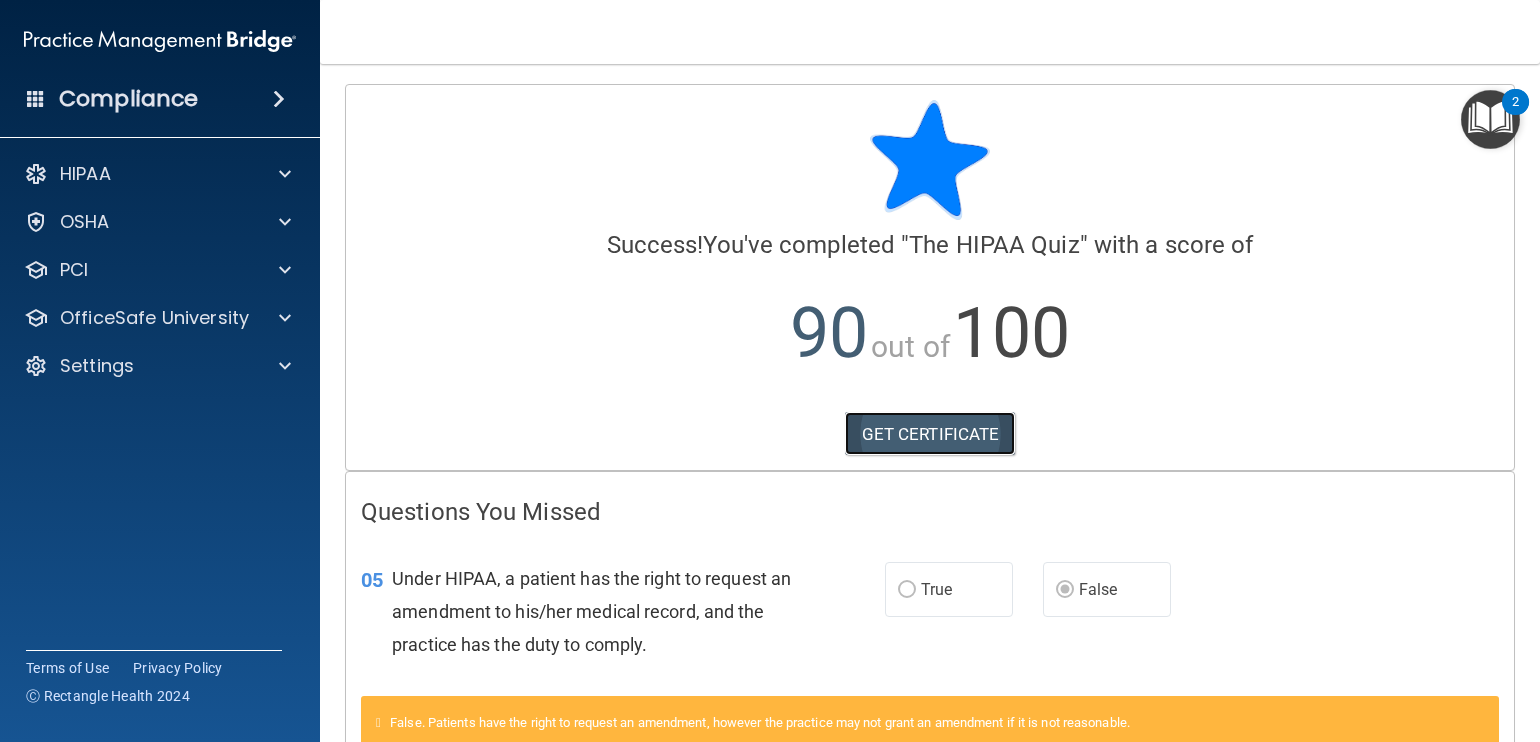 click on "GET CERTIFICATE" at bounding box center (930, 434) 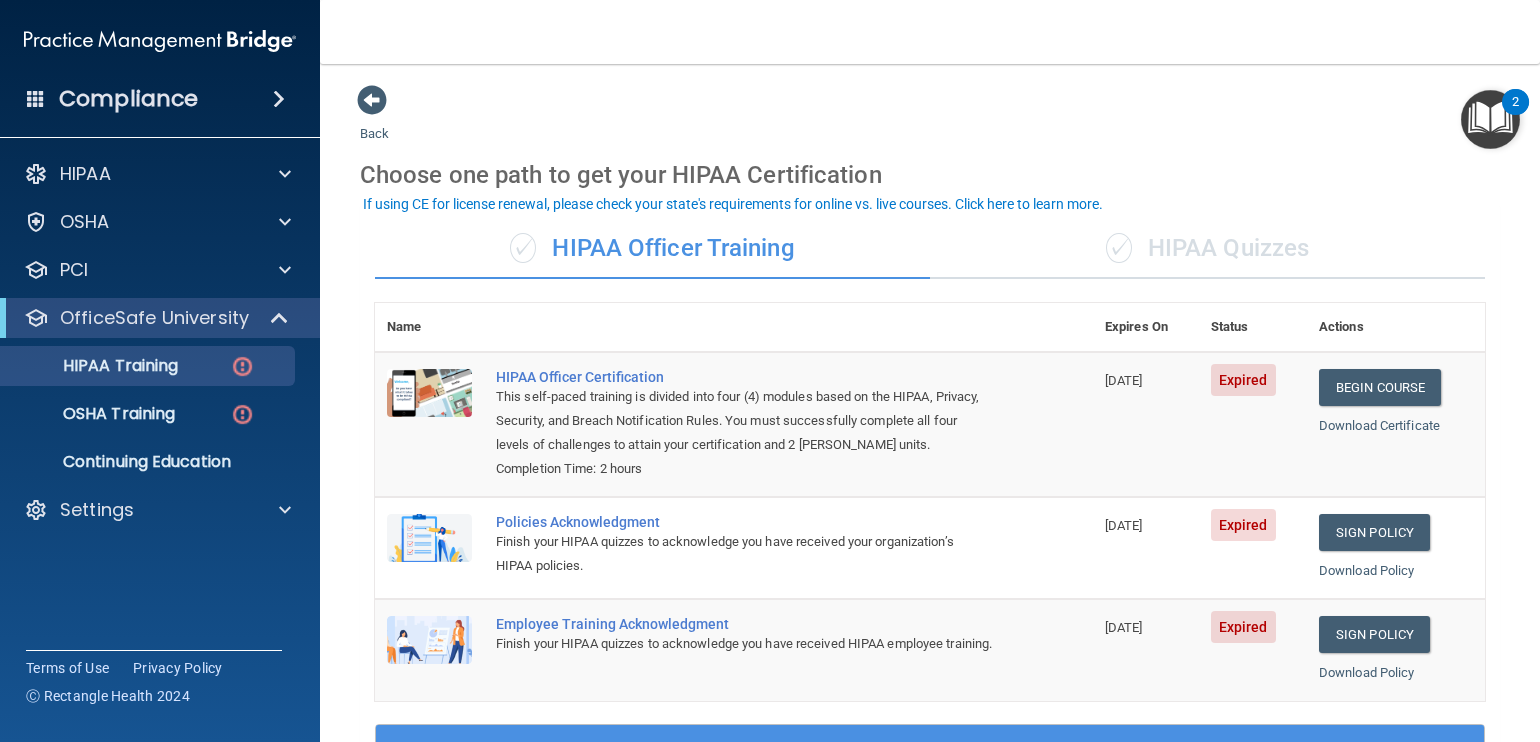 click on "✓   HIPAA Quizzes" at bounding box center (1207, 249) 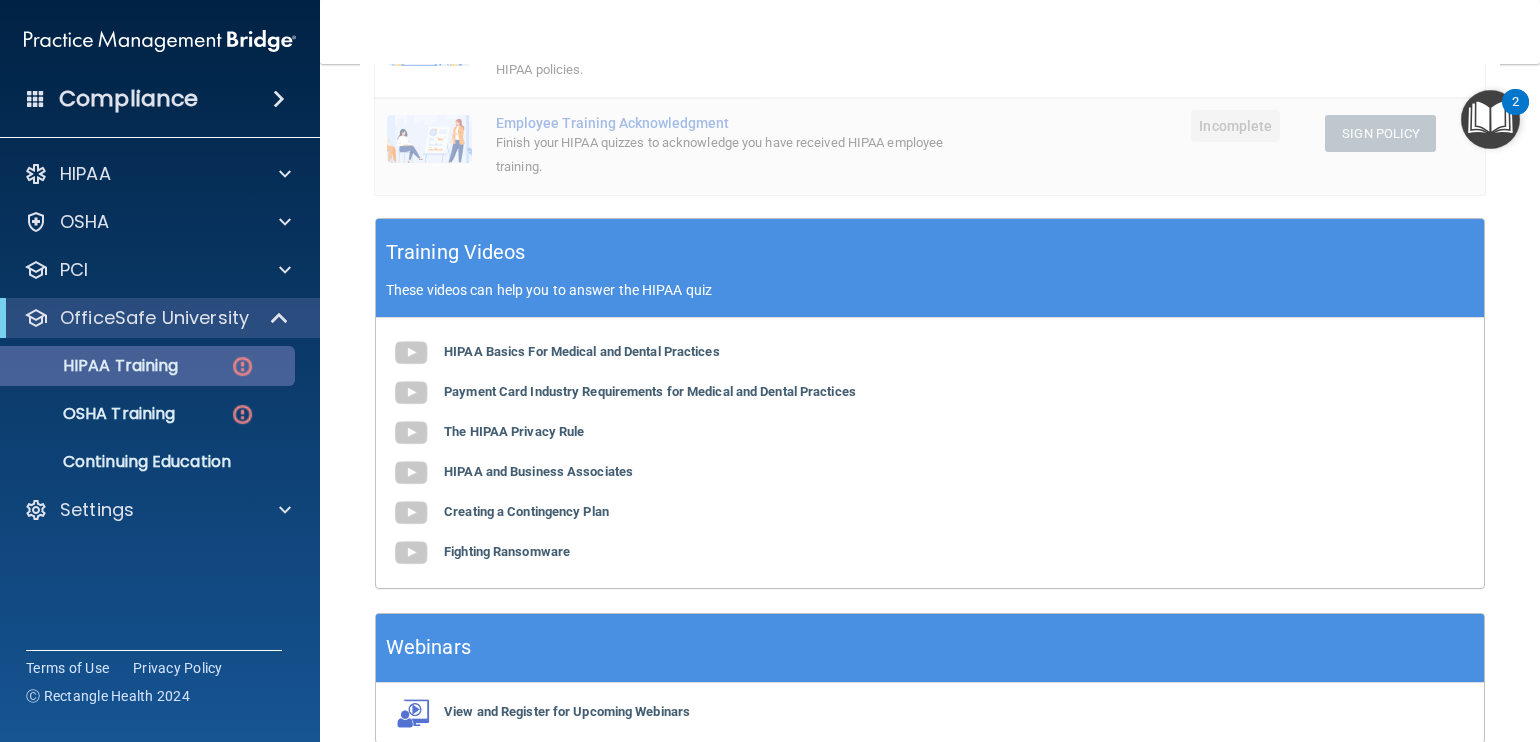 scroll, scrollTop: 641, scrollLeft: 0, axis: vertical 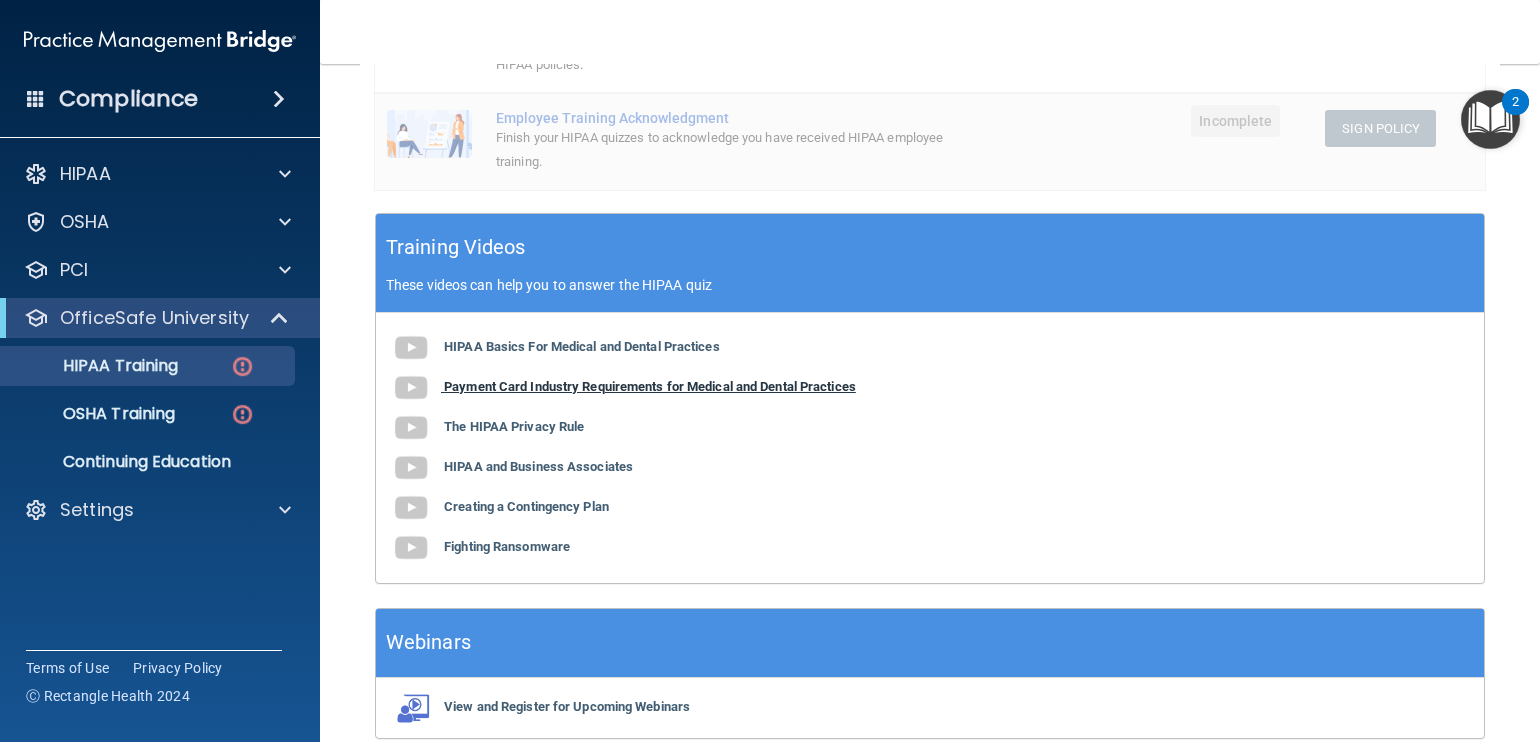 click on "Payment Card Industry Requirements for Medical and Dental Practices" at bounding box center [650, 386] 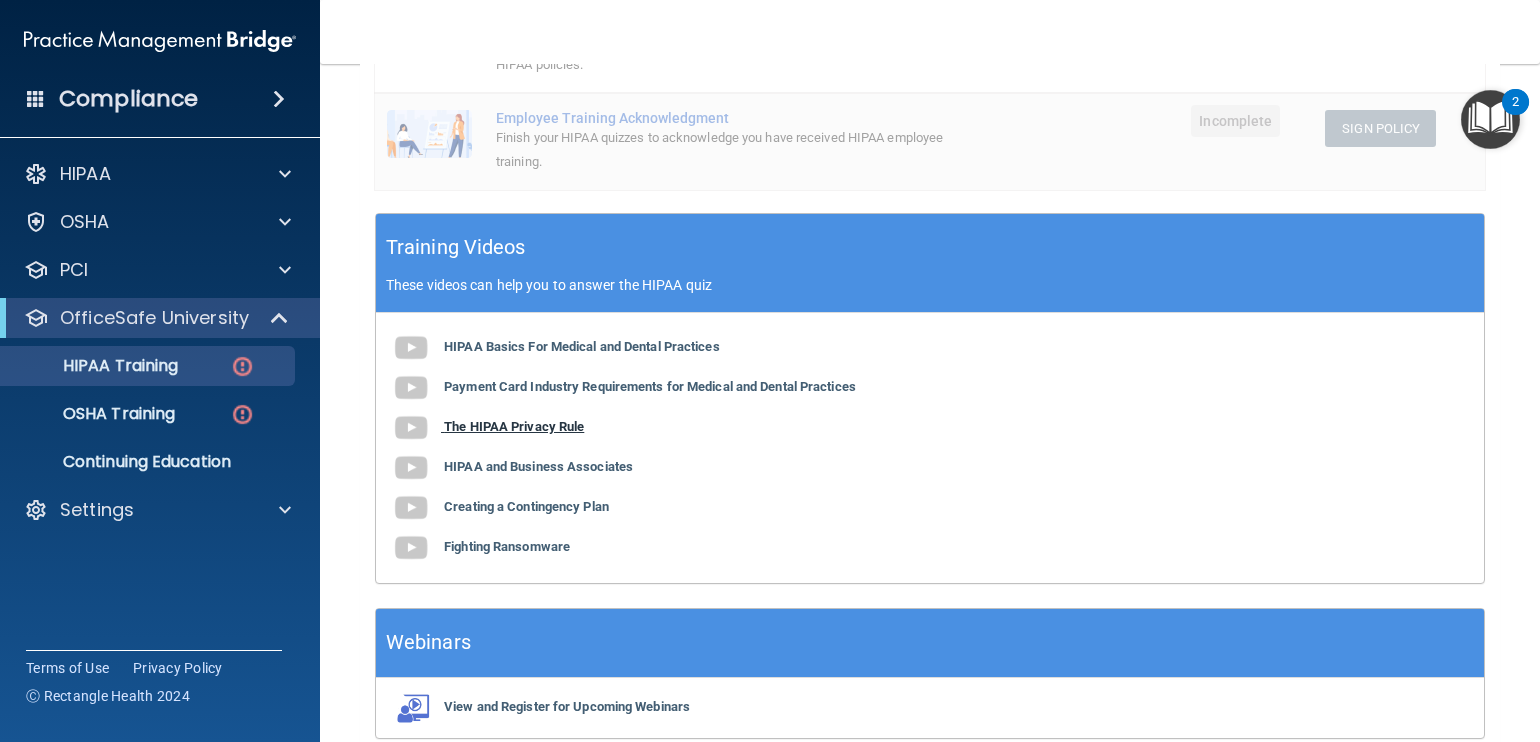 click on "The HIPAA Privacy Rule" at bounding box center (514, 426) 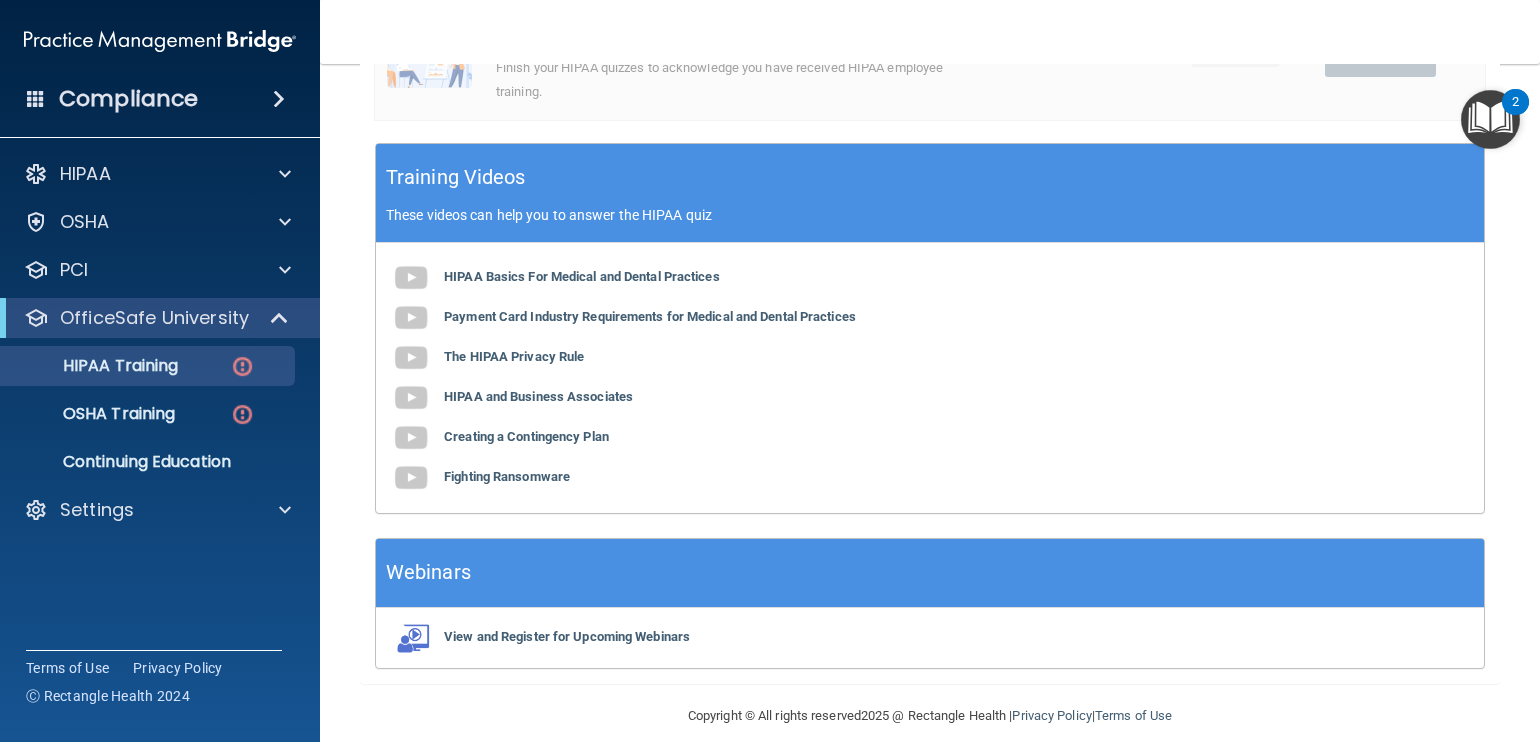 scroll, scrollTop: 730, scrollLeft: 0, axis: vertical 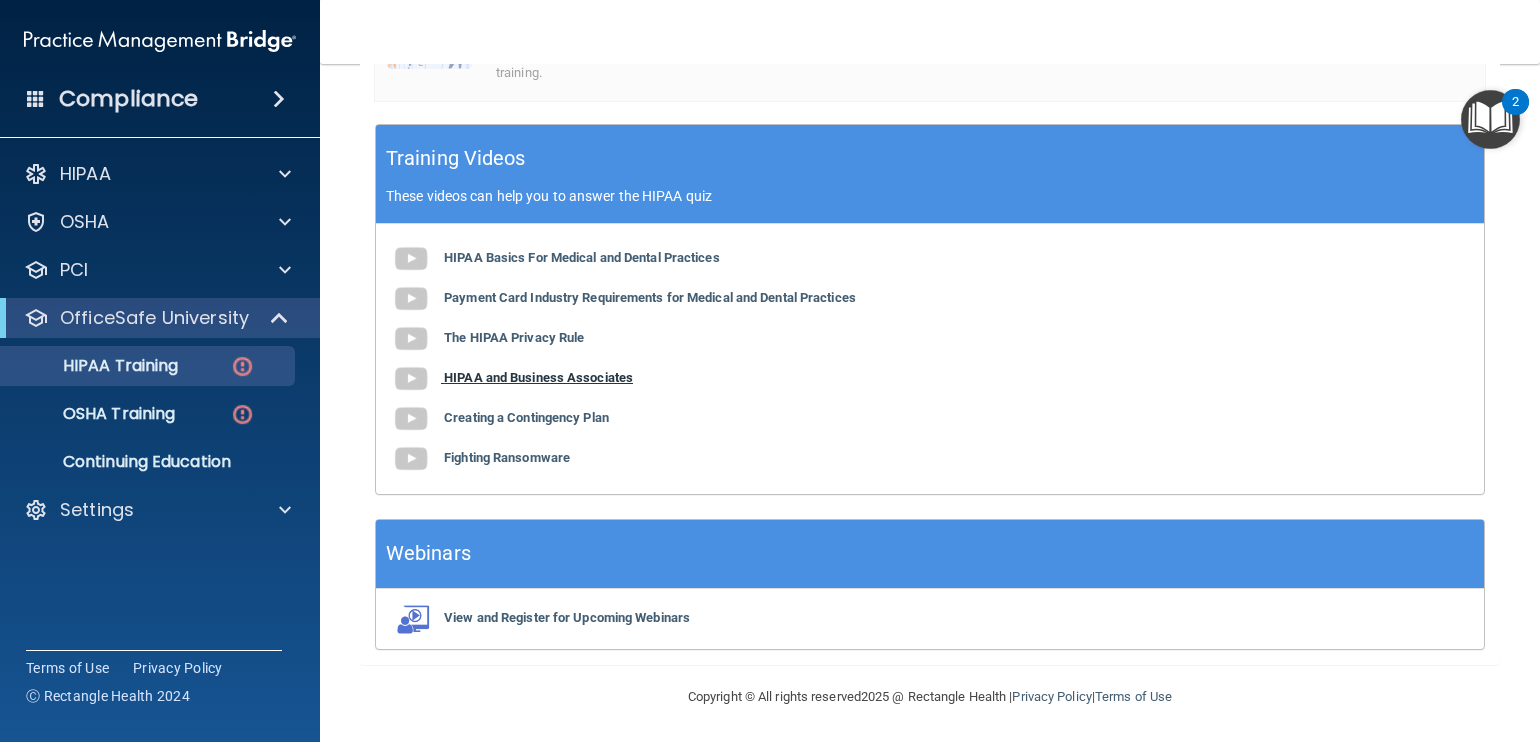 click on "HIPAA and Business Associates" at bounding box center (538, 377) 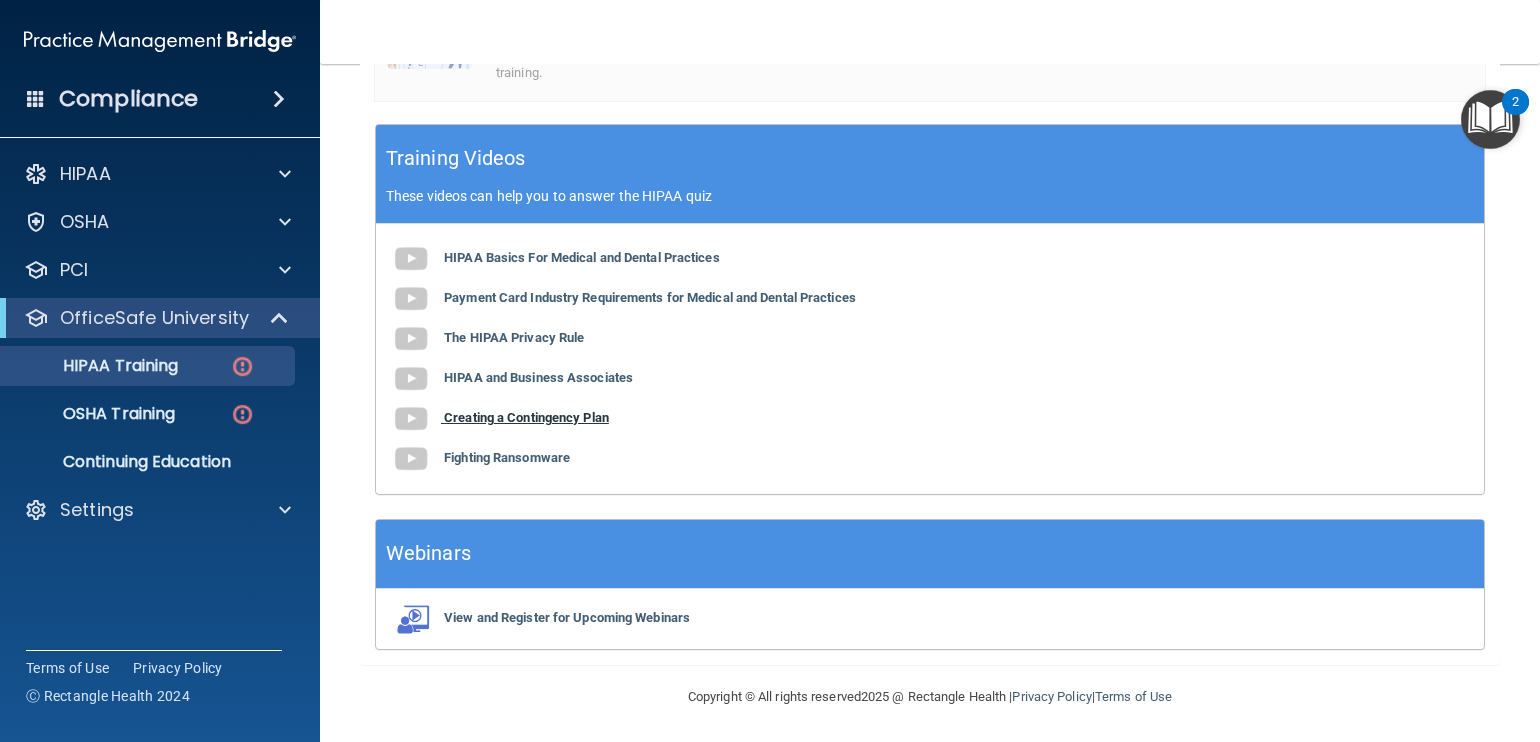 click on "Creating a Contingency Plan" at bounding box center (526, 417) 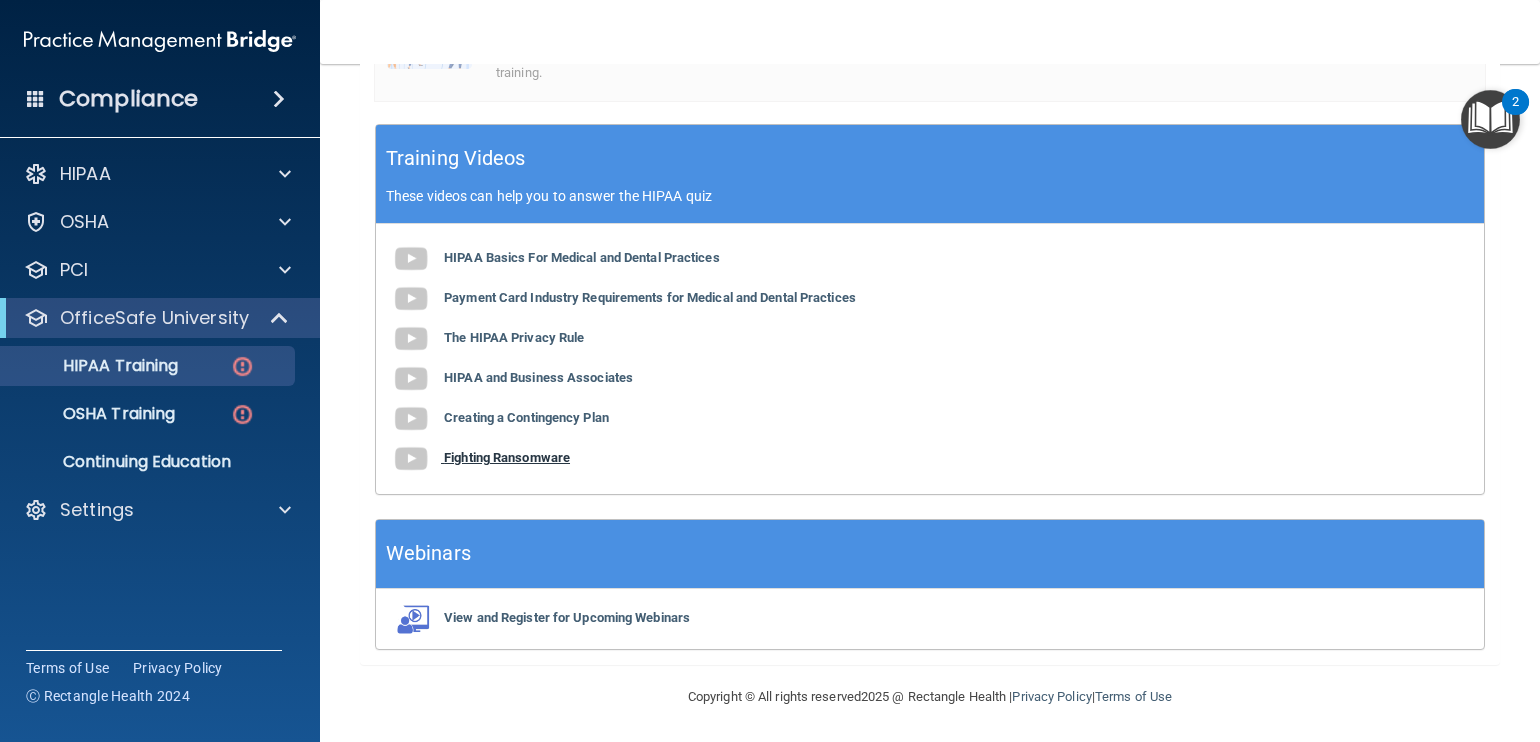 click on "Fighting Ransomware" at bounding box center (507, 457) 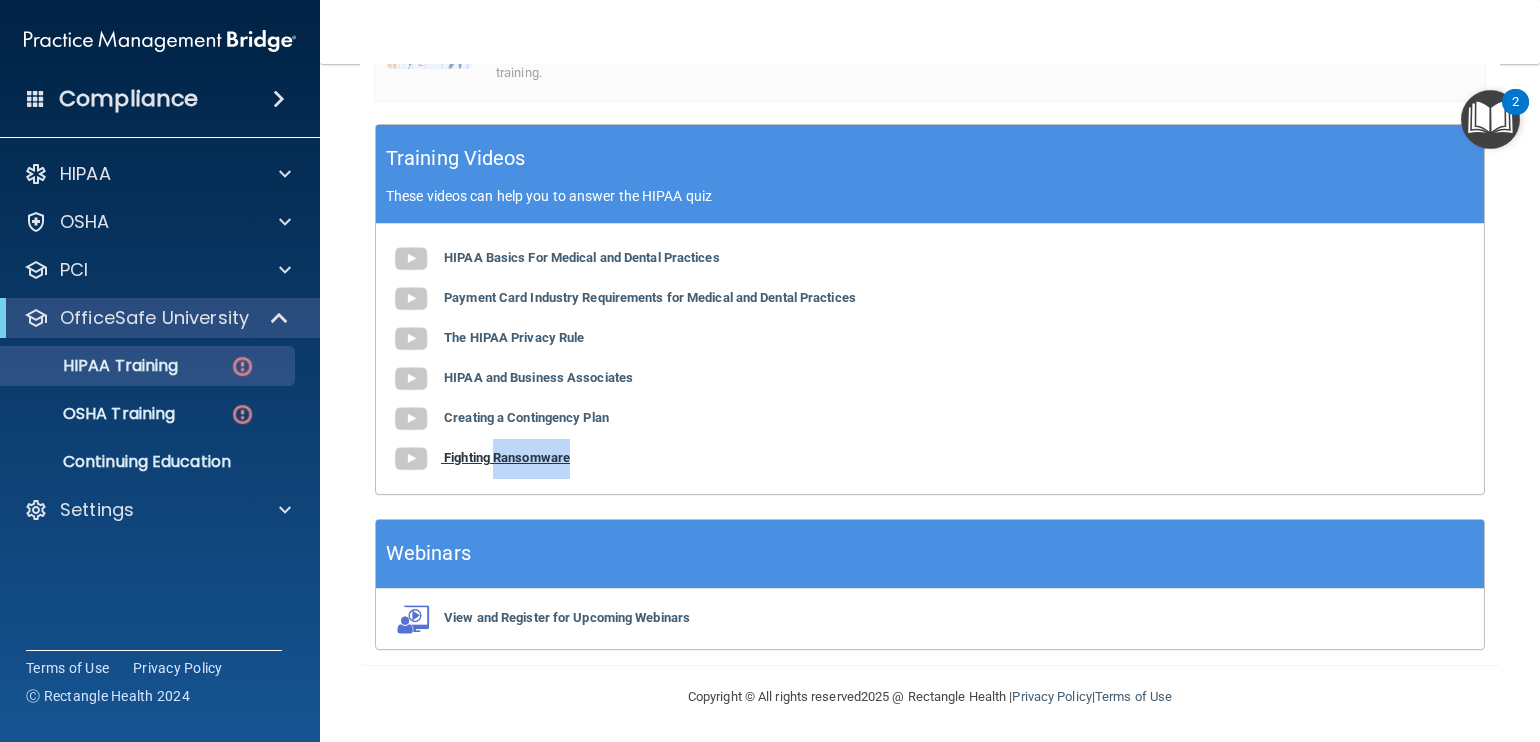 click on "Fighting Ransomware" at bounding box center (507, 457) 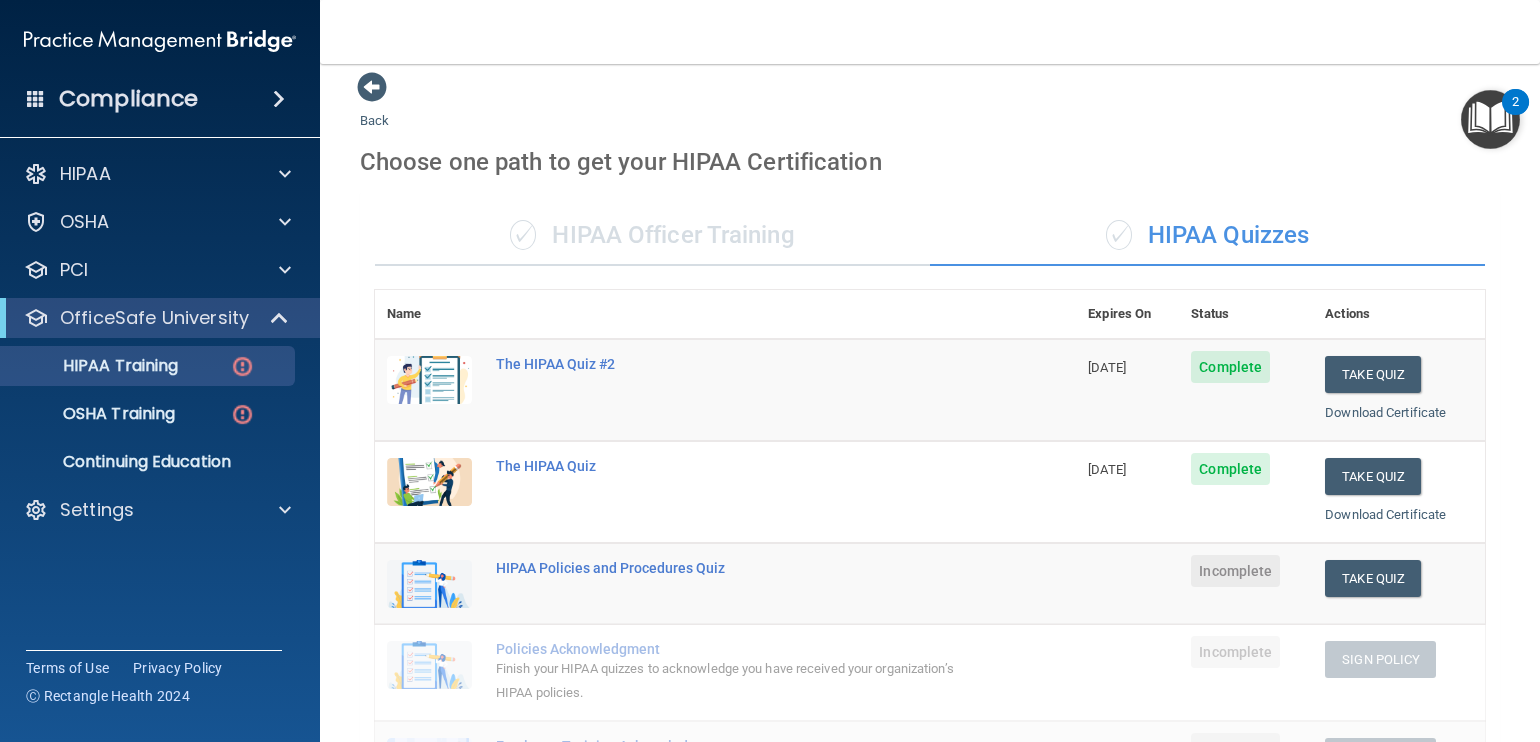 scroll, scrollTop: 0, scrollLeft: 0, axis: both 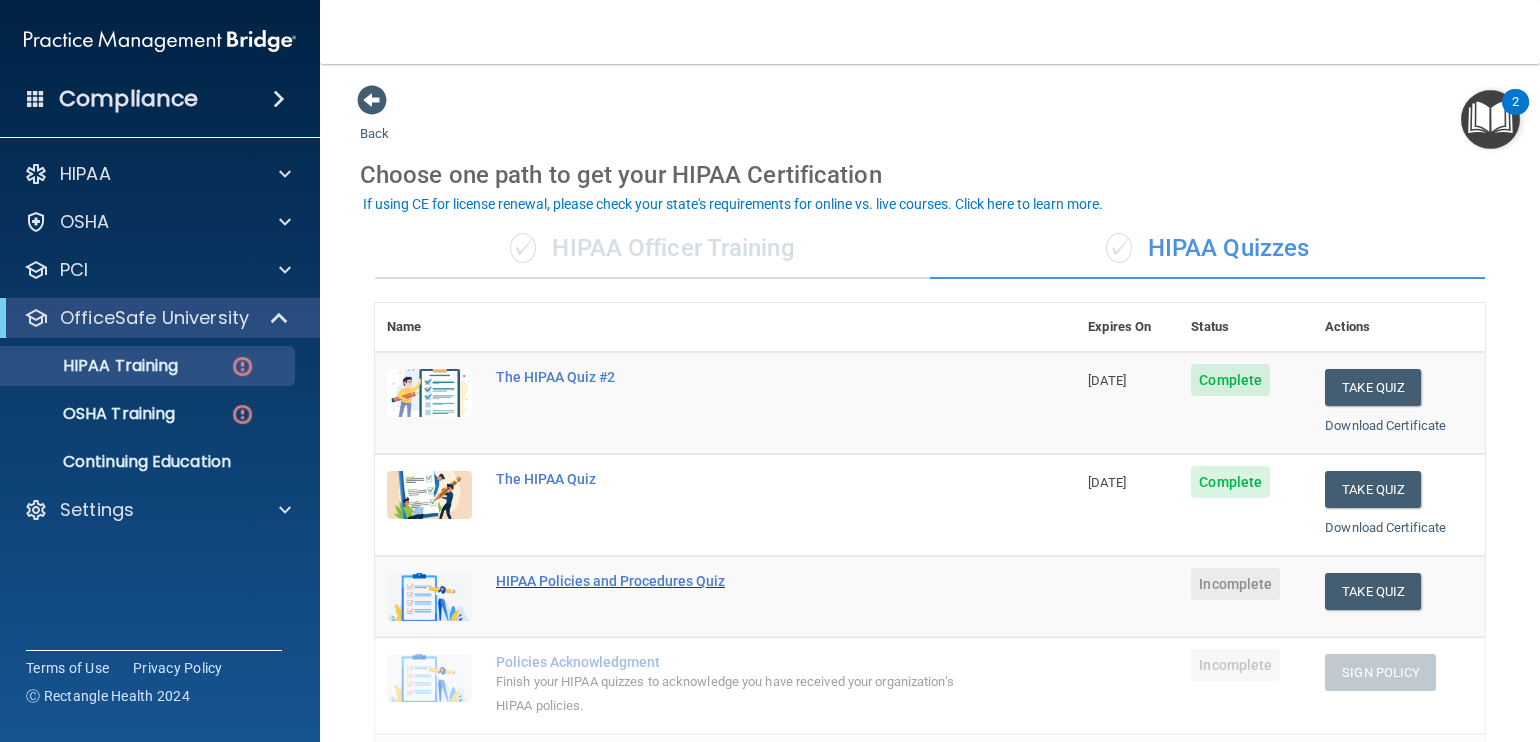 click on "HIPAA Policies and Procedures Quiz" at bounding box center (736, 581) 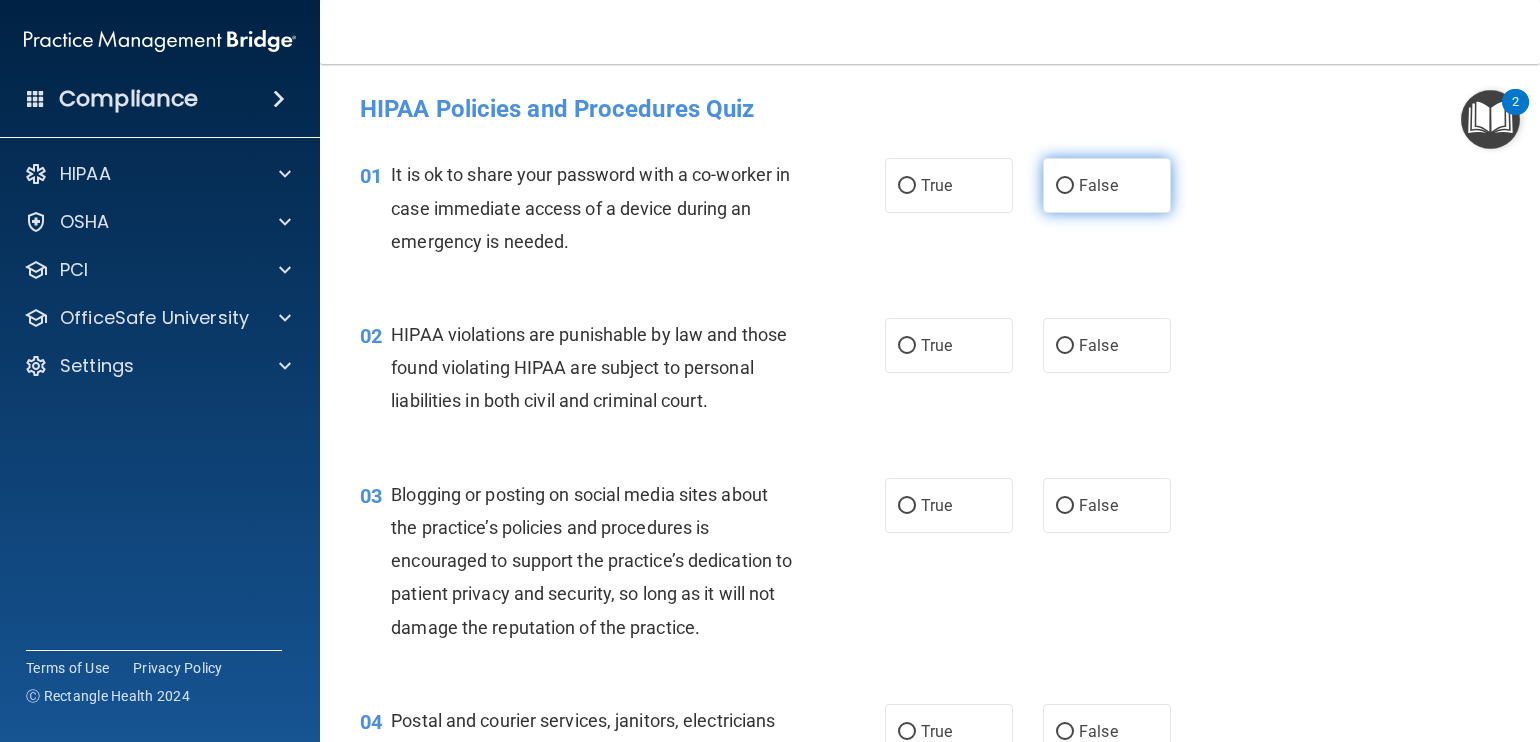 click on "False" at bounding box center [1065, 186] 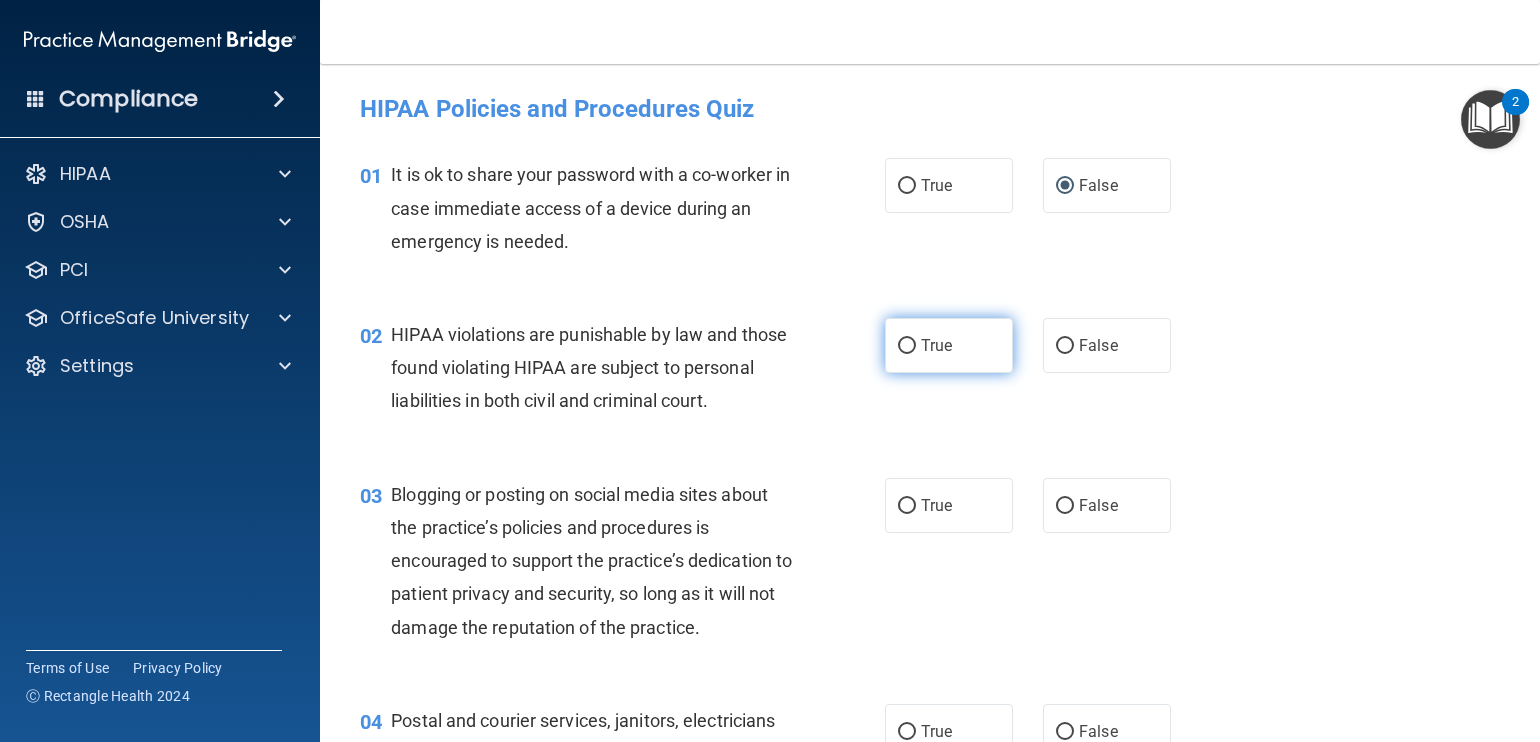 click on "True" at bounding box center [907, 346] 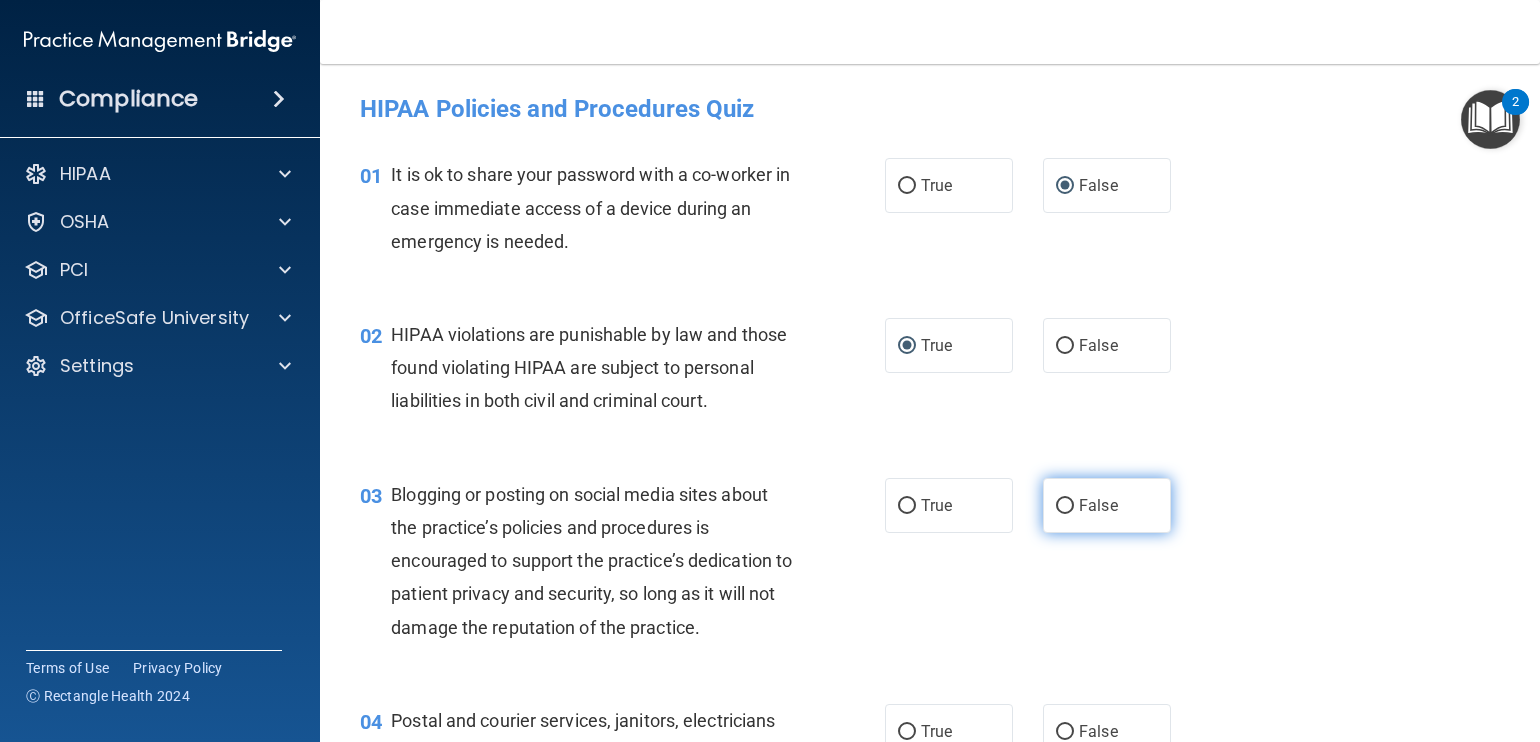 click on "False" at bounding box center [1065, 506] 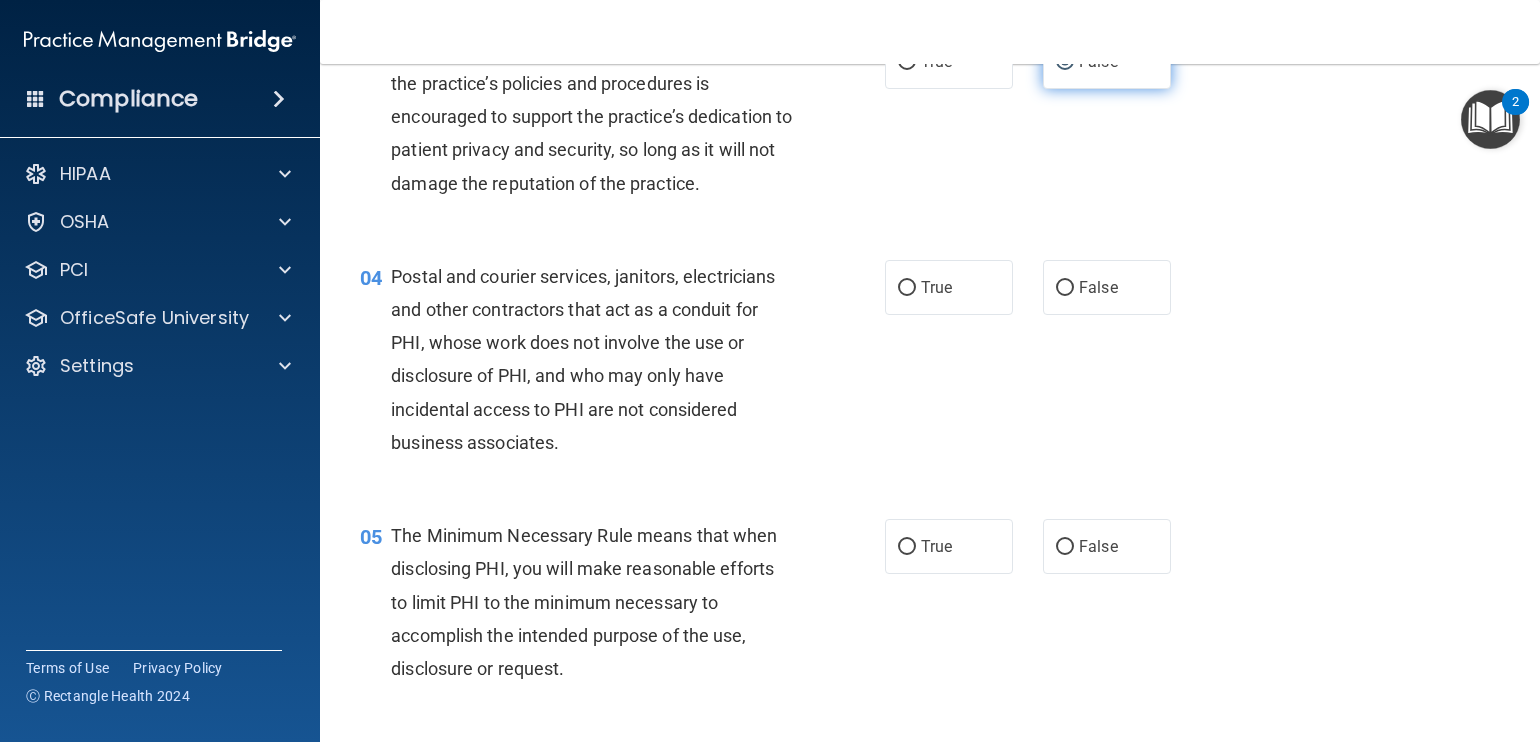 scroll, scrollTop: 446, scrollLeft: 0, axis: vertical 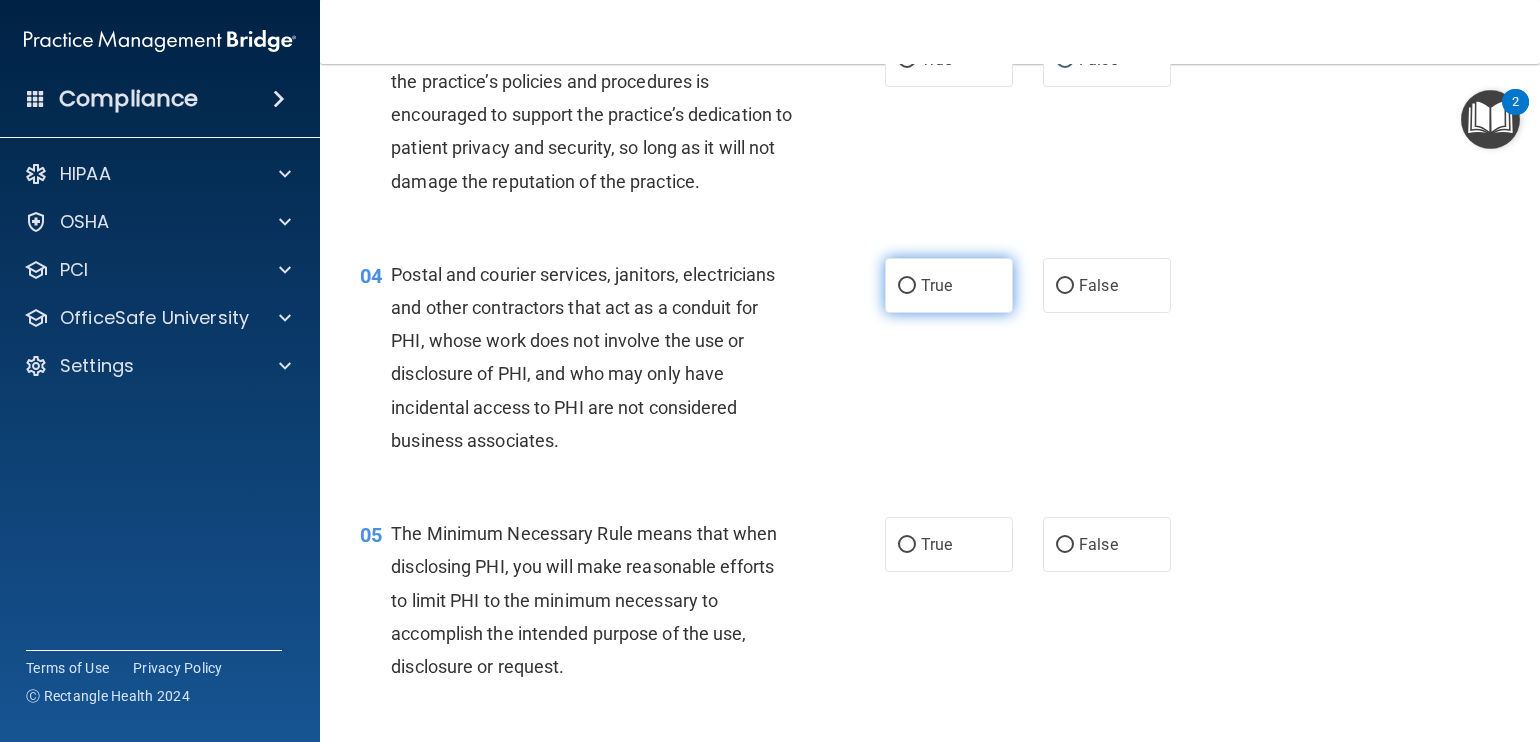 click on "True" at bounding box center (907, 286) 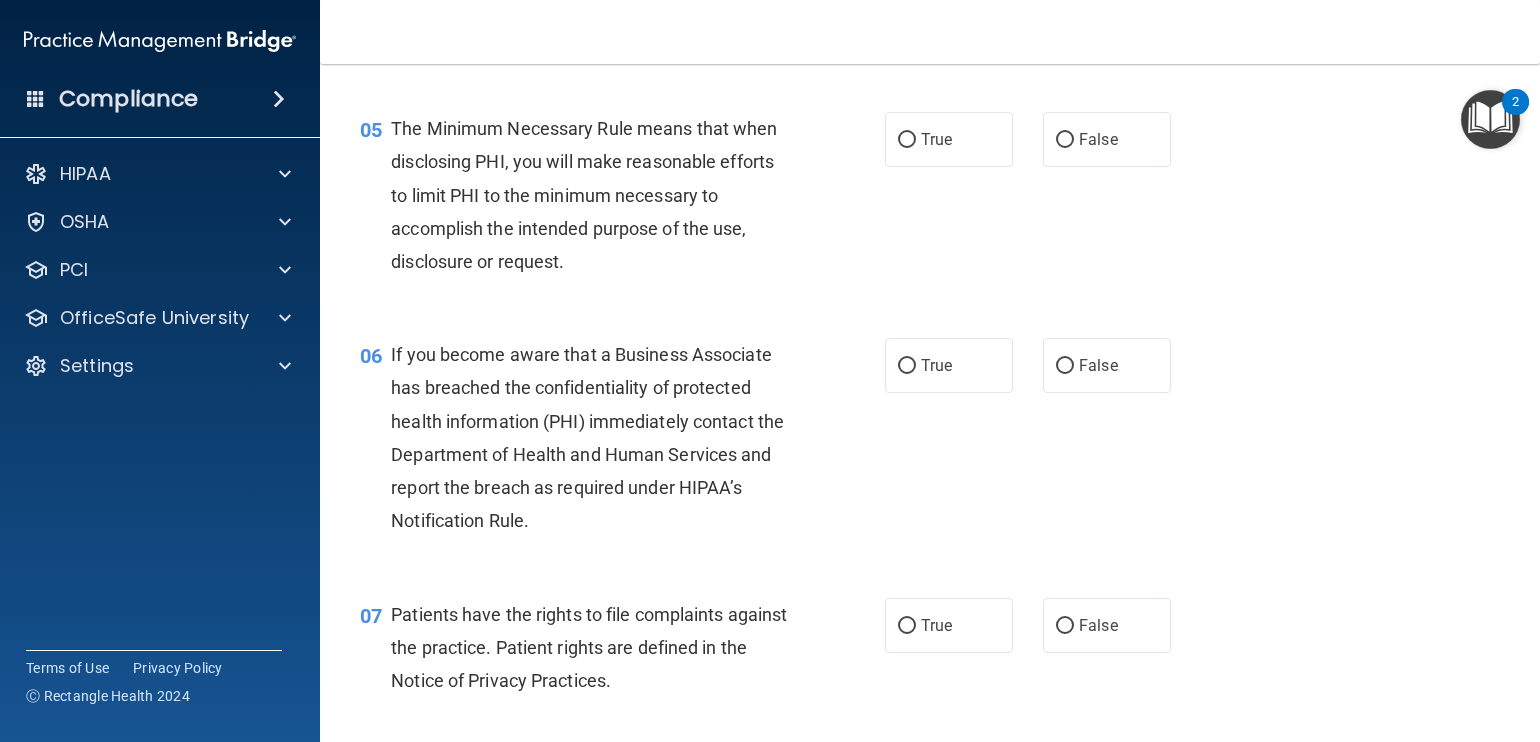 scroll, scrollTop: 852, scrollLeft: 0, axis: vertical 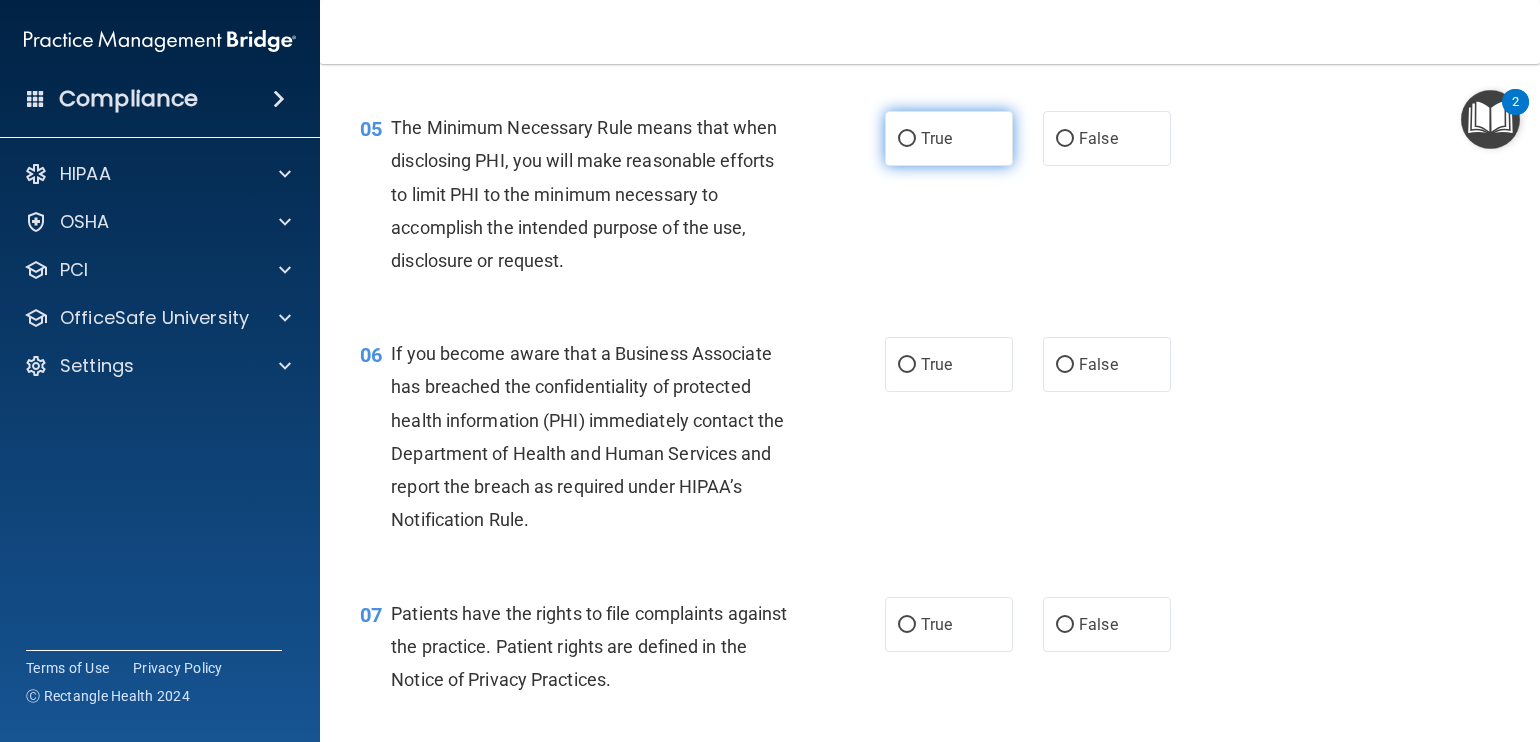 click on "True" at bounding box center (907, 139) 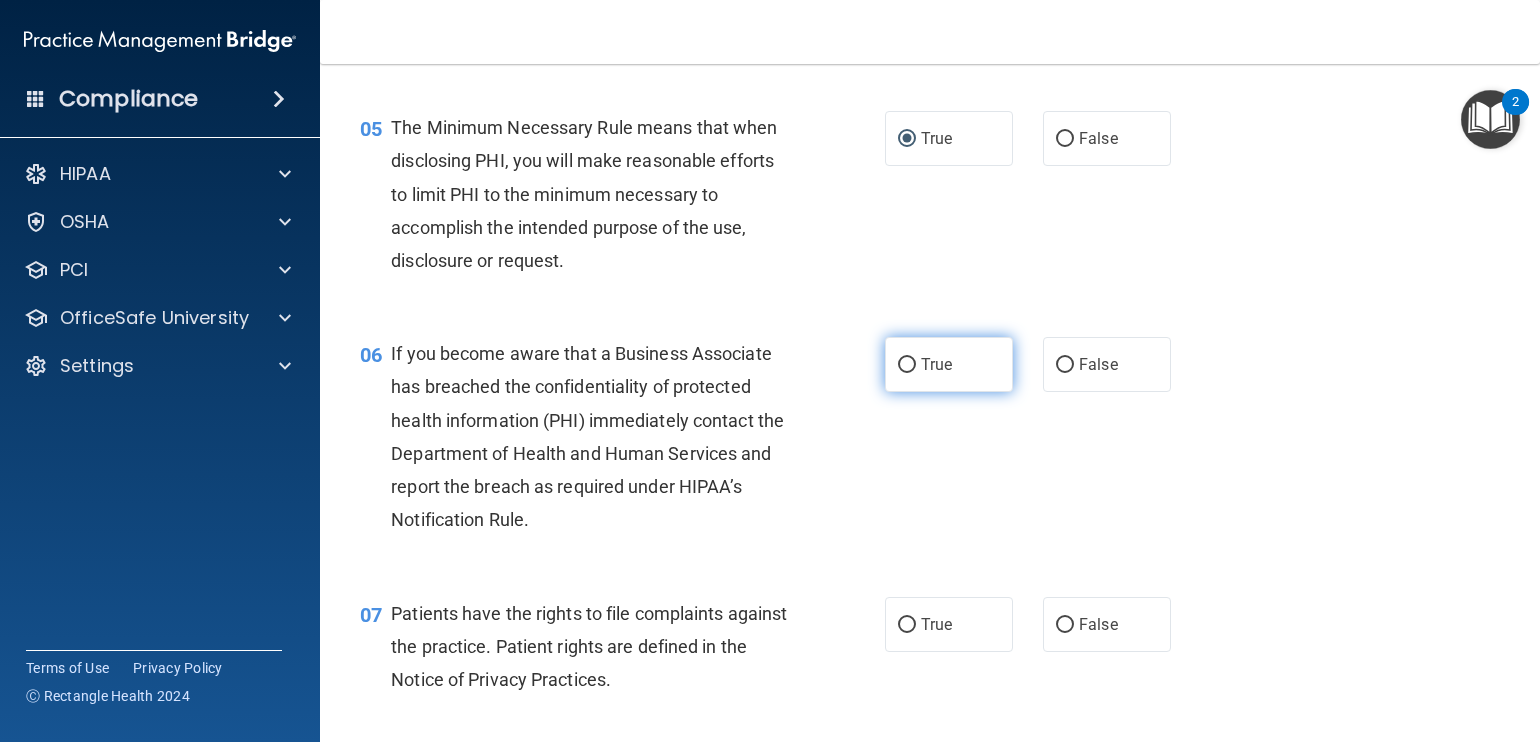 click on "True" at bounding box center (907, 365) 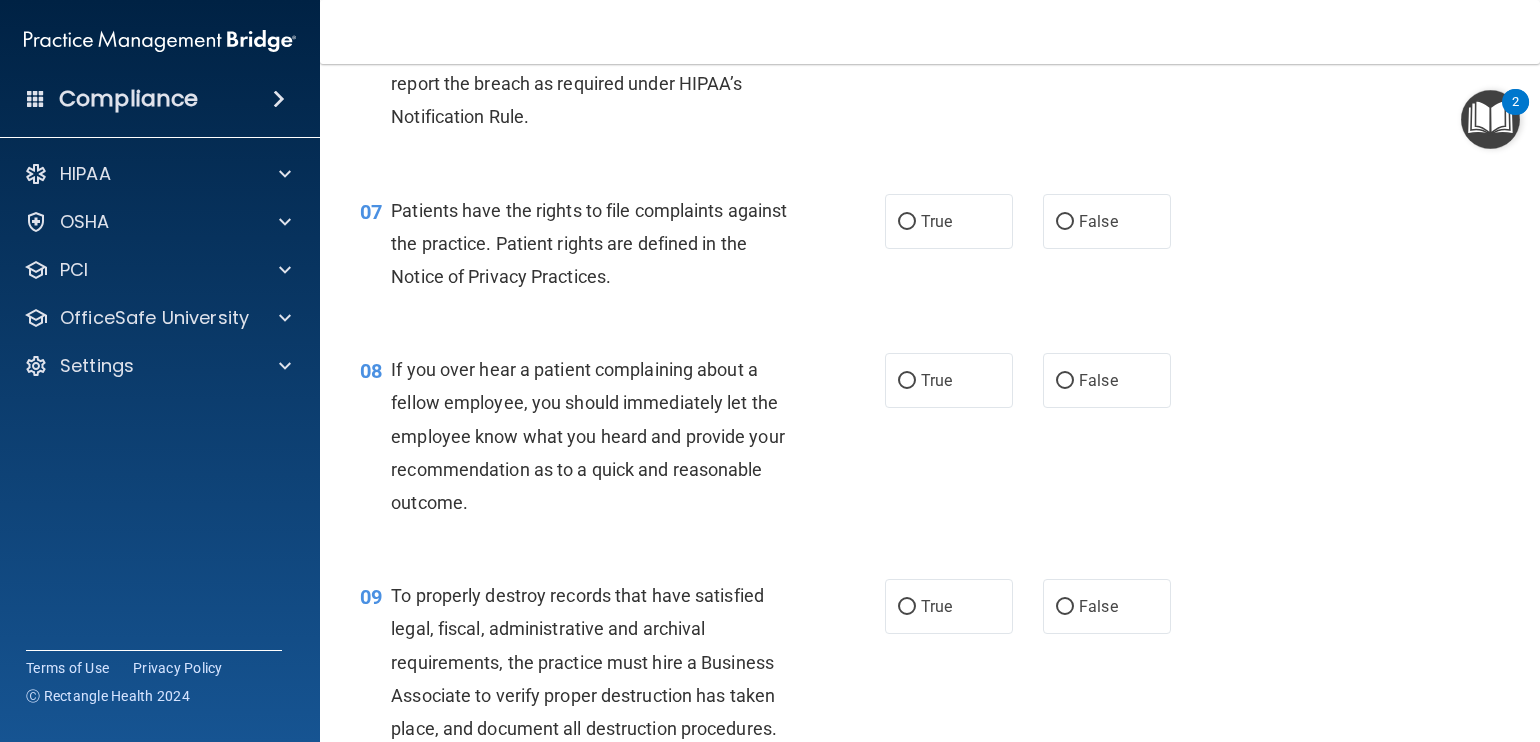 scroll, scrollTop: 1260, scrollLeft: 0, axis: vertical 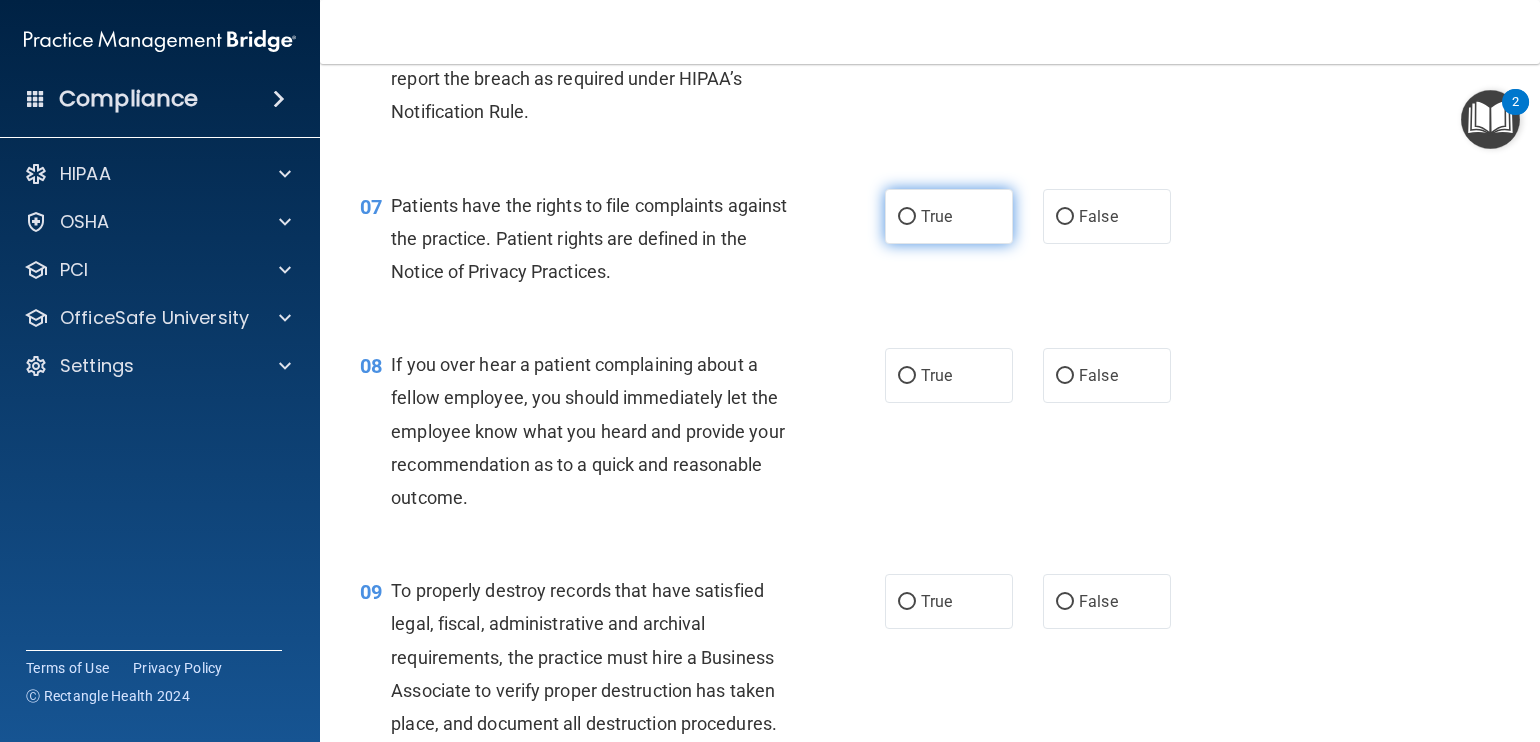 click on "True" at bounding box center [907, 217] 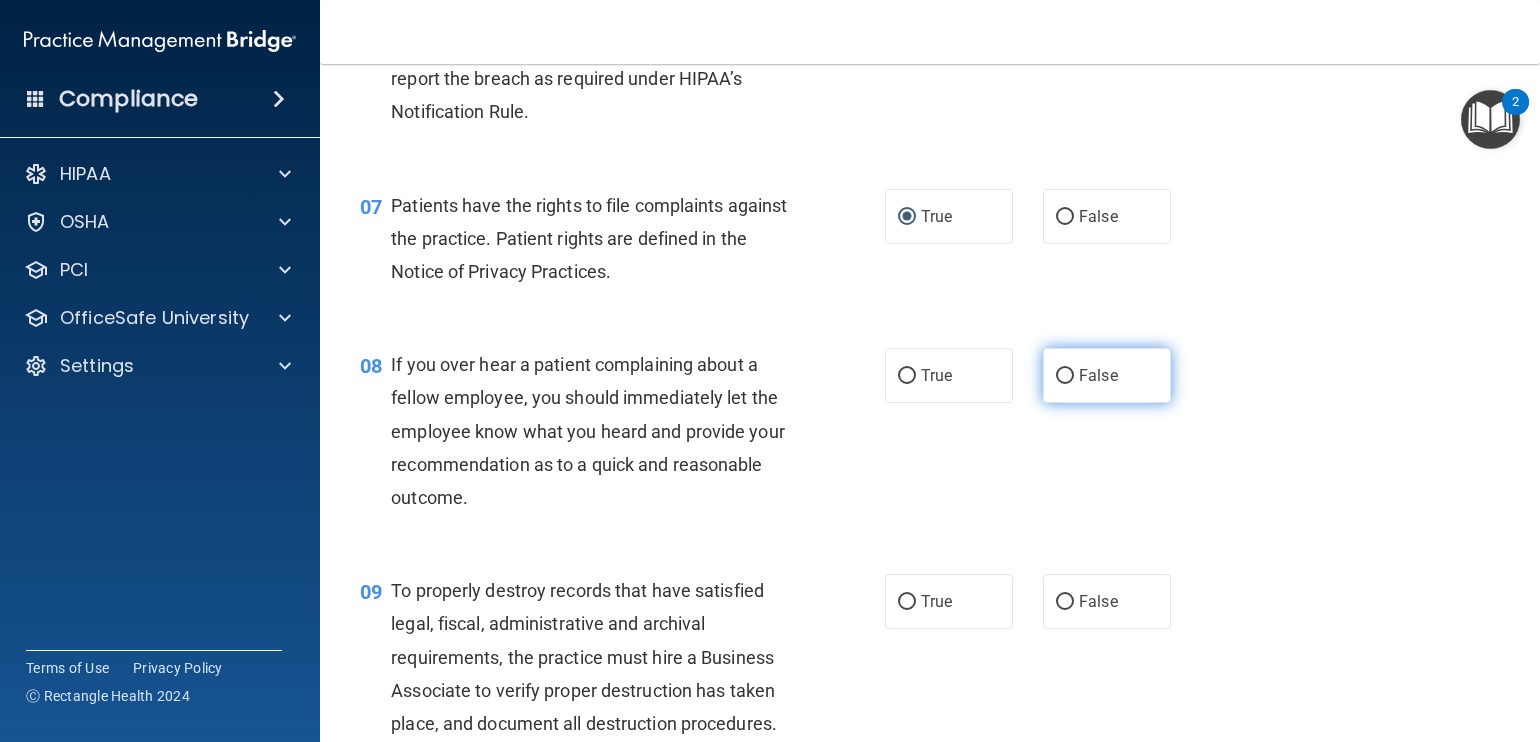 click on "False" at bounding box center [1065, 376] 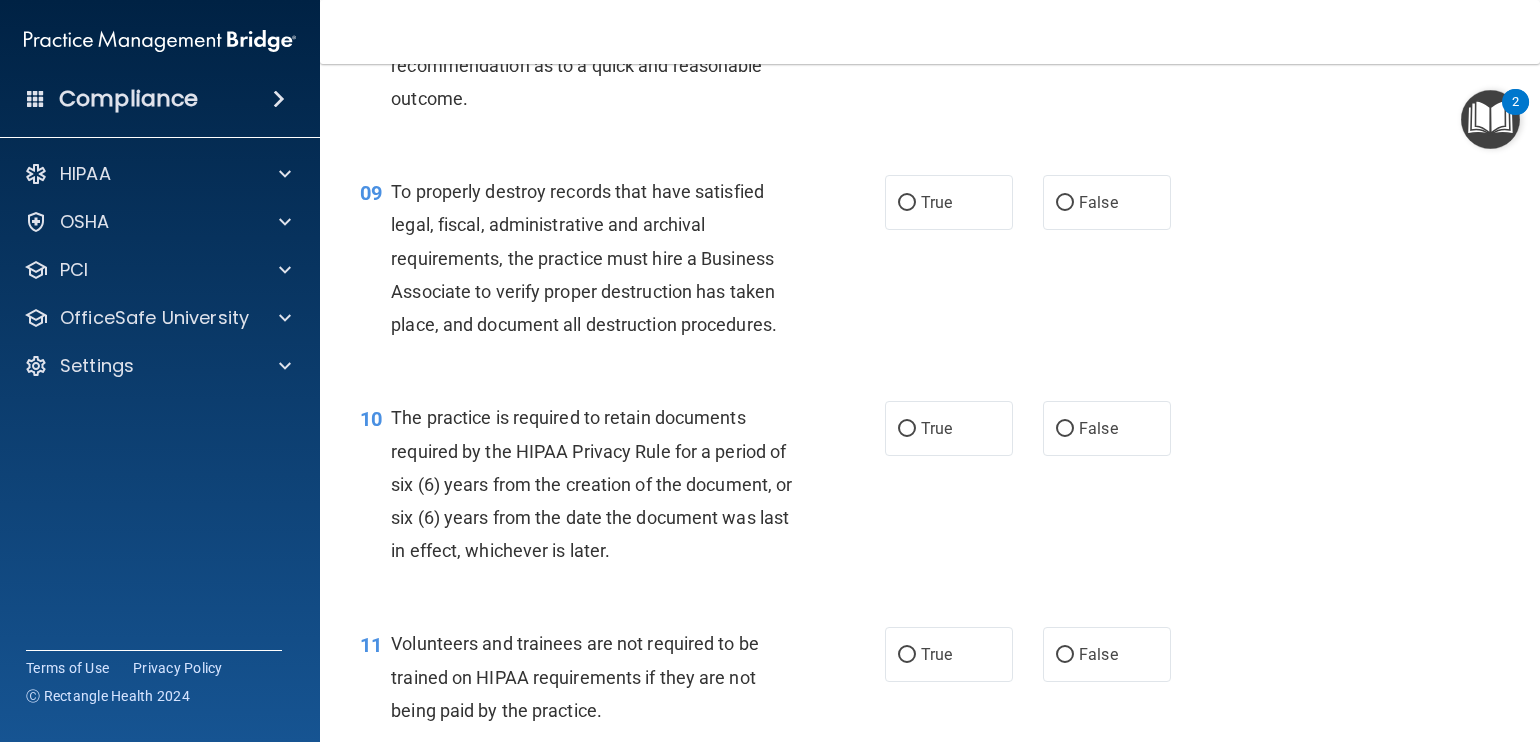 scroll, scrollTop: 1660, scrollLeft: 0, axis: vertical 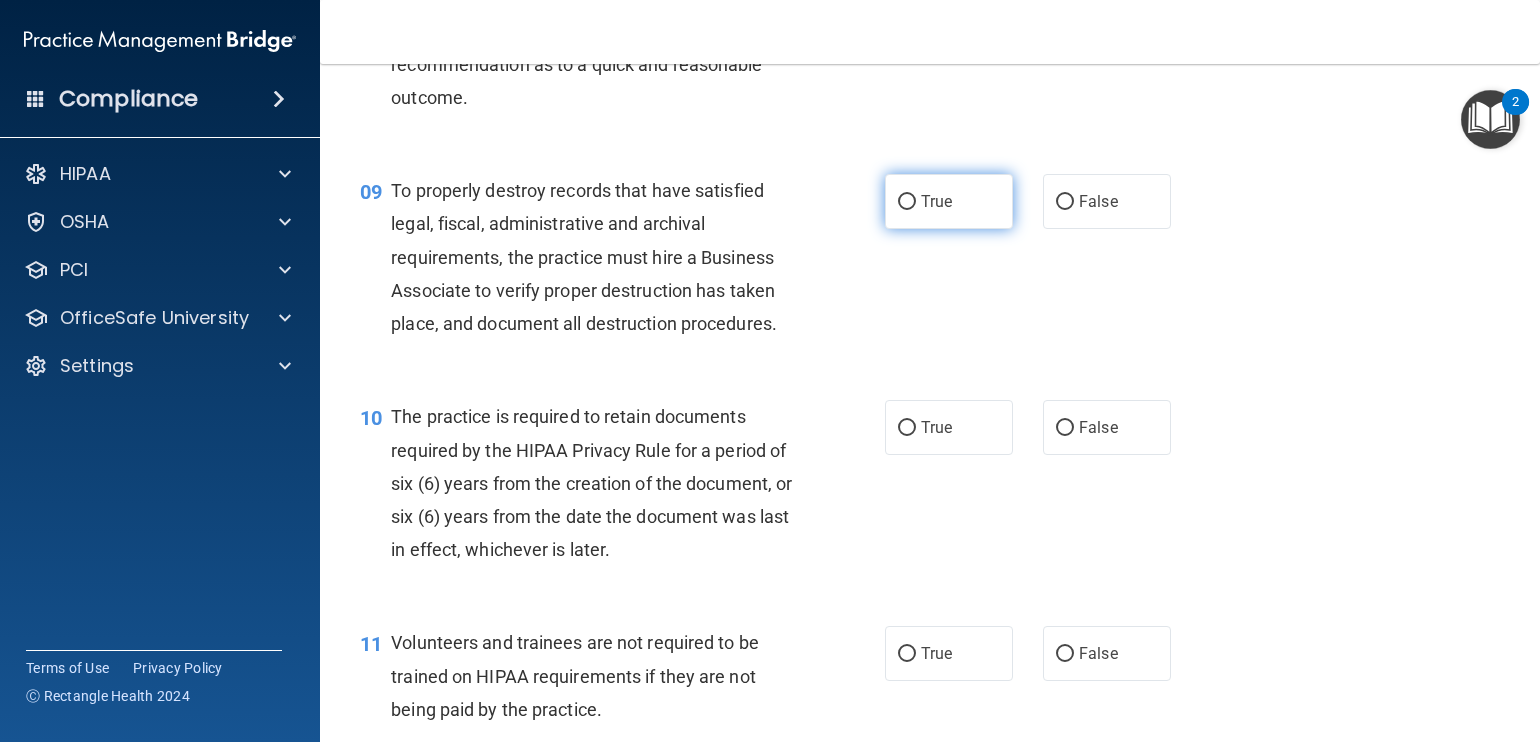 click on "True" at bounding box center [907, 202] 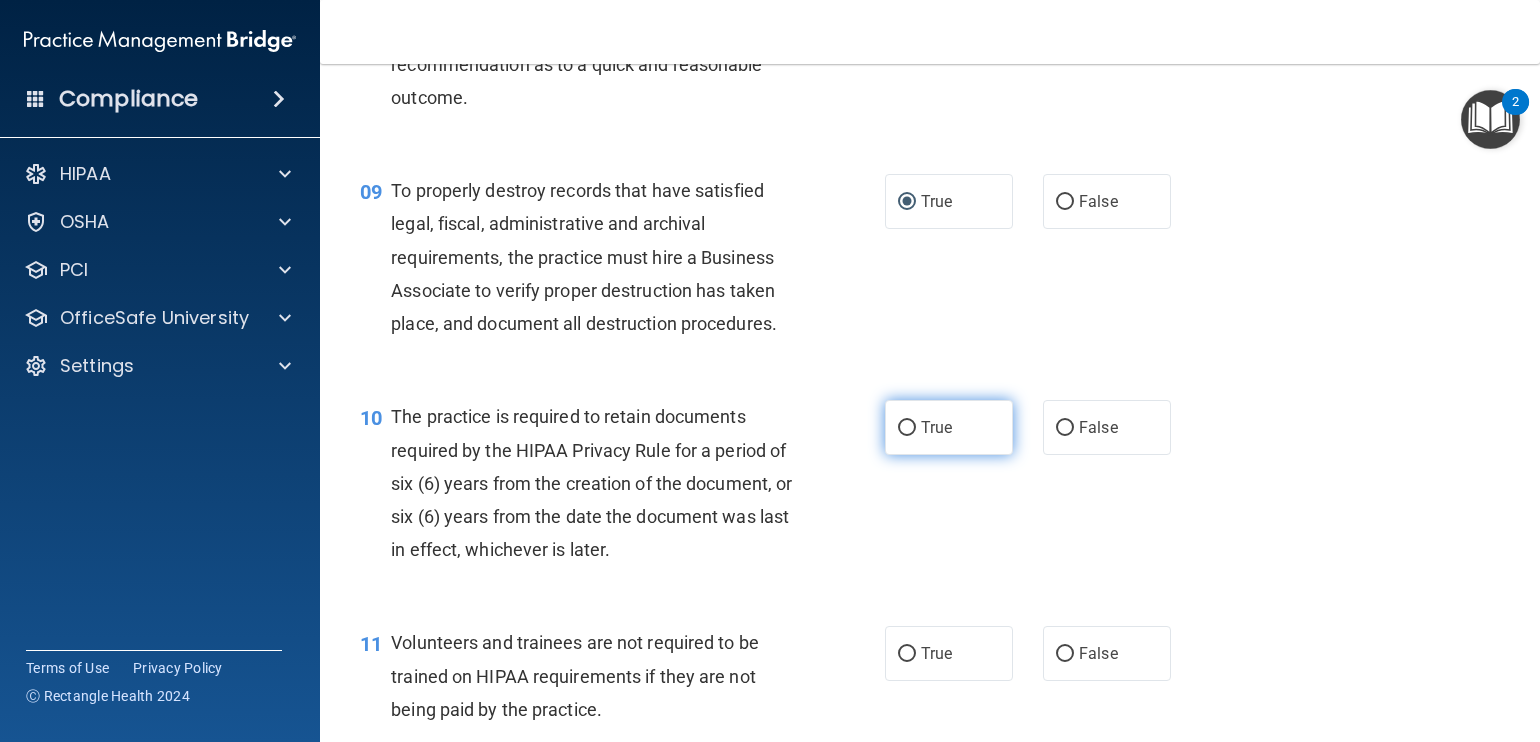 click on "True" at bounding box center (907, 428) 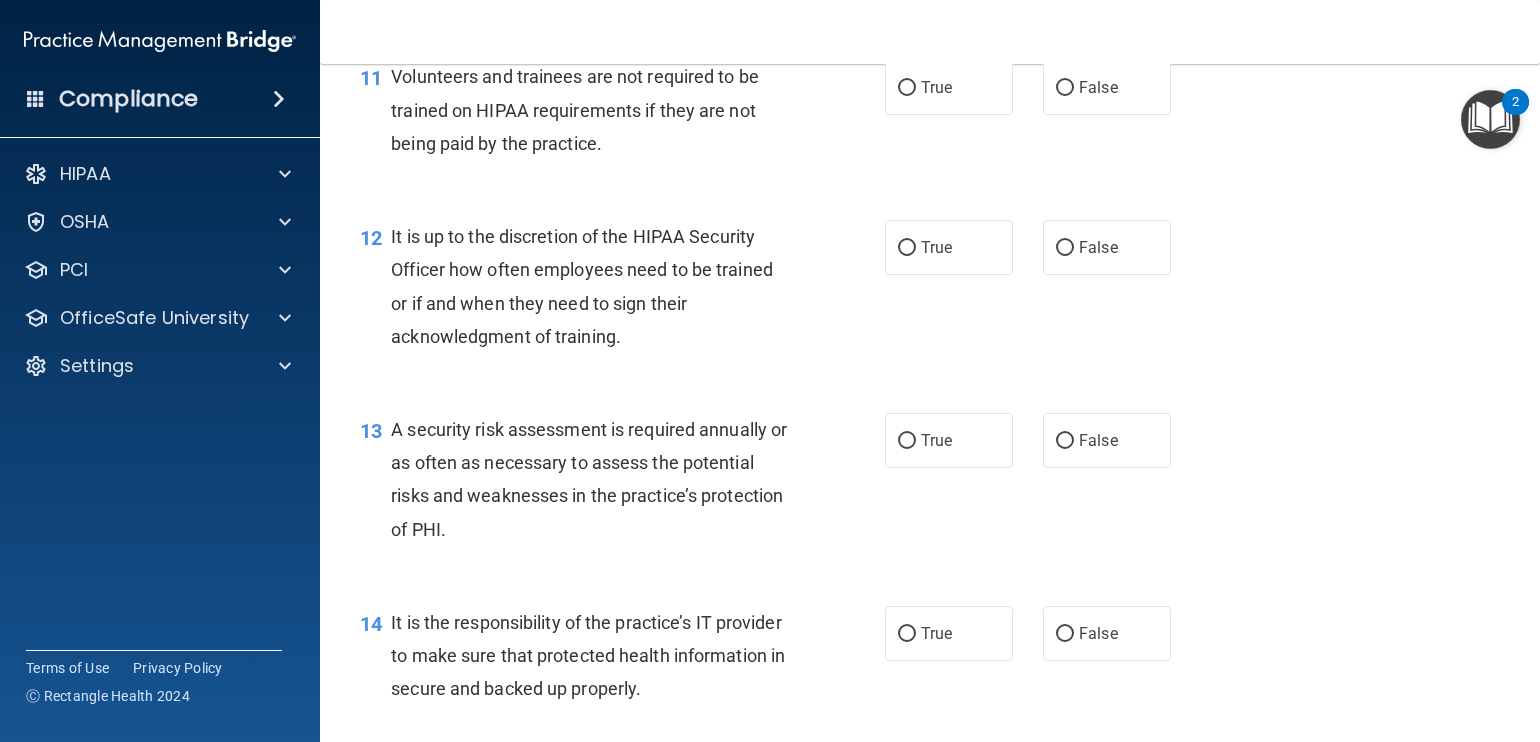 scroll, scrollTop: 2235, scrollLeft: 0, axis: vertical 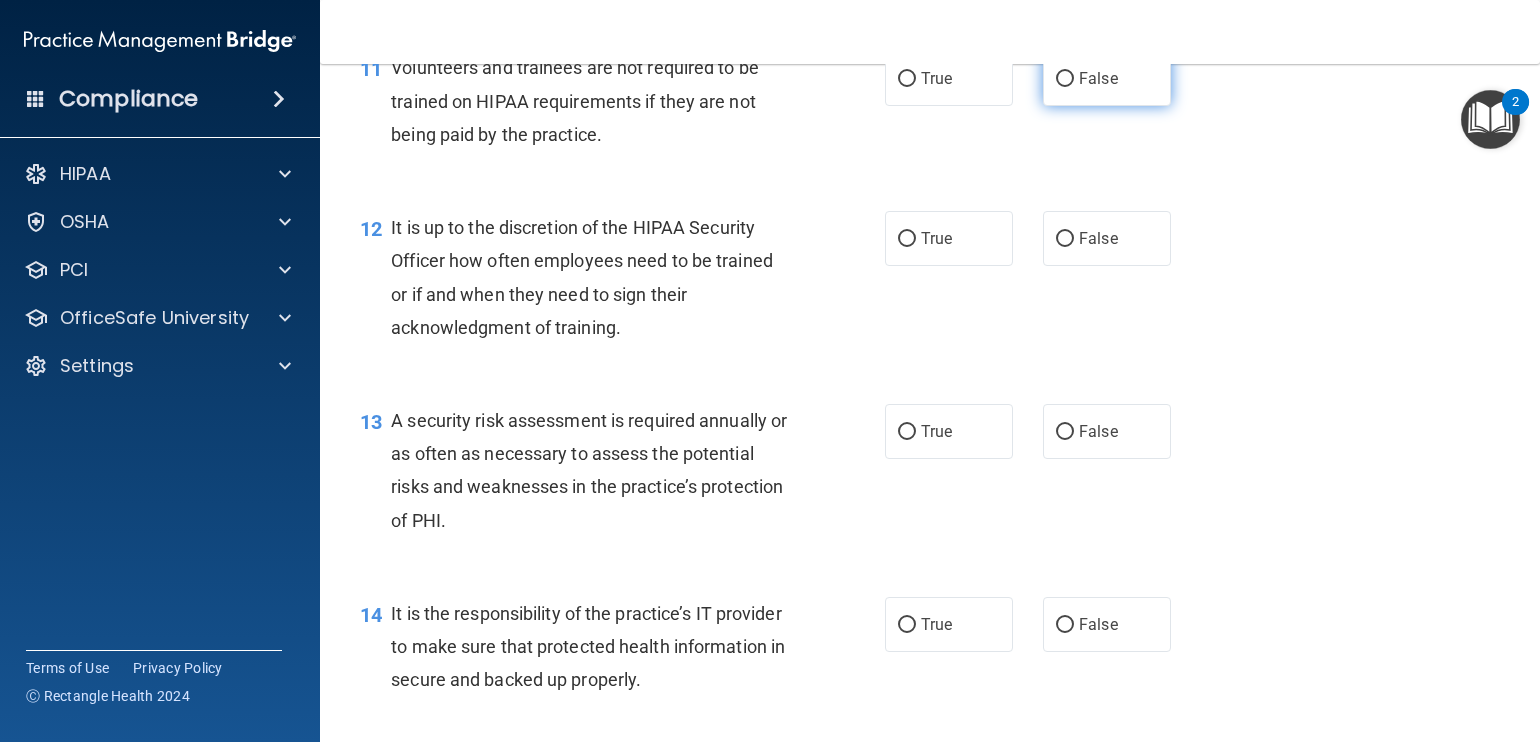 click on "False" at bounding box center (1065, 79) 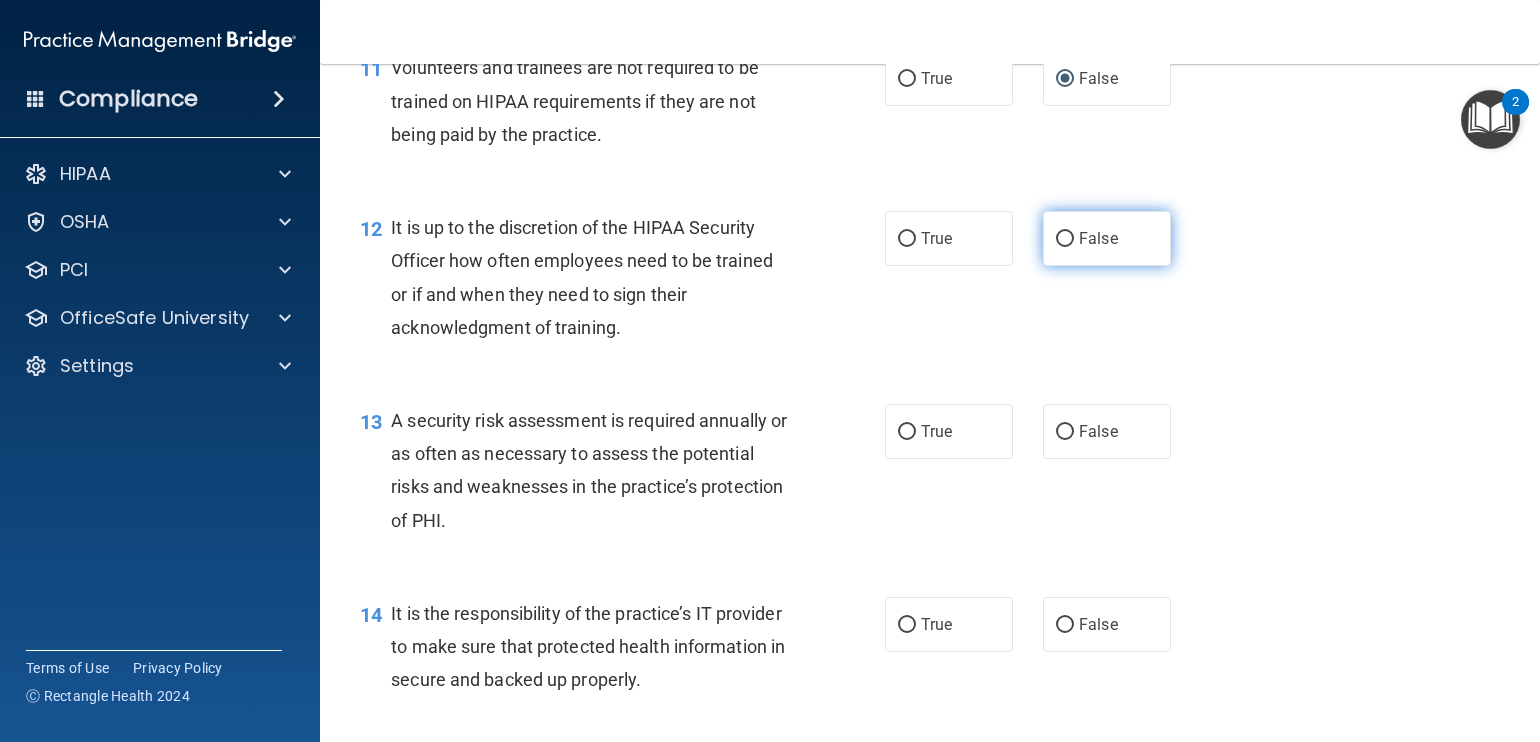 click on "False" at bounding box center (1065, 239) 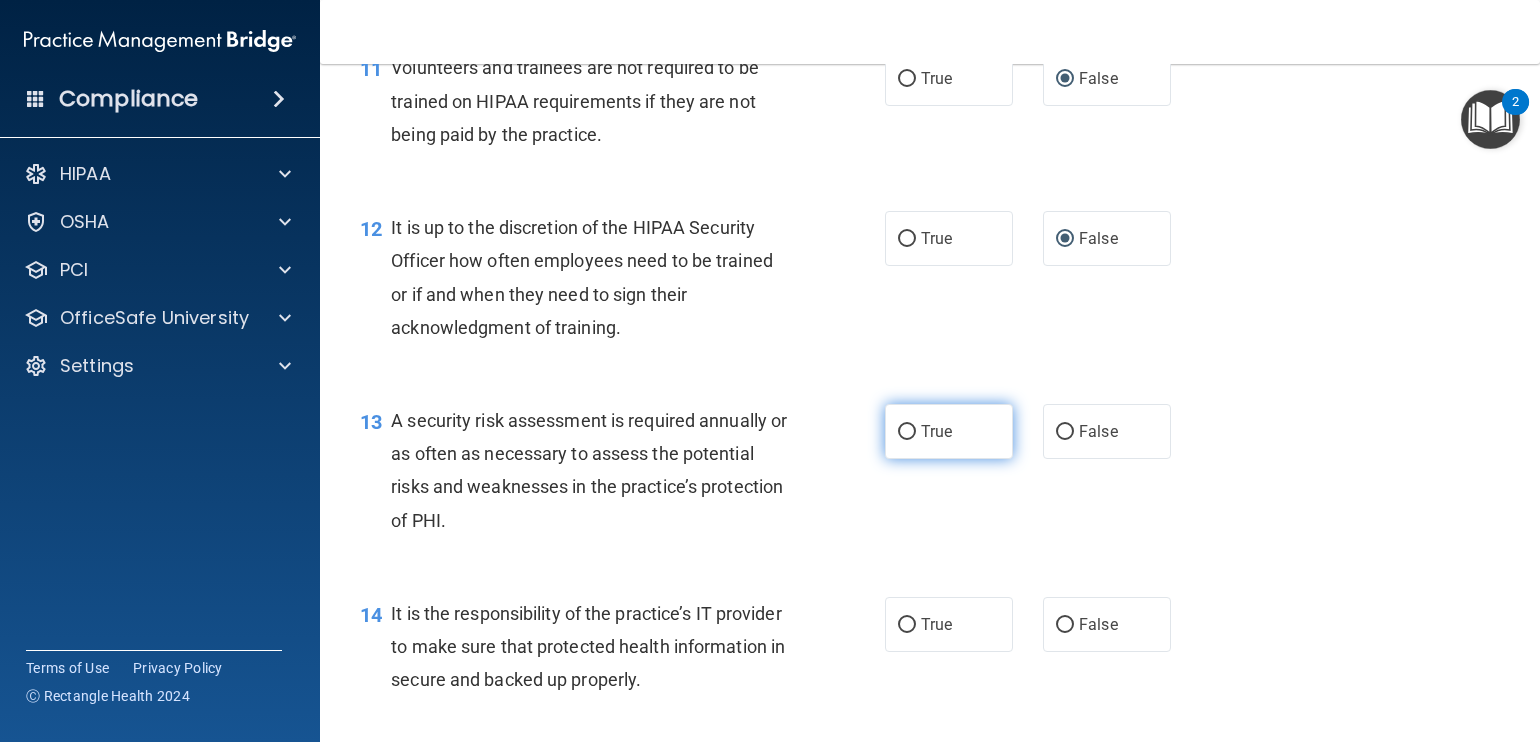 click on "True" at bounding box center (907, 432) 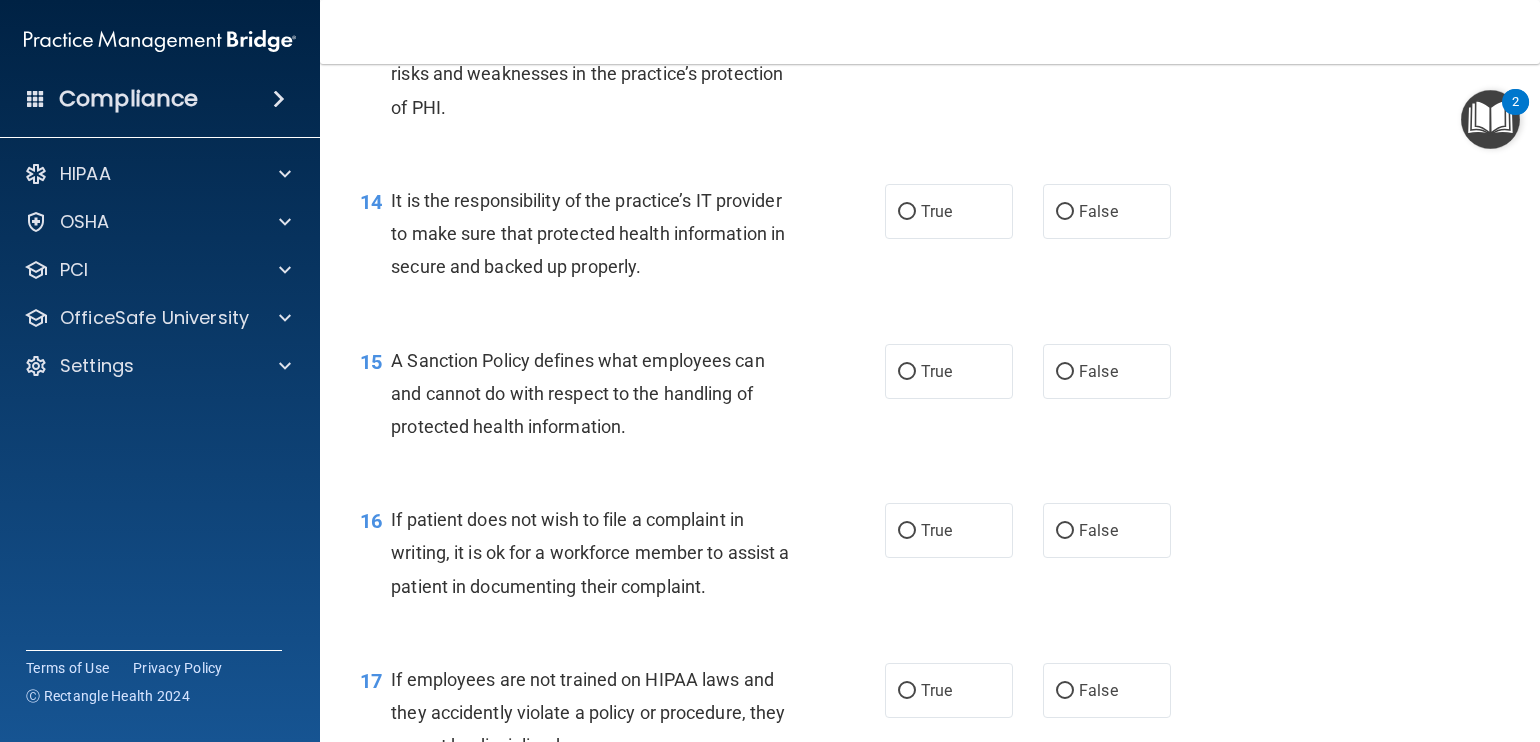 scroll, scrollTop: 2648, scrollLeft: 0, axis: vertical 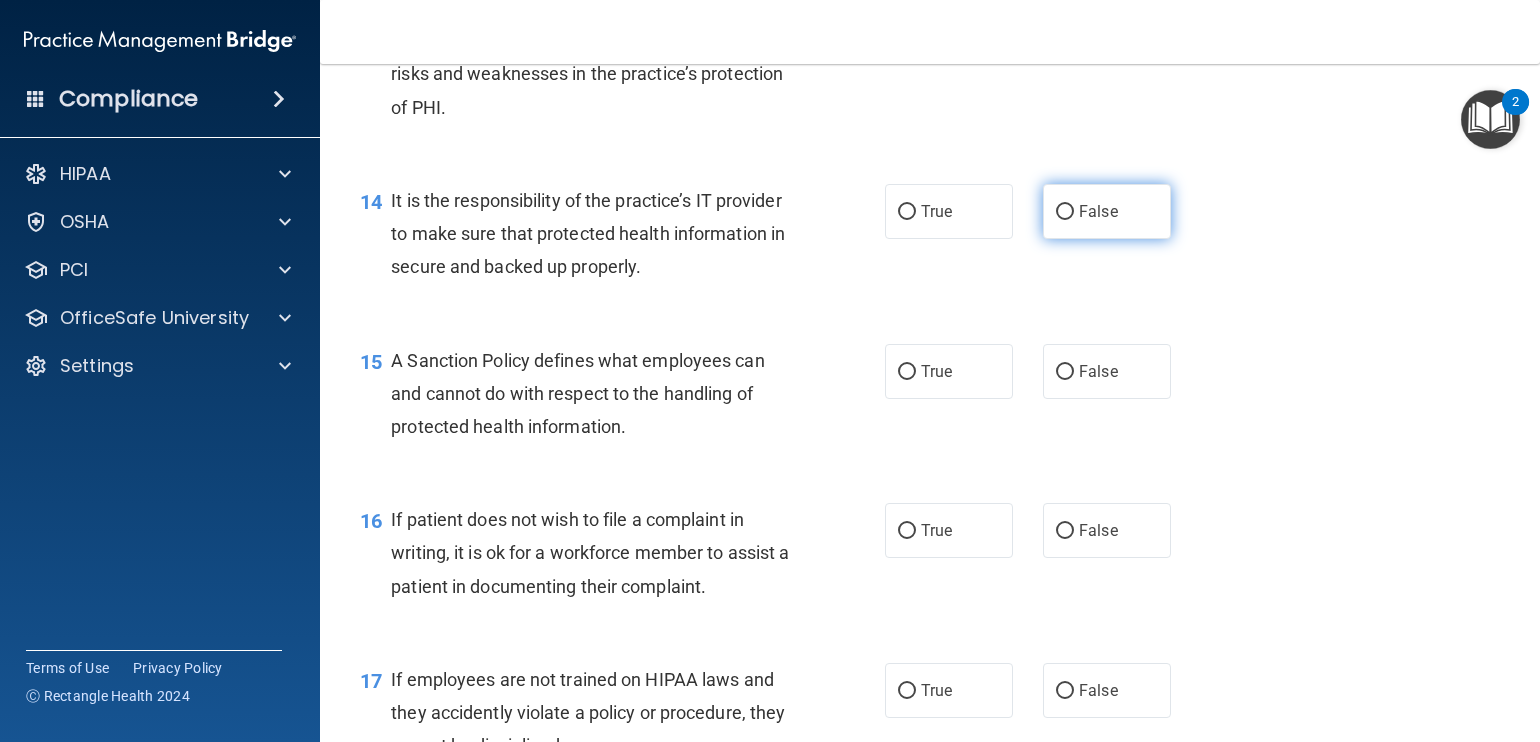 click on "False" at bounding box center (1065, 212) 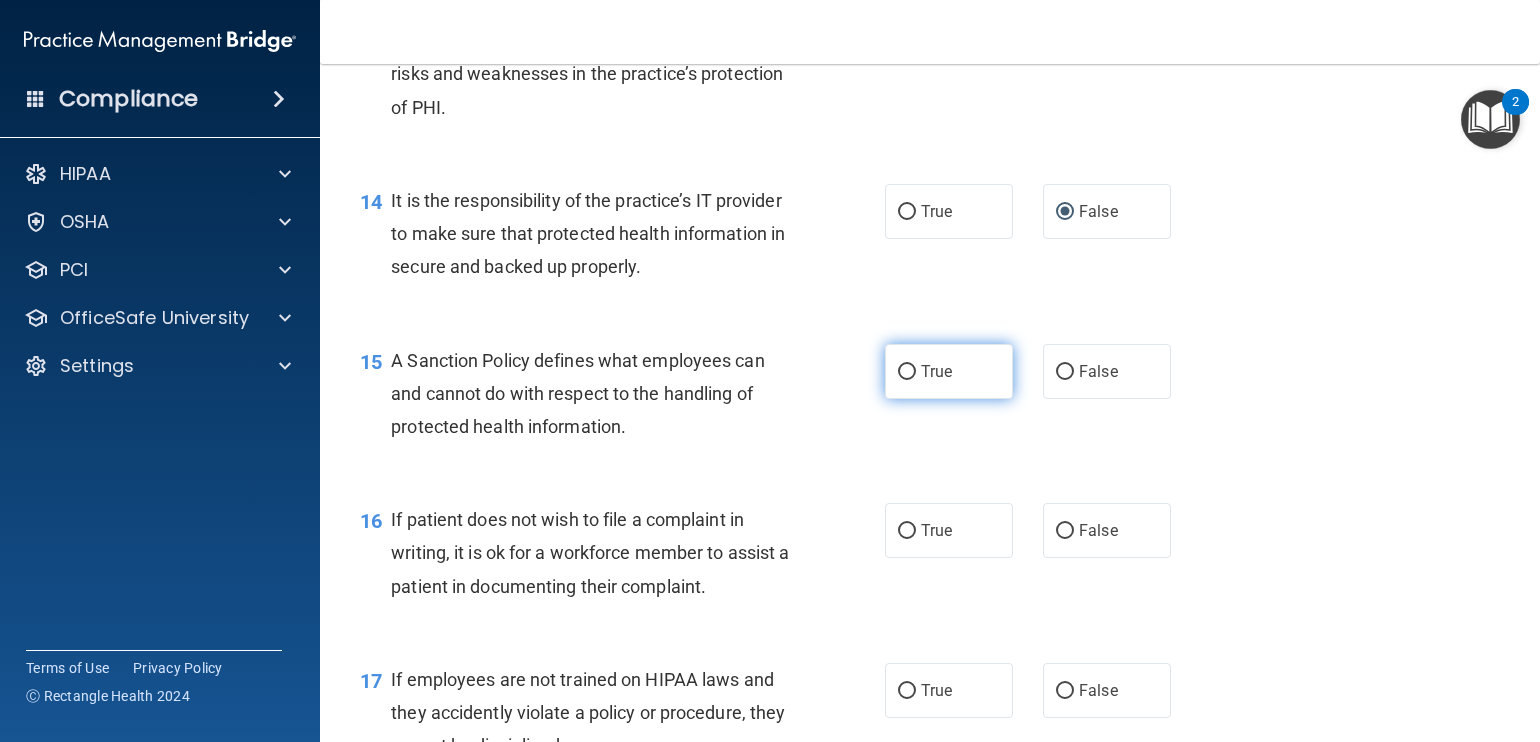 click on "True" at bounding box center (907, 372) 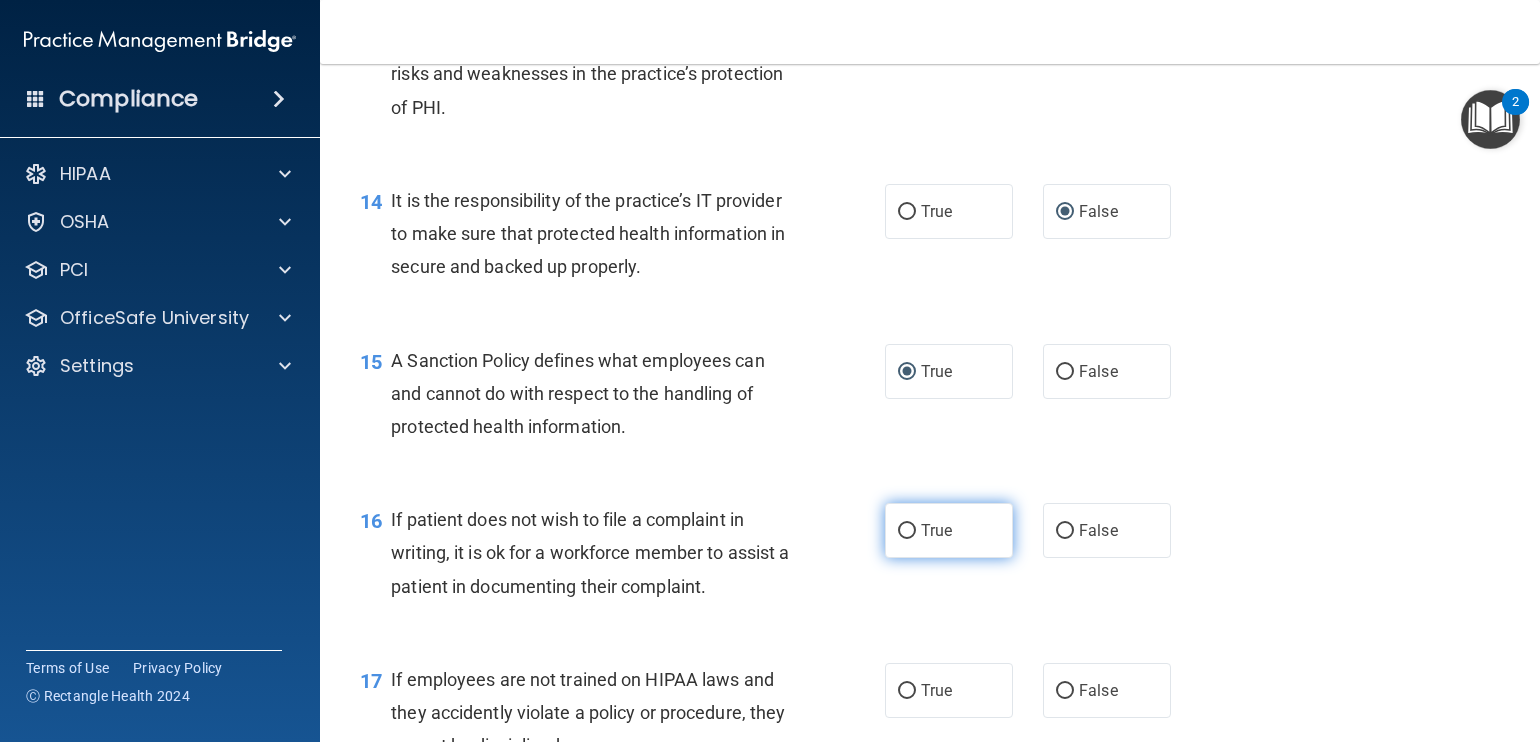 click on "True" at bounding box center [907, 531] 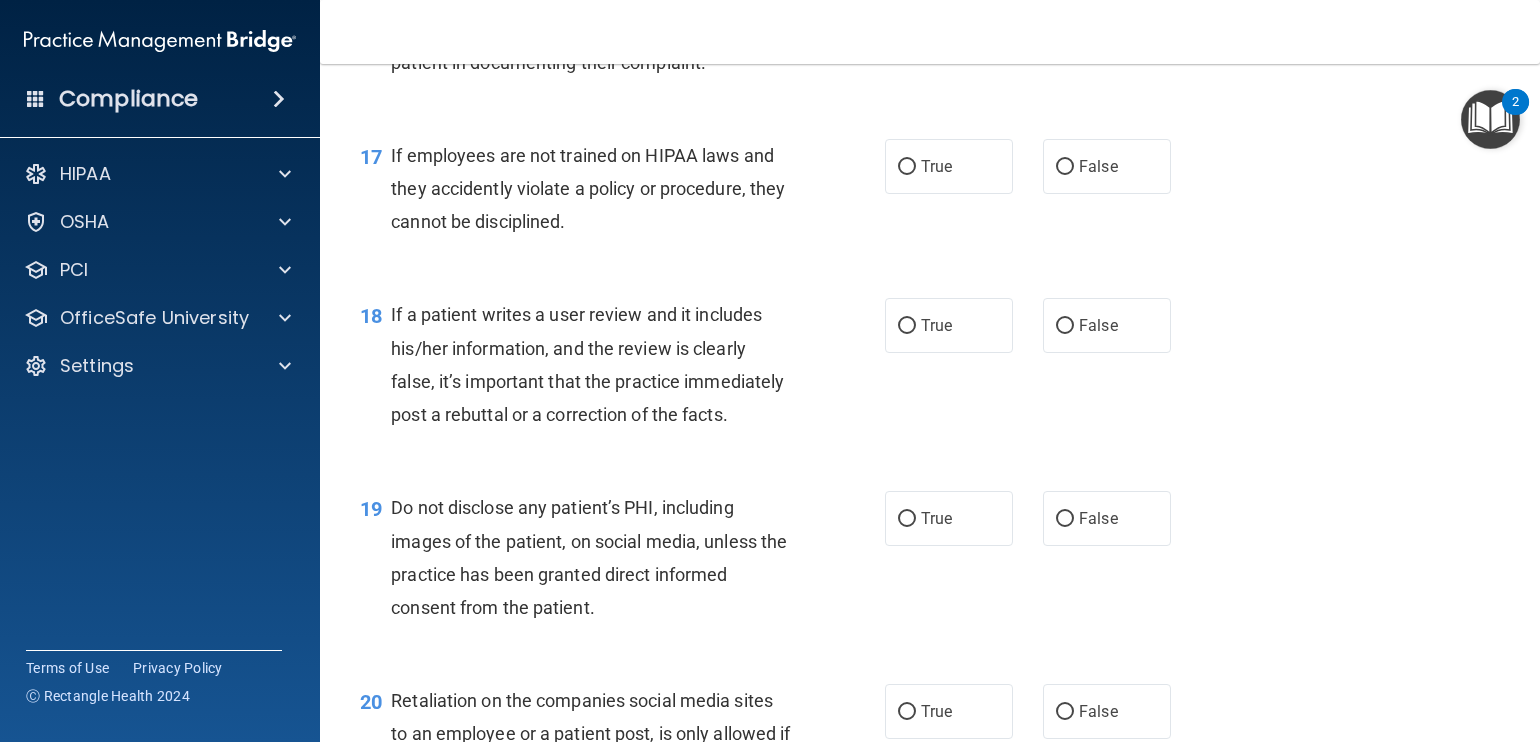 scroll, scrollTop: 3189, scrollLeft: 0, axis: vertical 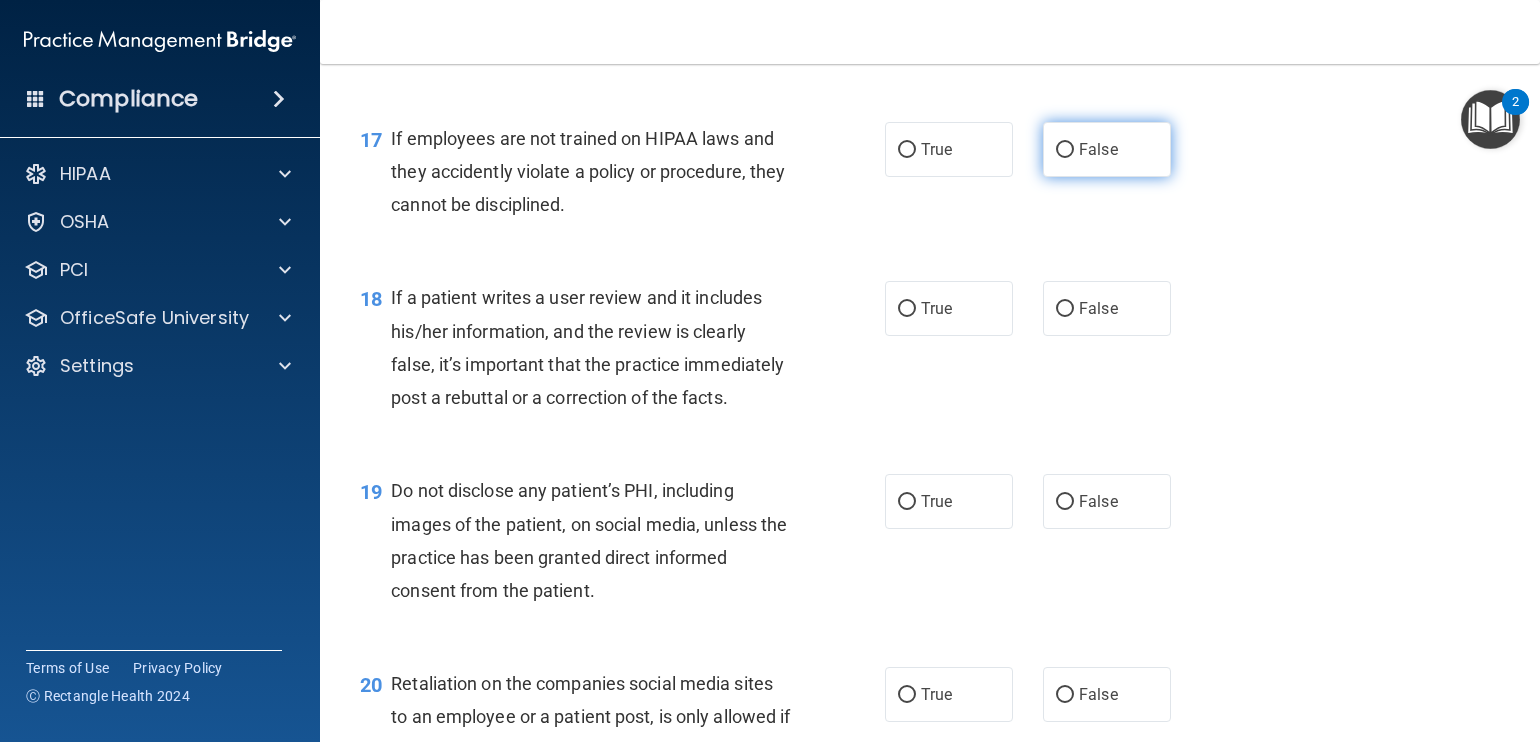 click on "False" at bounding box center (1065, 150) 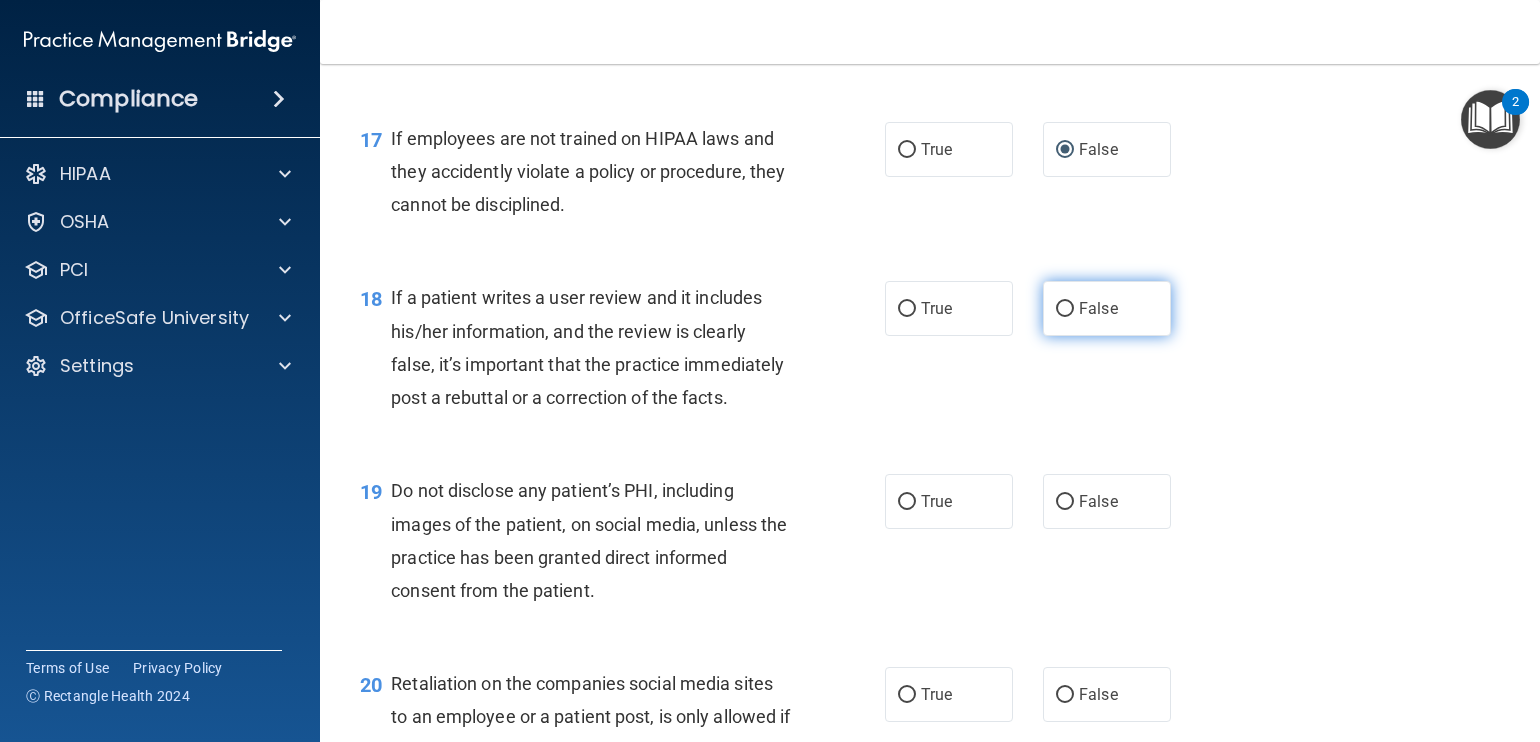 click on "False" at bounding box center [1065, 309] 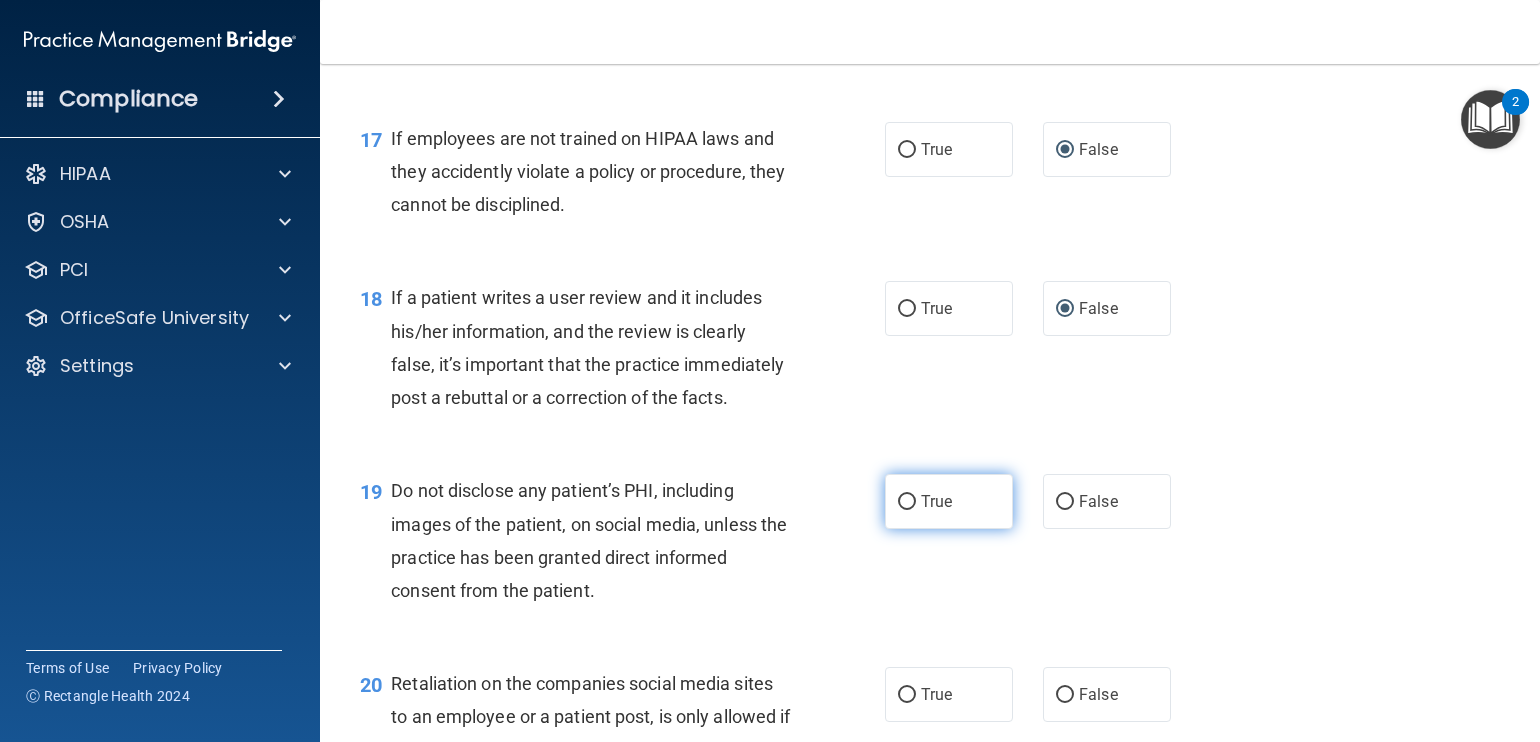 click on "True" at bounding box center (907, 502) 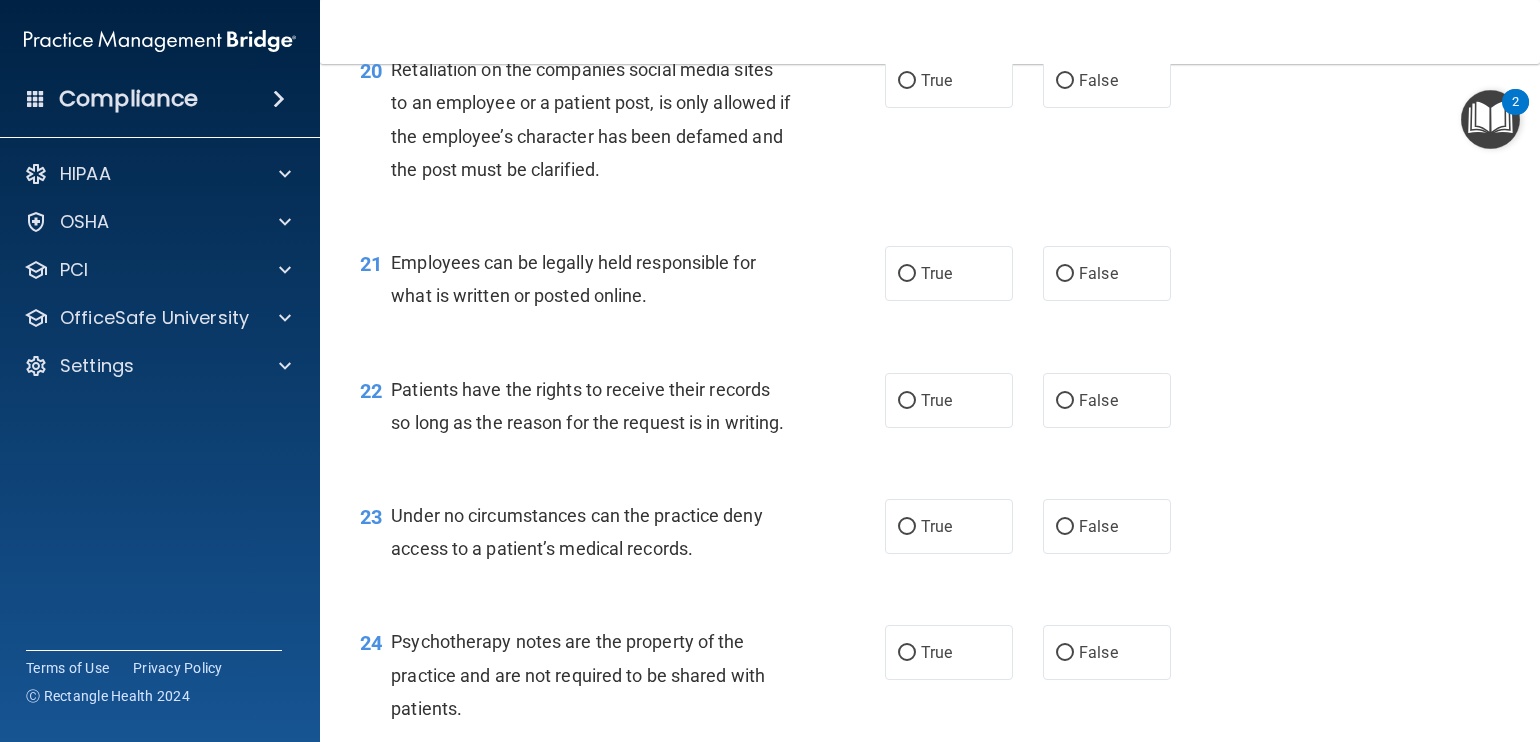 scroll, scrollTop: 3804, scrollLeft: 0, axis: vertical 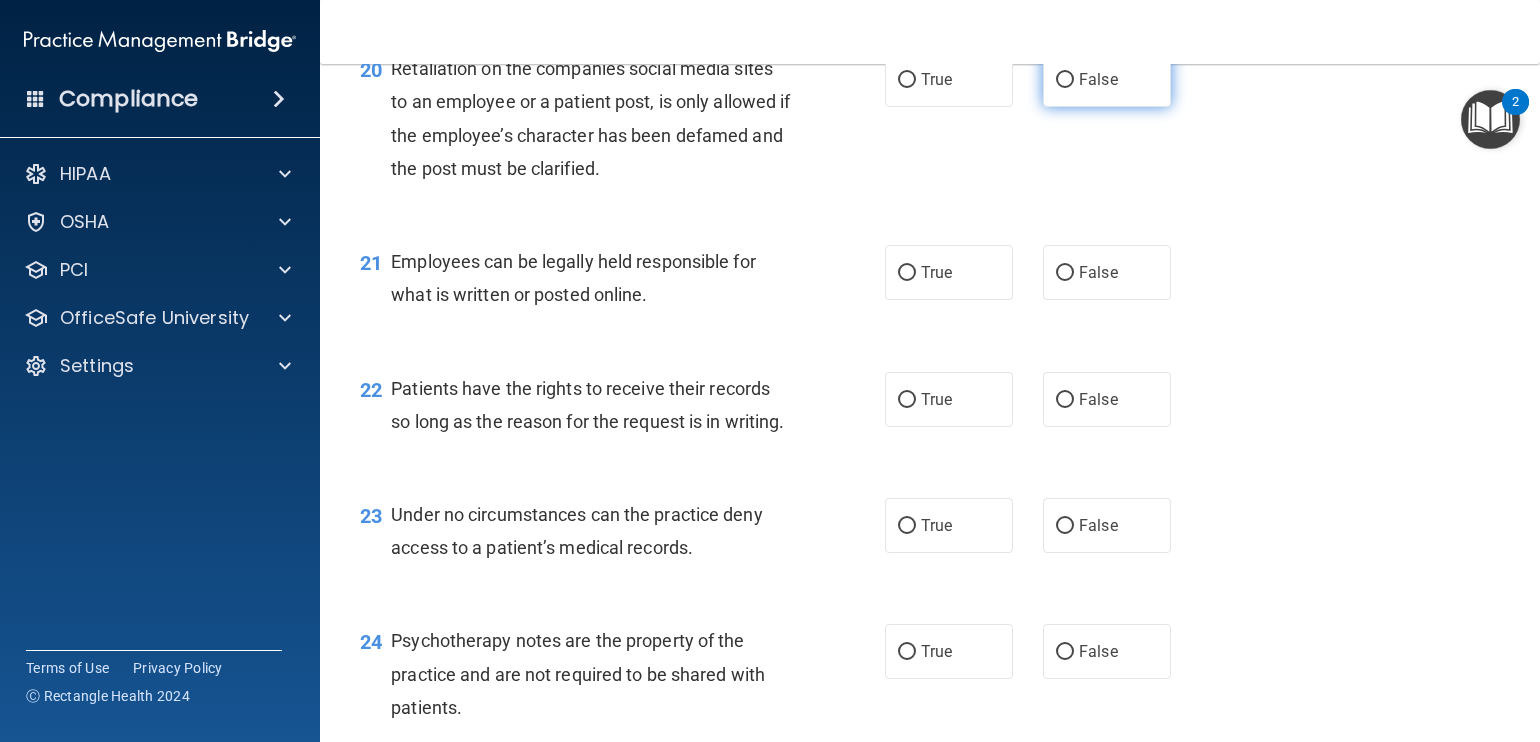 click on "False" at bounding box center [1065, 80] 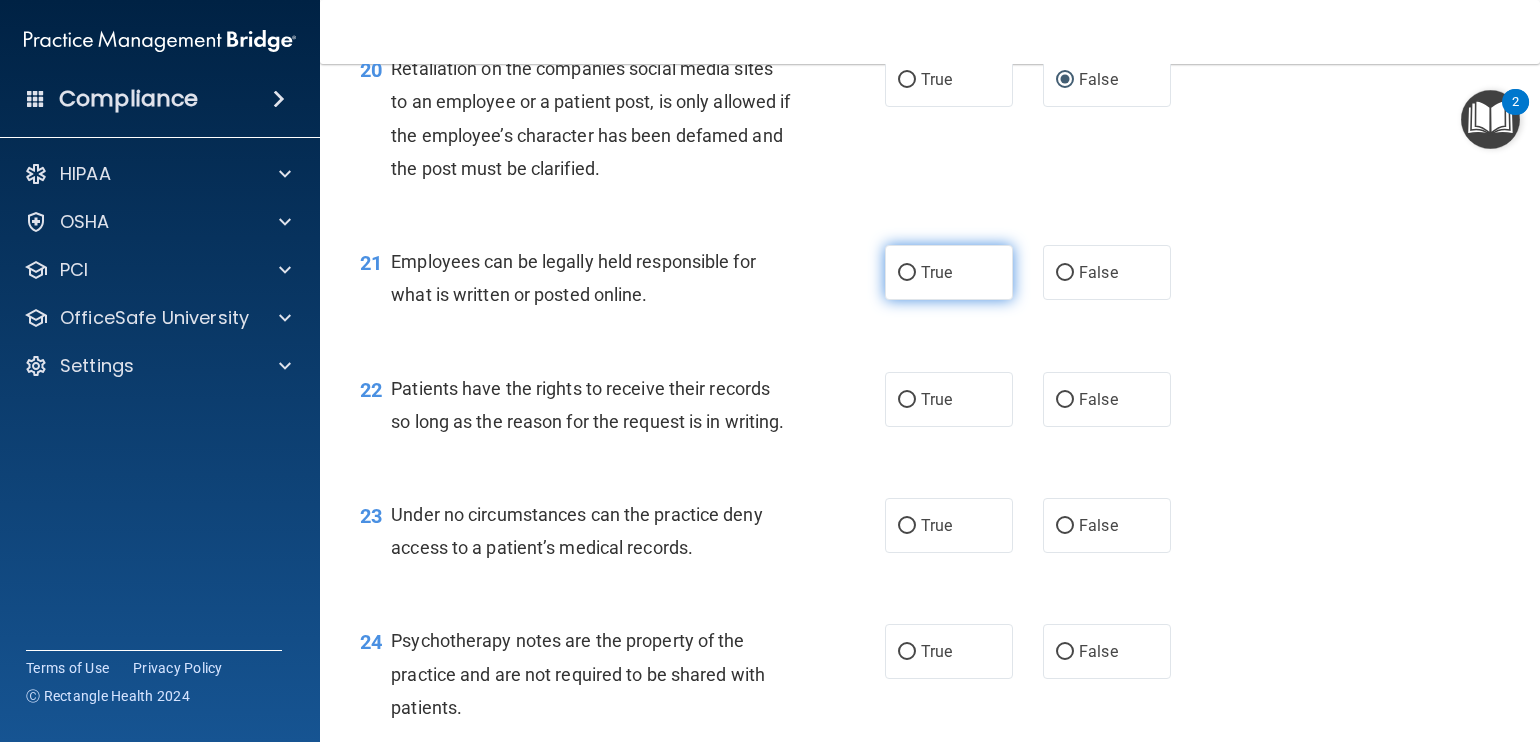 click on "True" at bounding box center [907, 273] 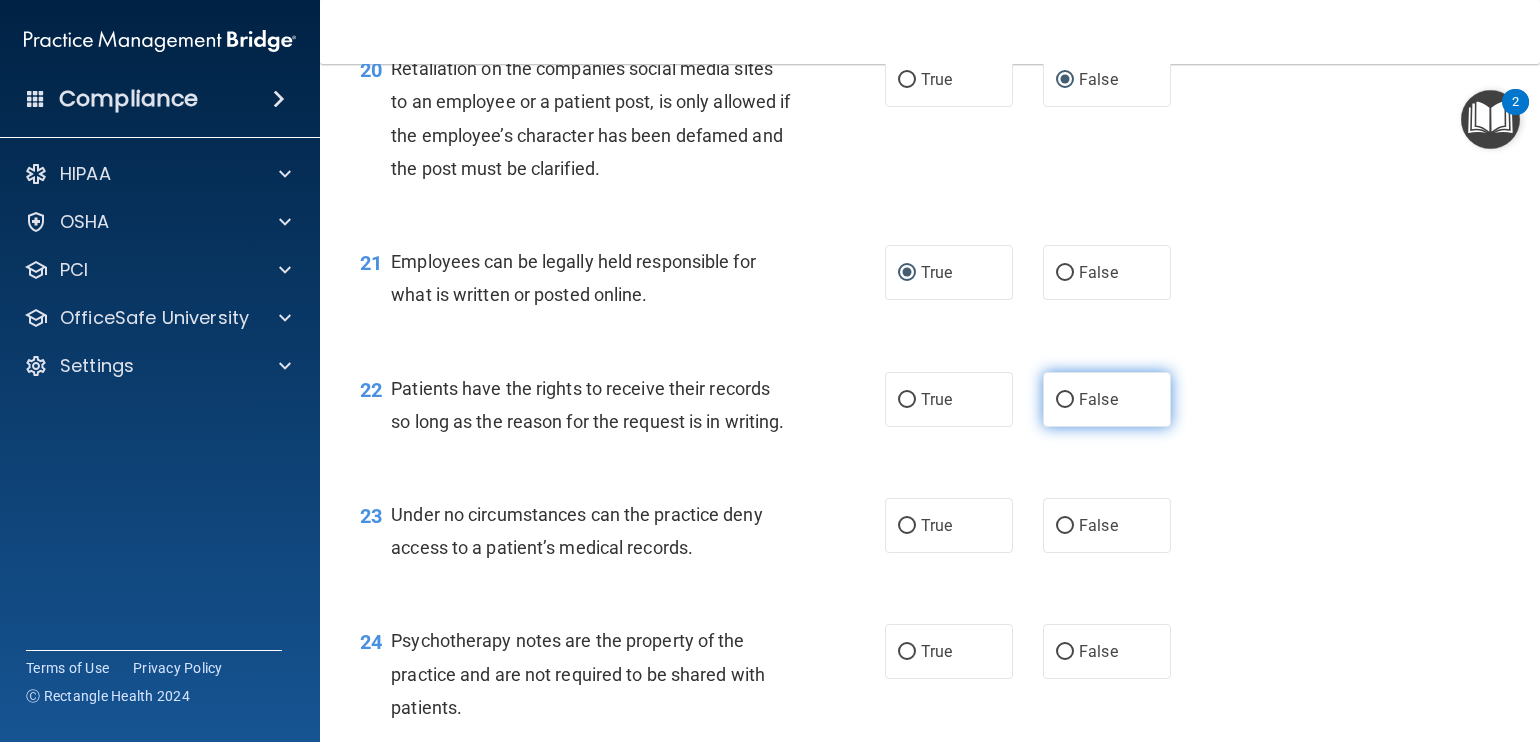 click on "False" at bounding box center (1065, 400) 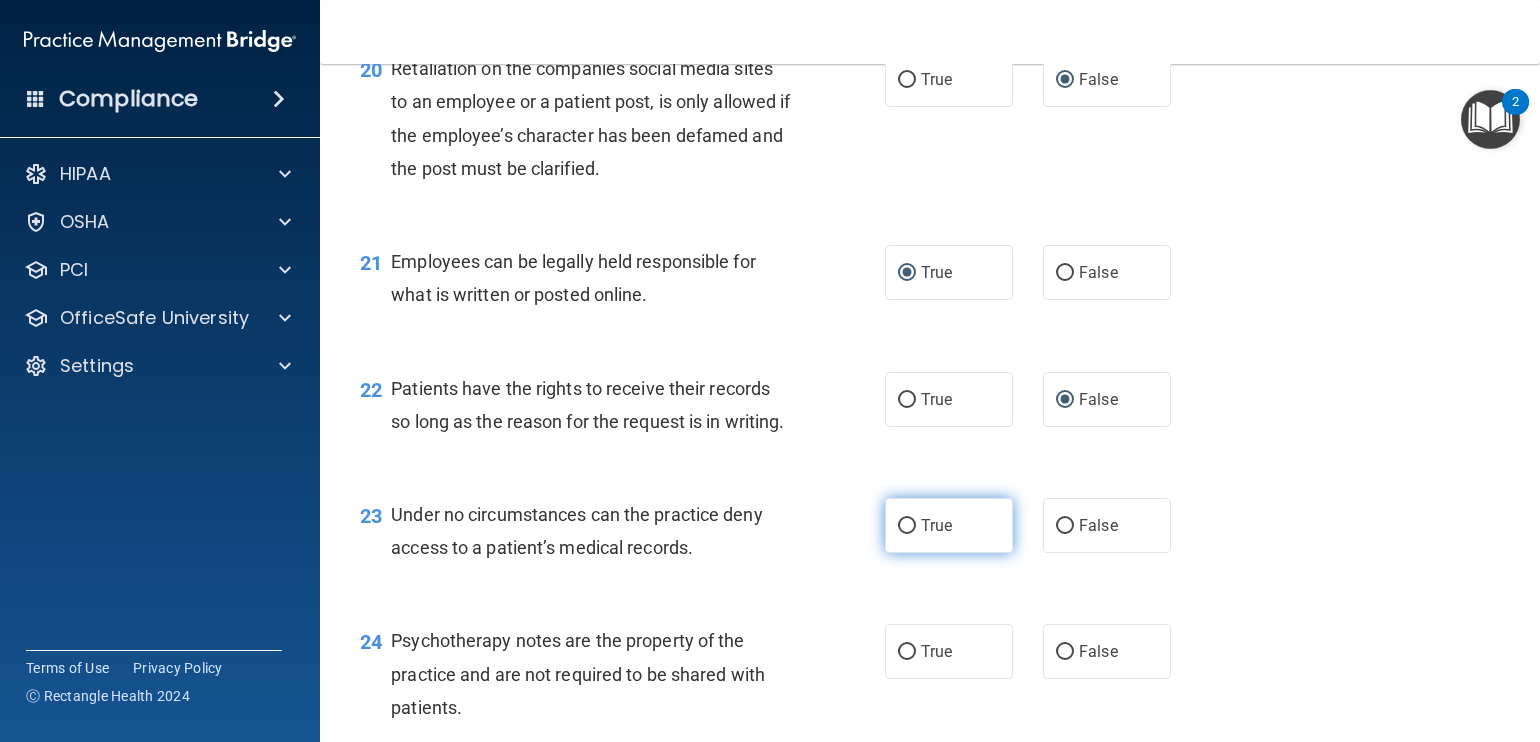 click on "True" at bounding box center (907, 526) 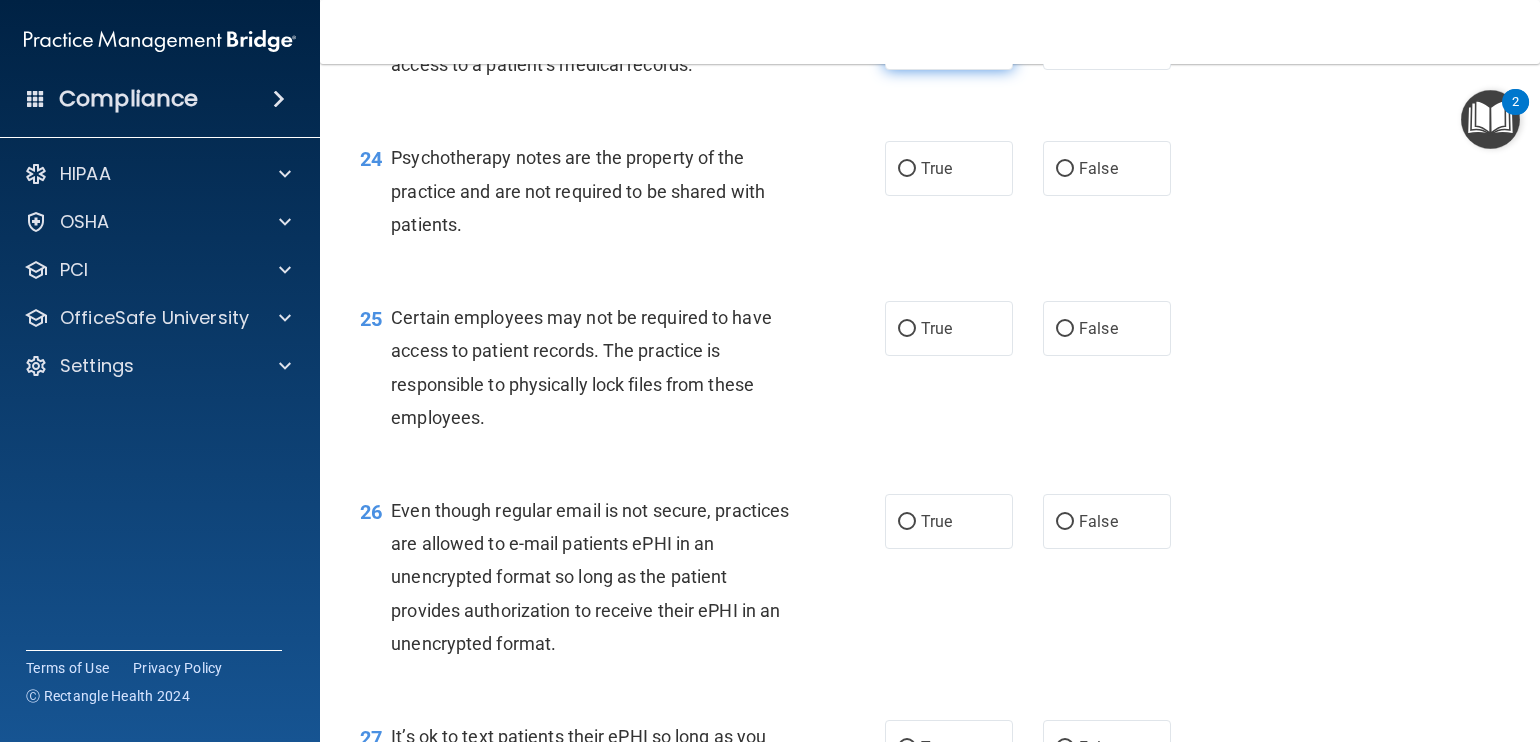 scroll, scrollTop: 4290, scrollLeft: 0, axis: vertical 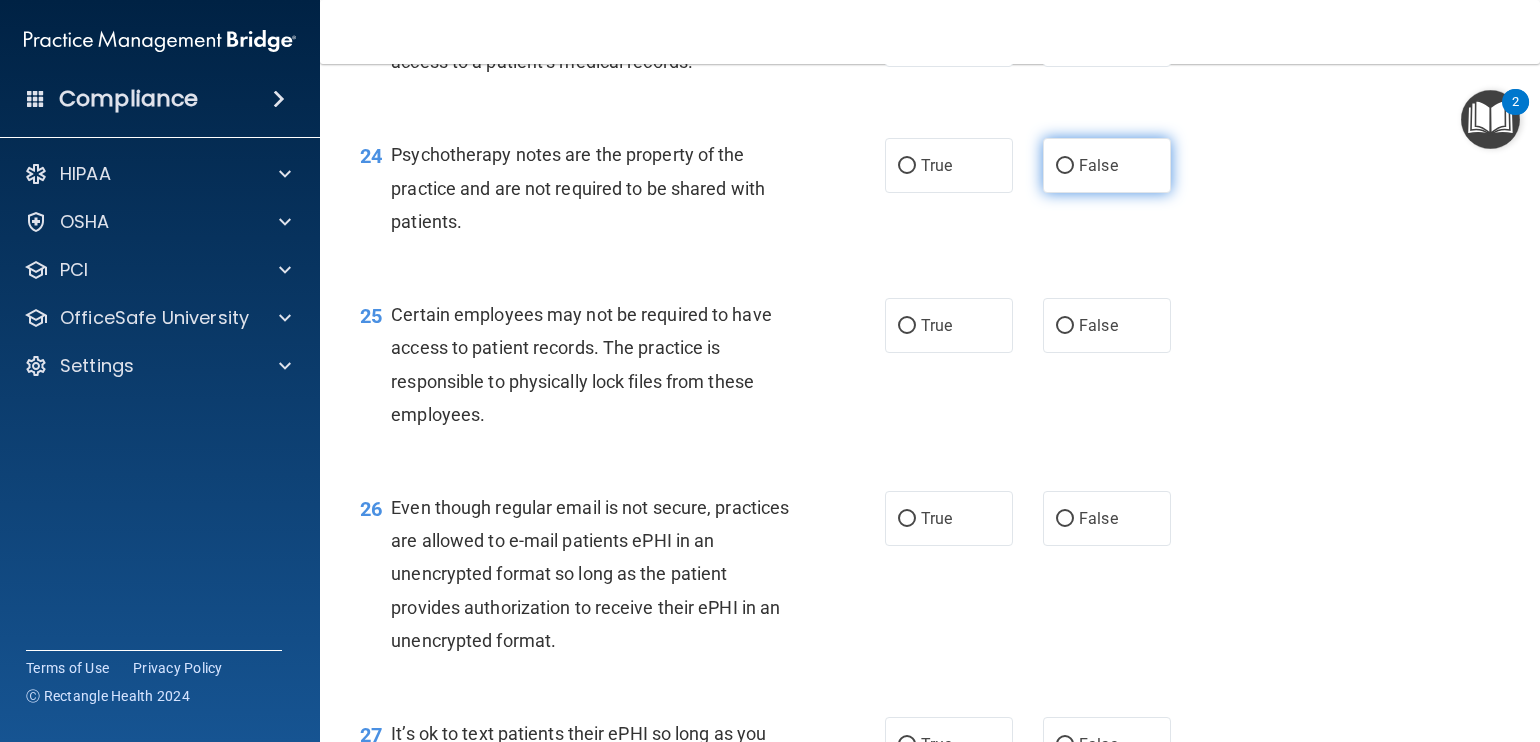 click on "False" at bounding box center [1065, 166] 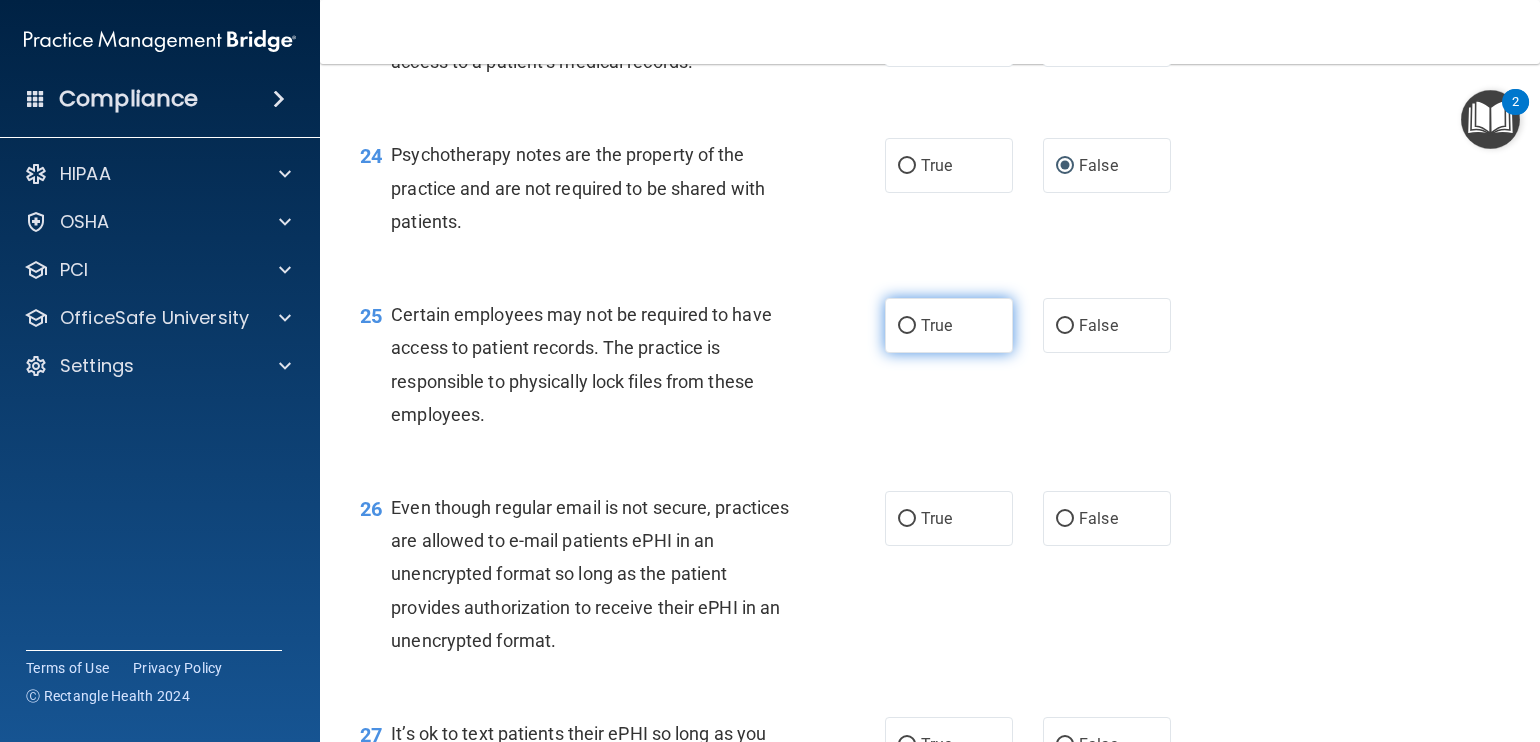 click on "True" at bounding box center (907, 326) 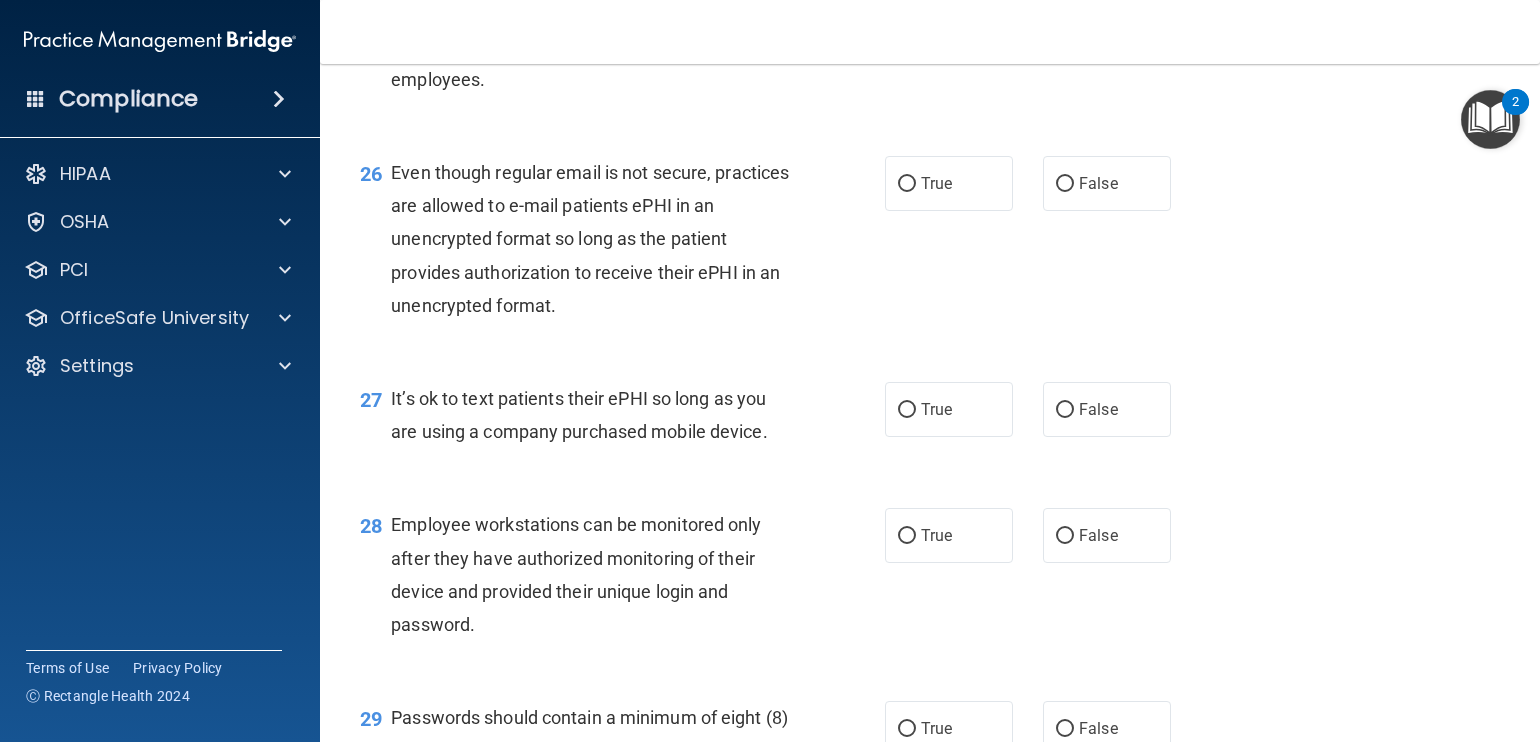 scroll, scrollTop: 4634, scrollLeft: 0, axis: vertical 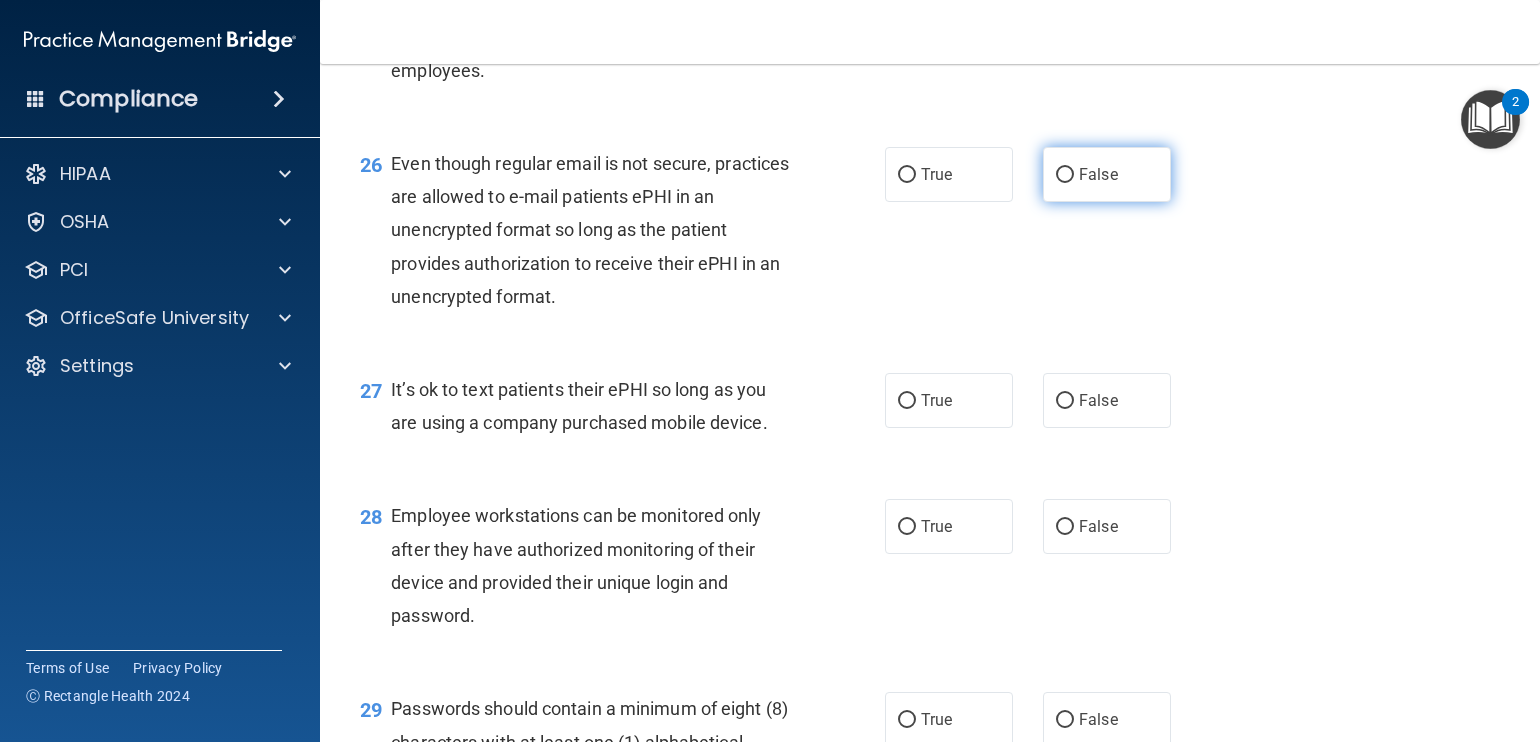 click on "False" at bounding box center (1065, 175) 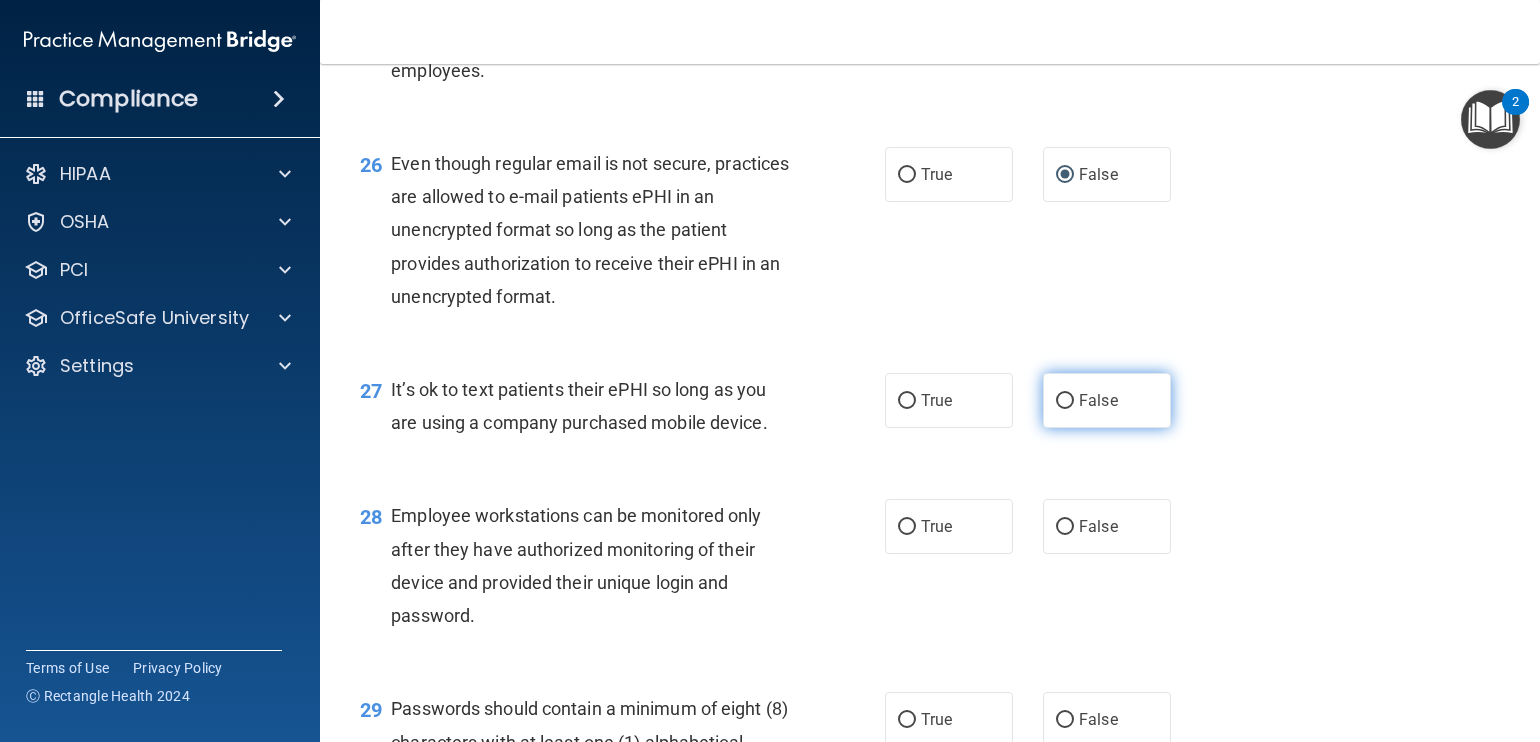 click on "False" at bounding box center [1065, 401] 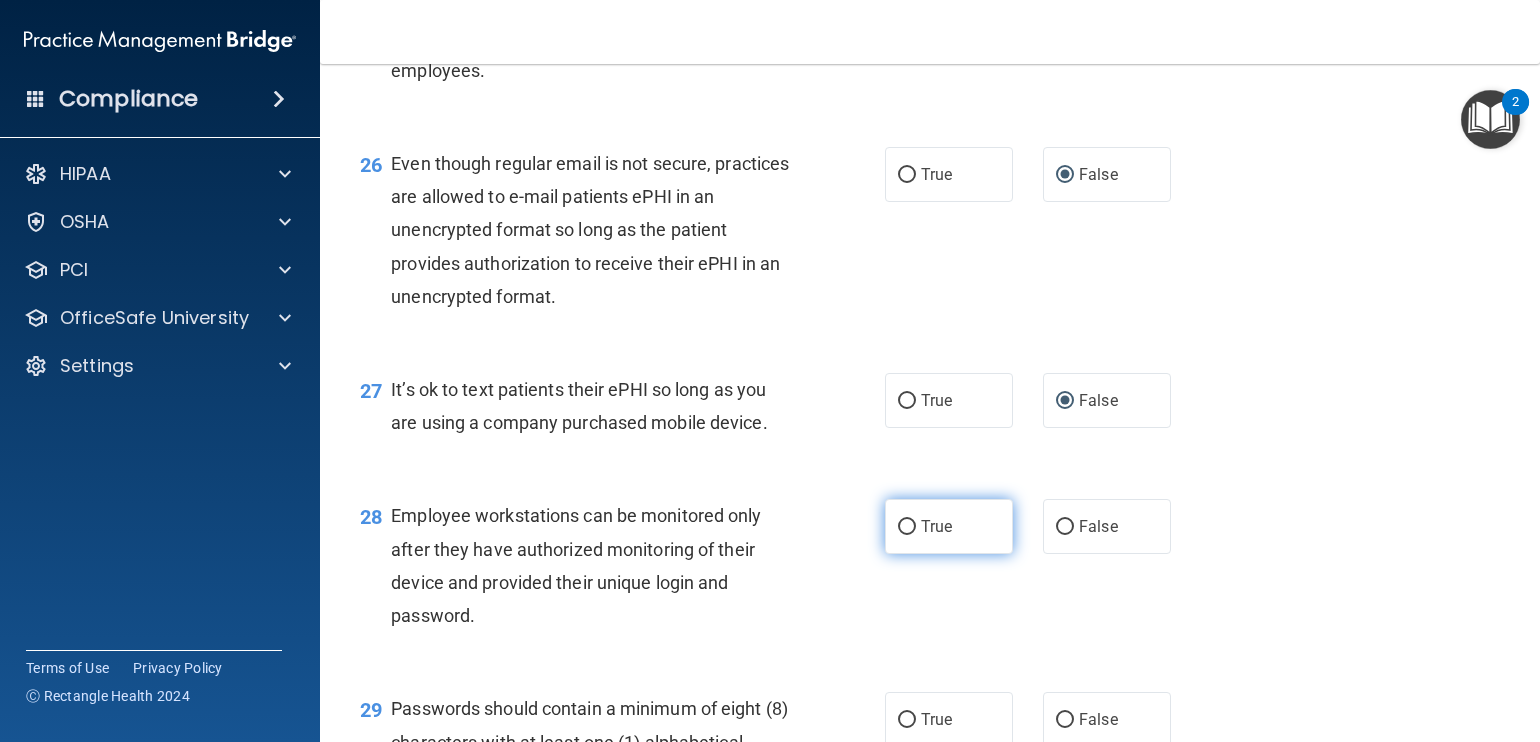 click on "True" at bounding box center (907, 527) 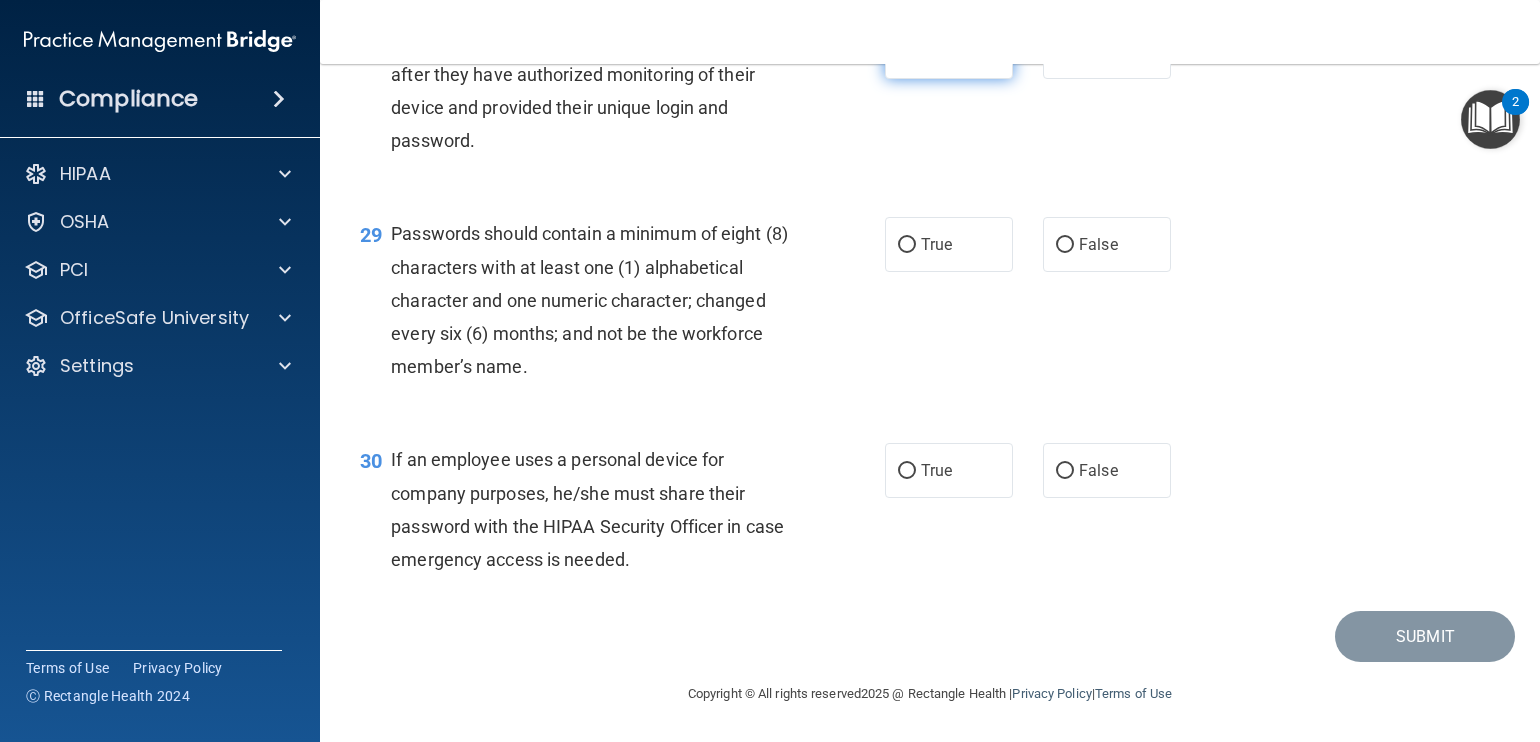 scroll, scrollTop: 5148, scrollLeft: 0, axis: vertical 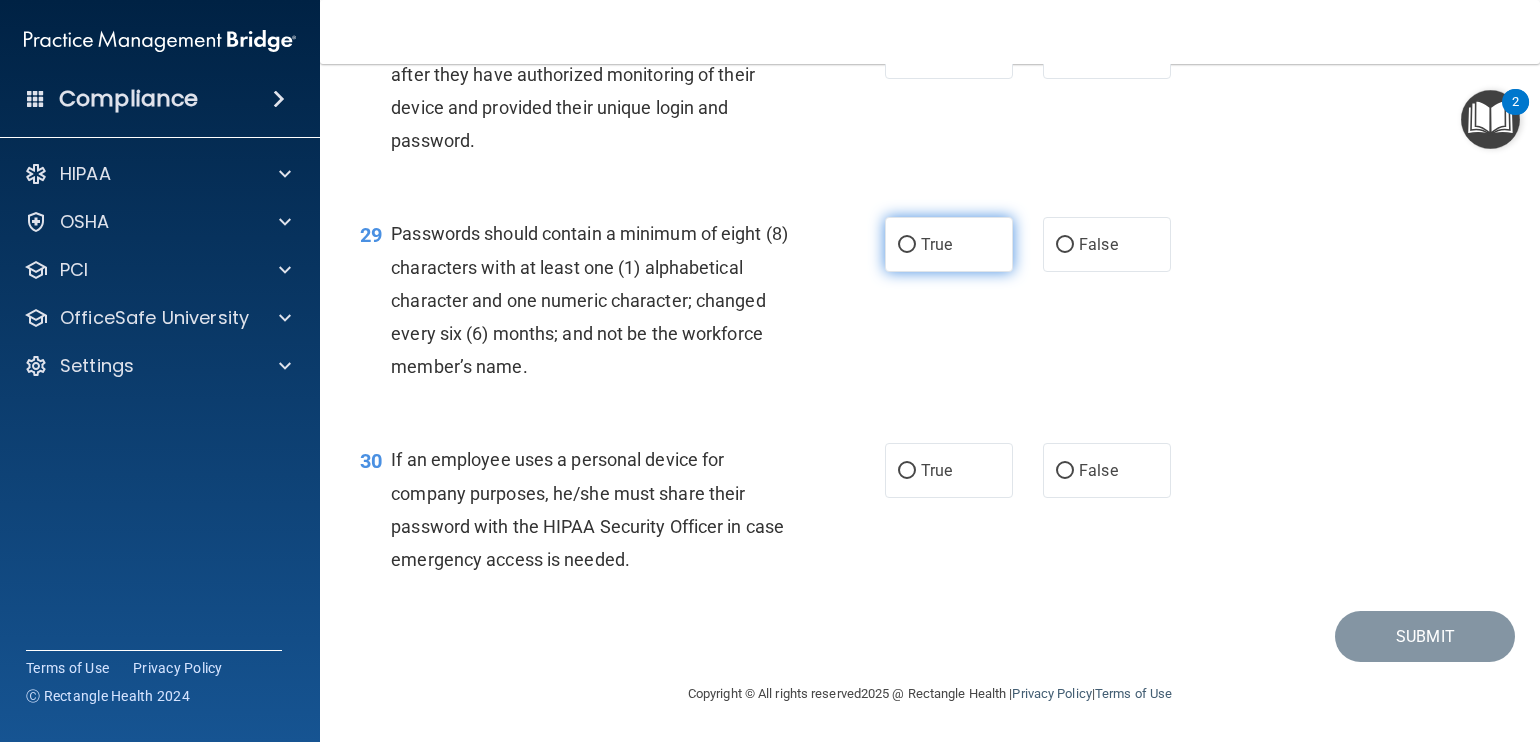 click on "True" at bounding box center (907, 245) 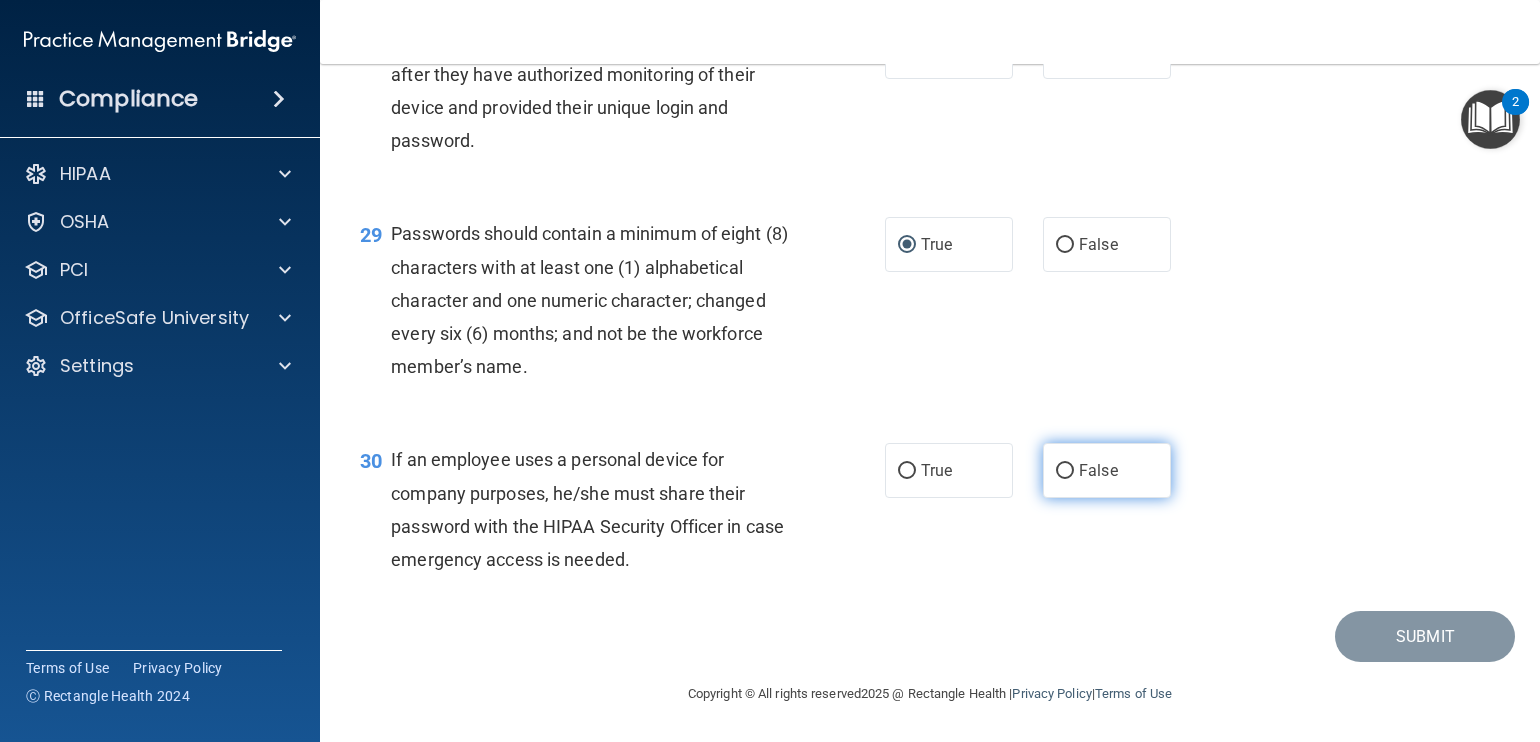 click on "False" at bounding box center [1065, 471] 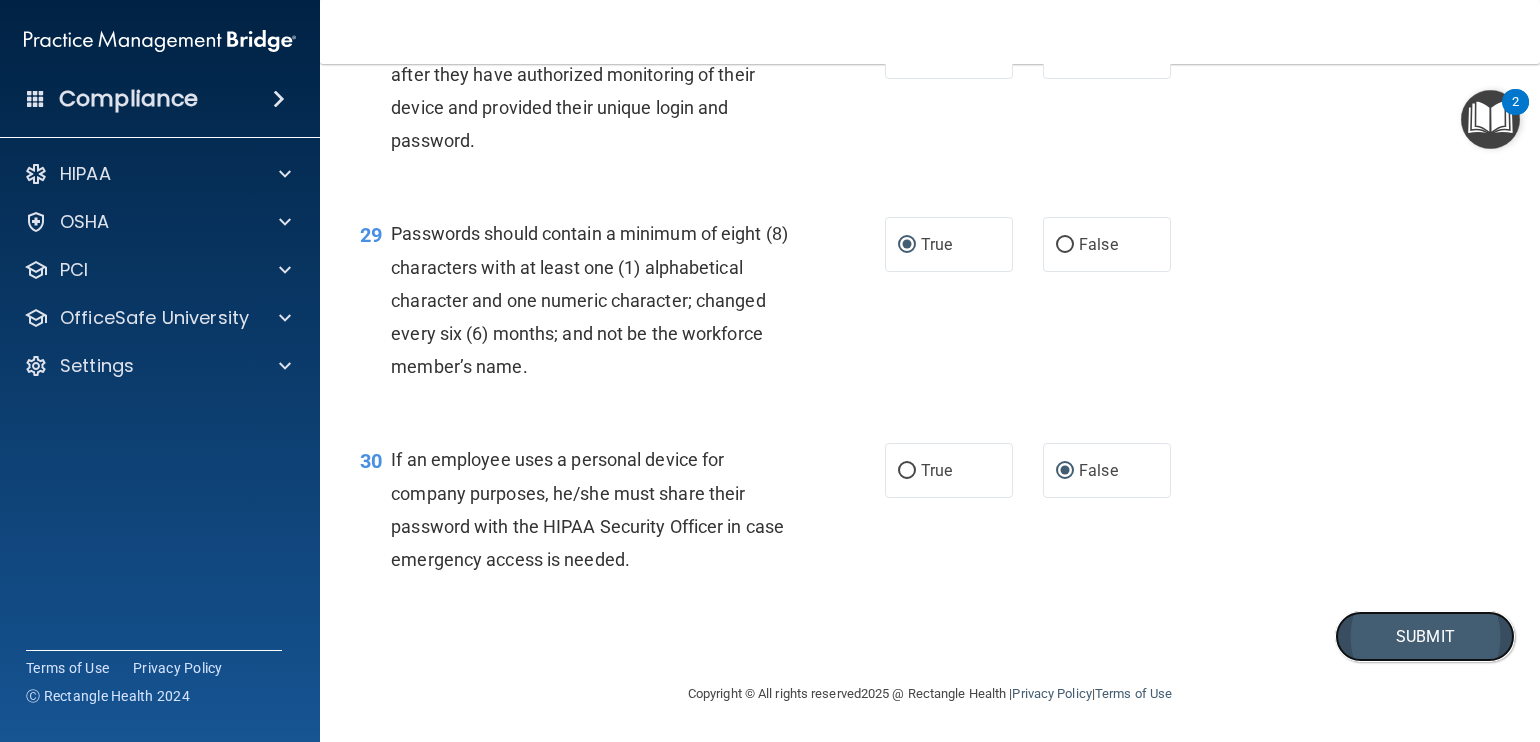 click on "Submit" at bounding box center (1425, 636) 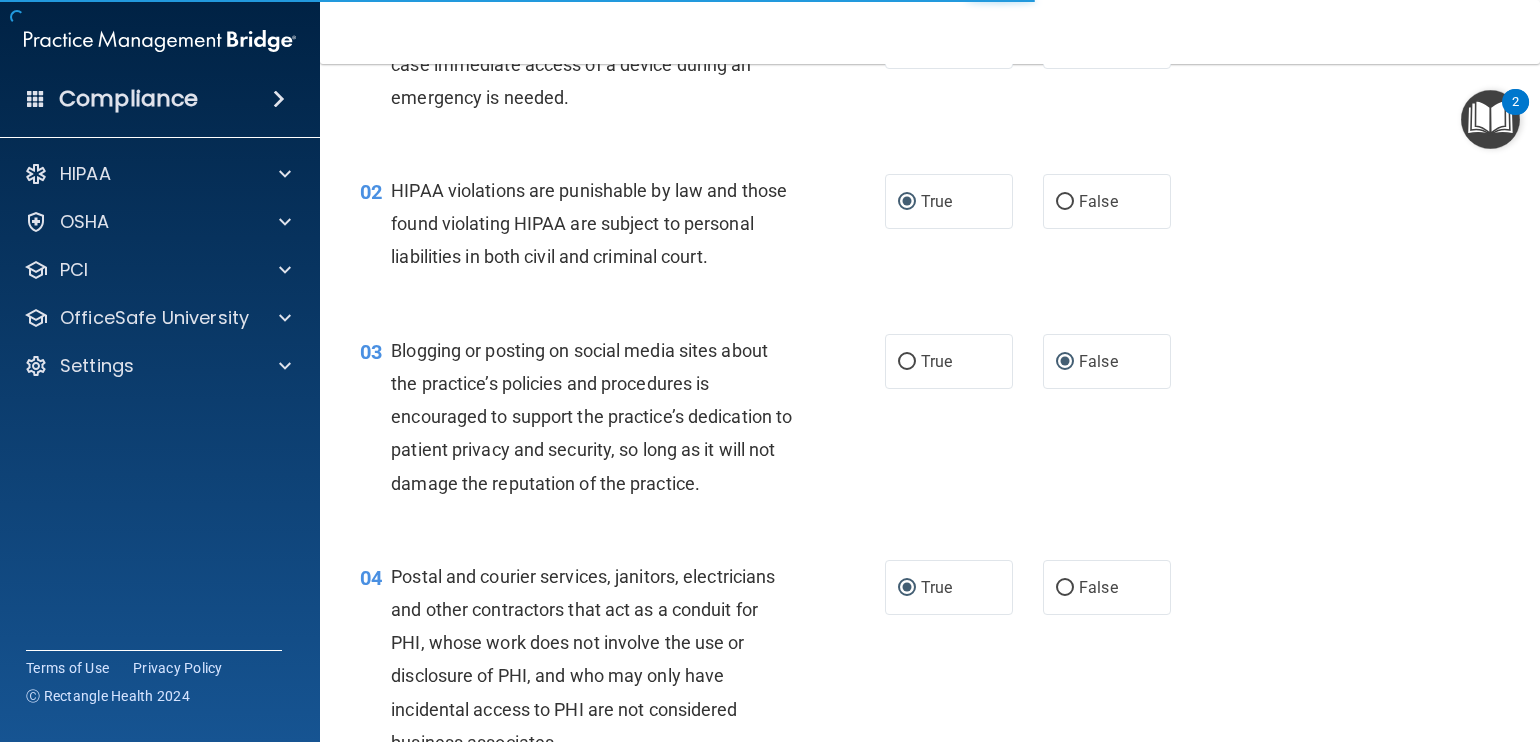 scroll, scrollTop: 0, scrollLeft: 0, axis: both 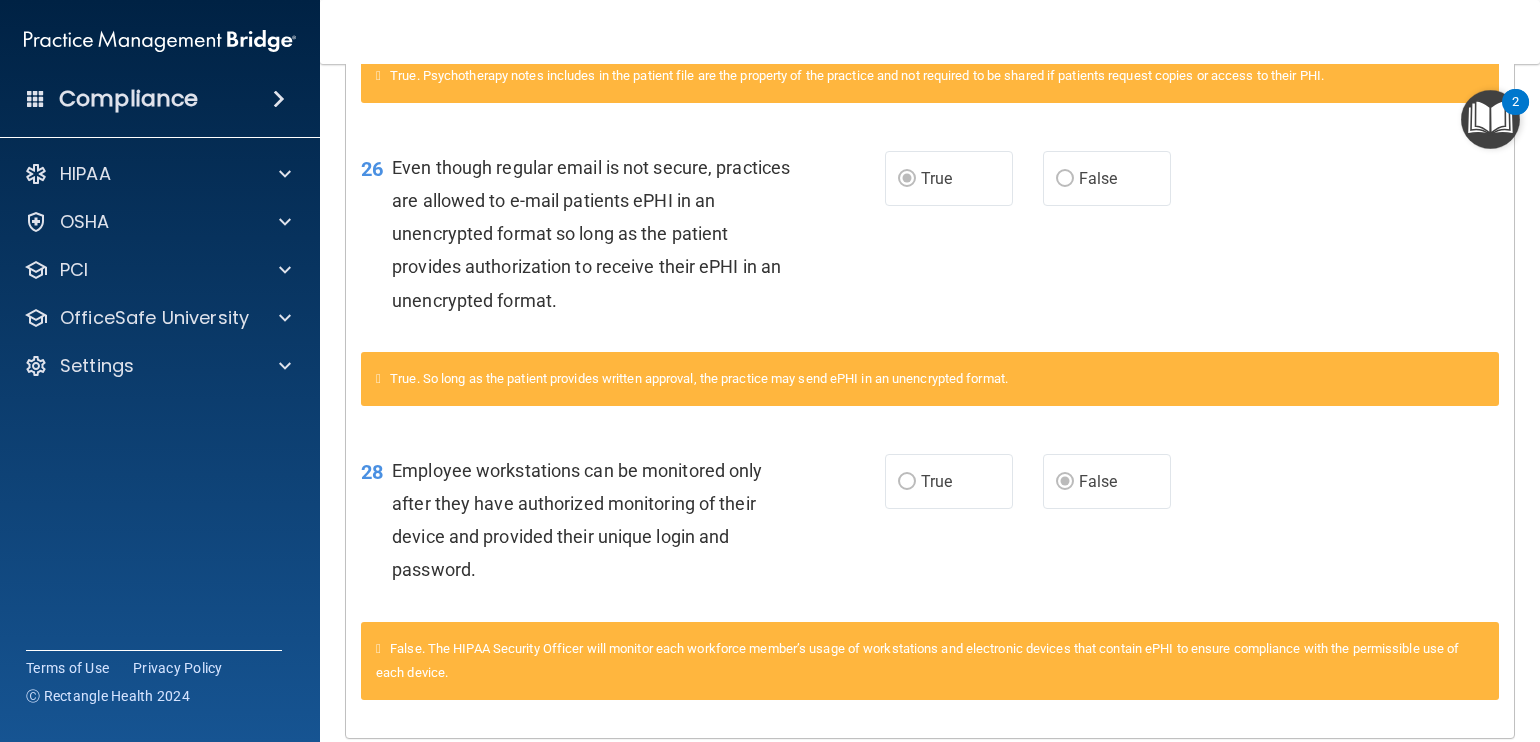 click on "True.  So long as the patient provides written approval, the practice may send ePHI in an unencrypted format." at bounding box center (930, 379) 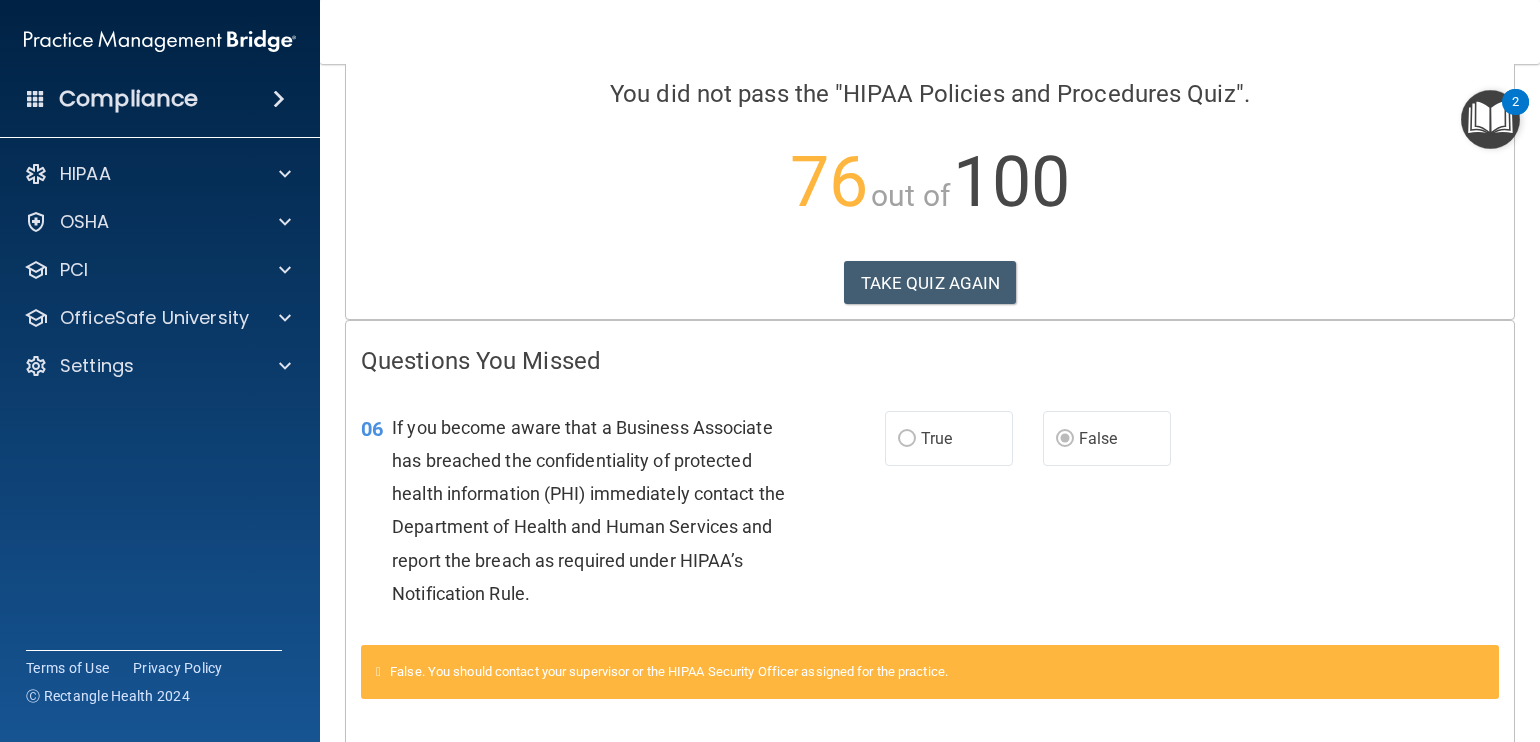 scroll, scrollTop: 0, scrollLeft: 0, axis: both 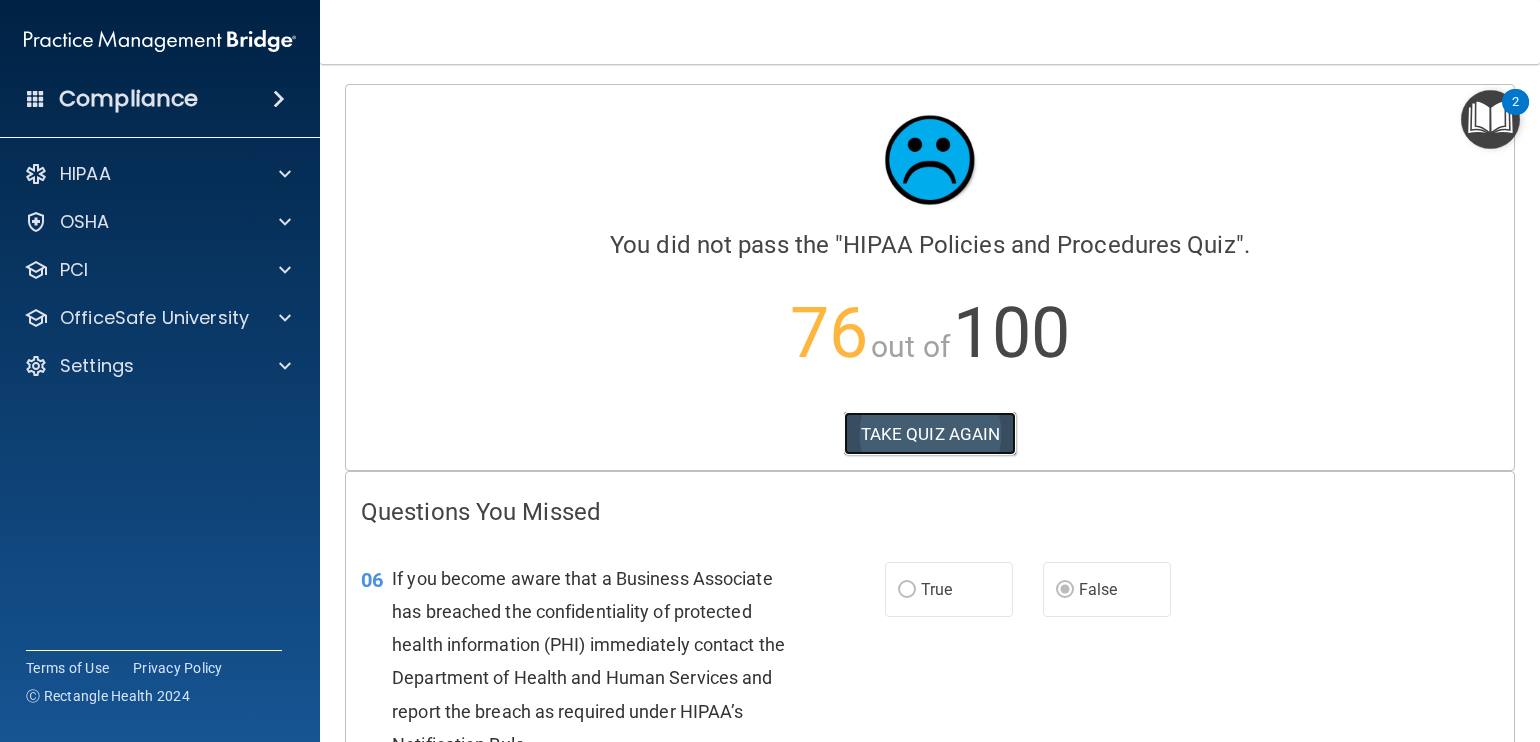 click on "TAKE QUIZ AGAIN" at bounding box center [930, 434] 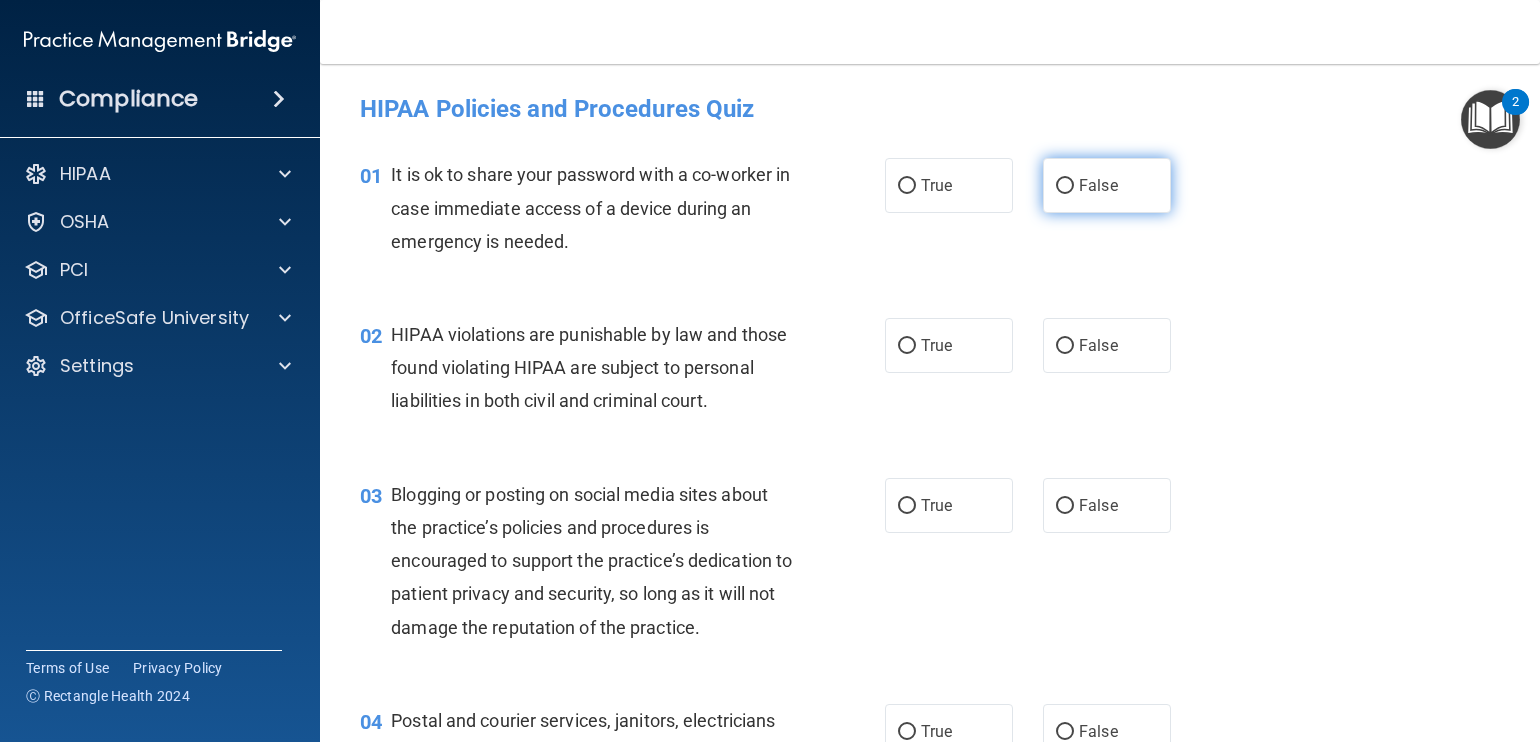 click on "False" at bounding box center [1065, 186] 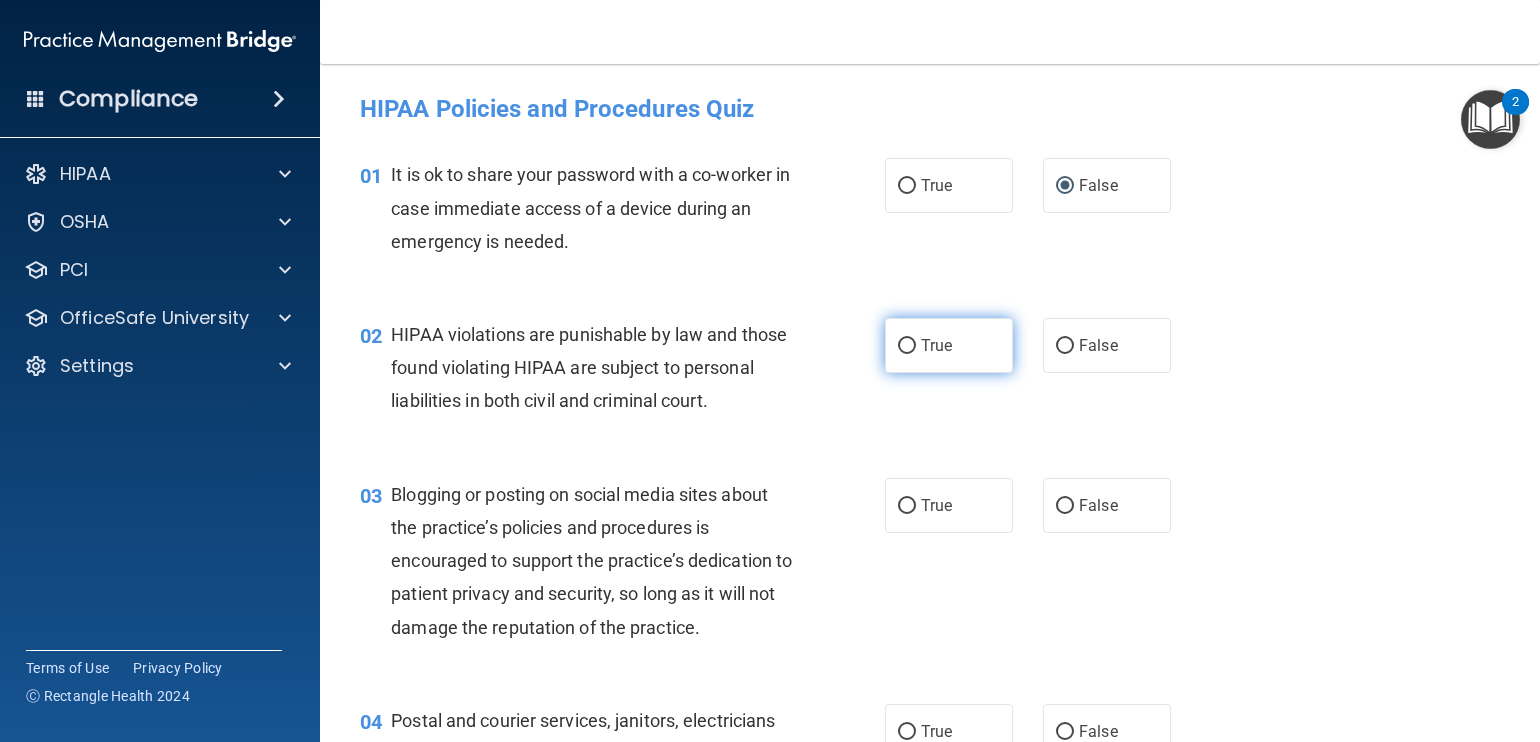 click on "True" at bounding box center (907, 346) 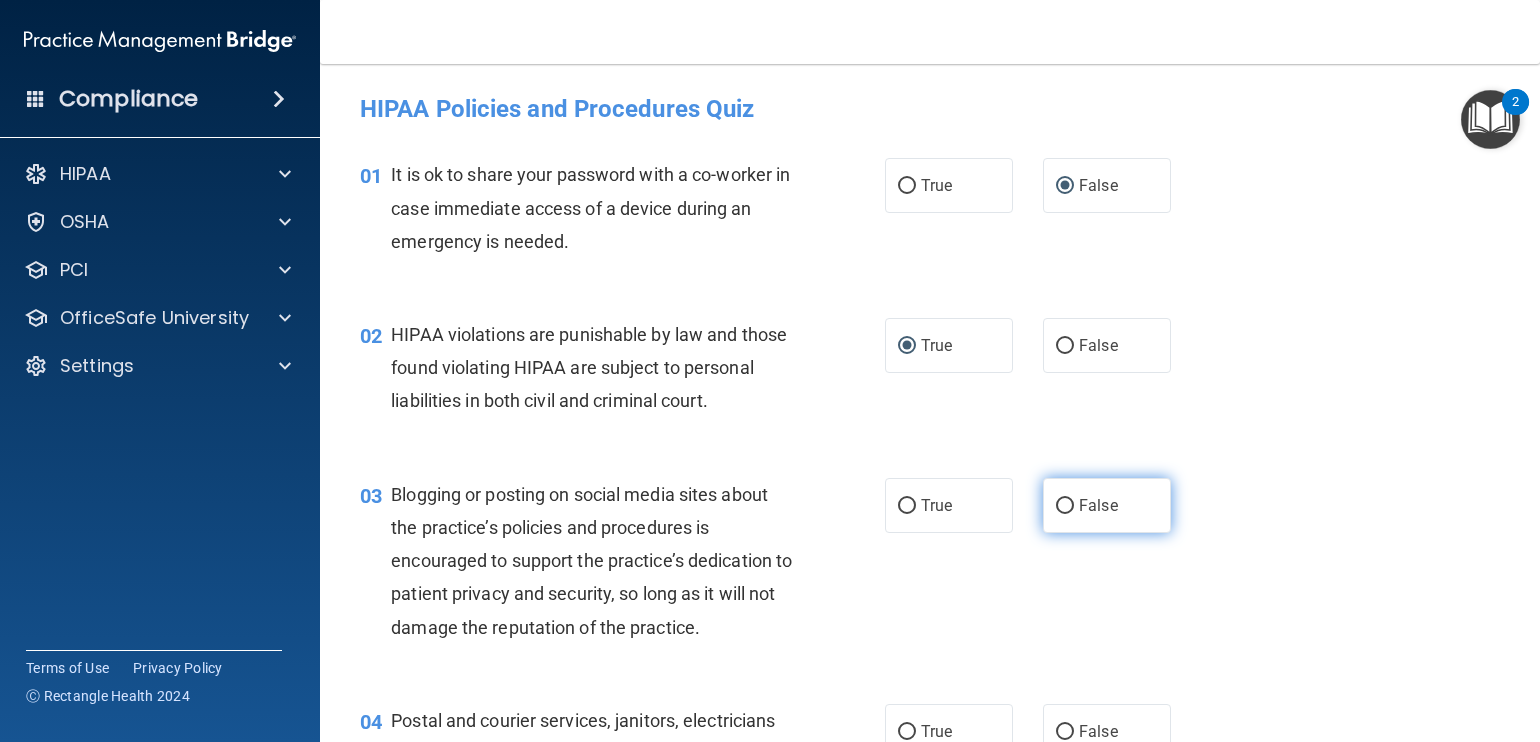 click on "False" at bounding box center [1065, 506] 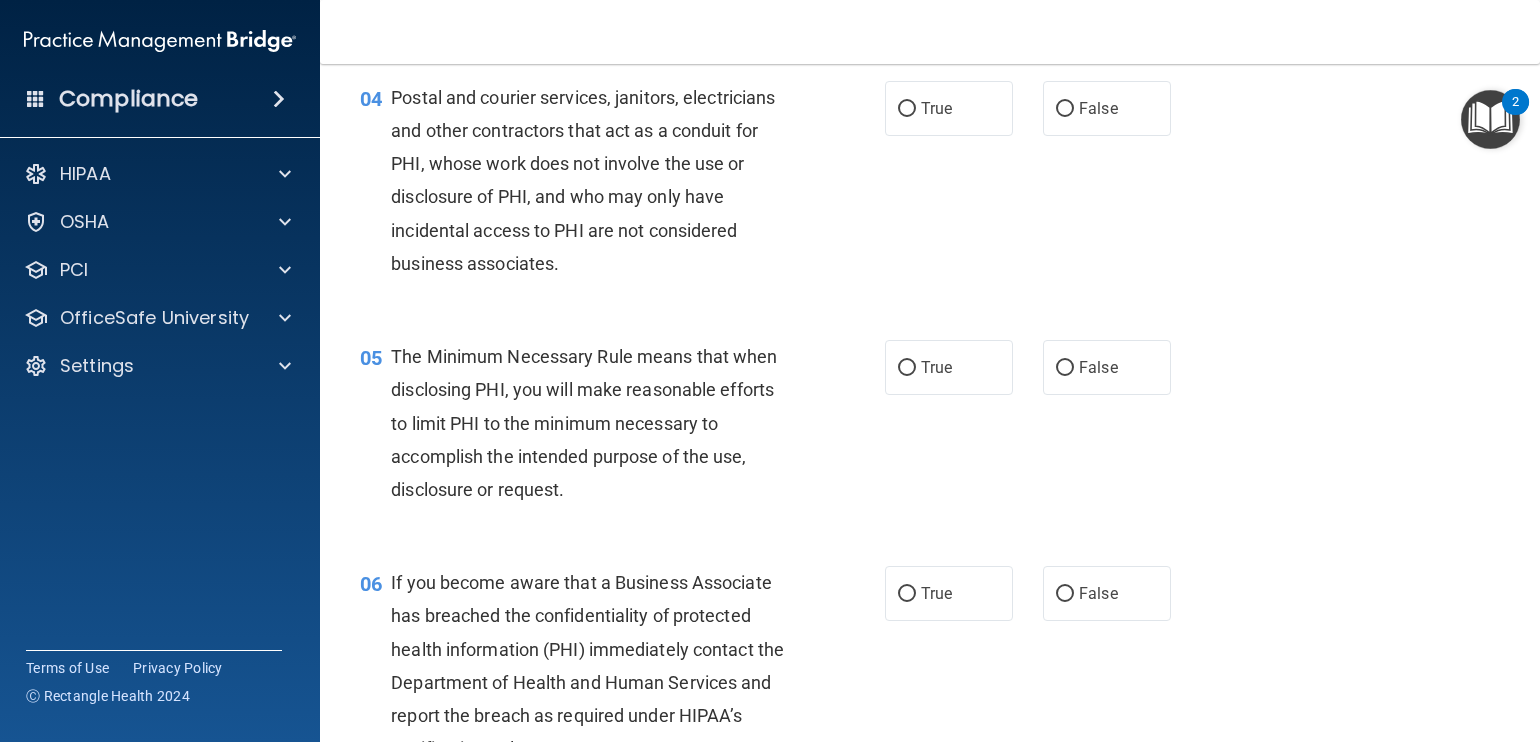 scroll, scrollTop: 624, scrollLeft: 0, axis: vertical 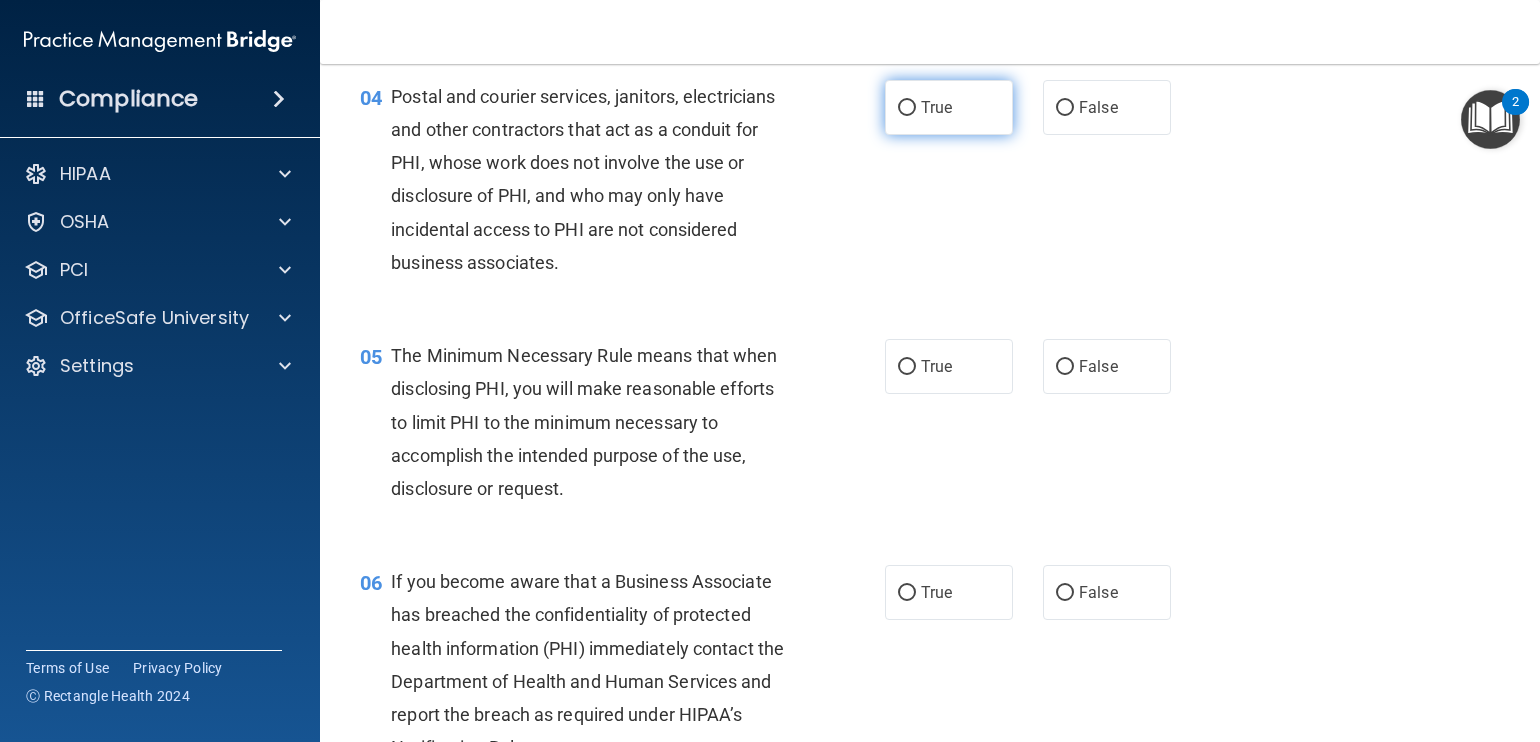 click on "True" at bounding box center (907, 108) 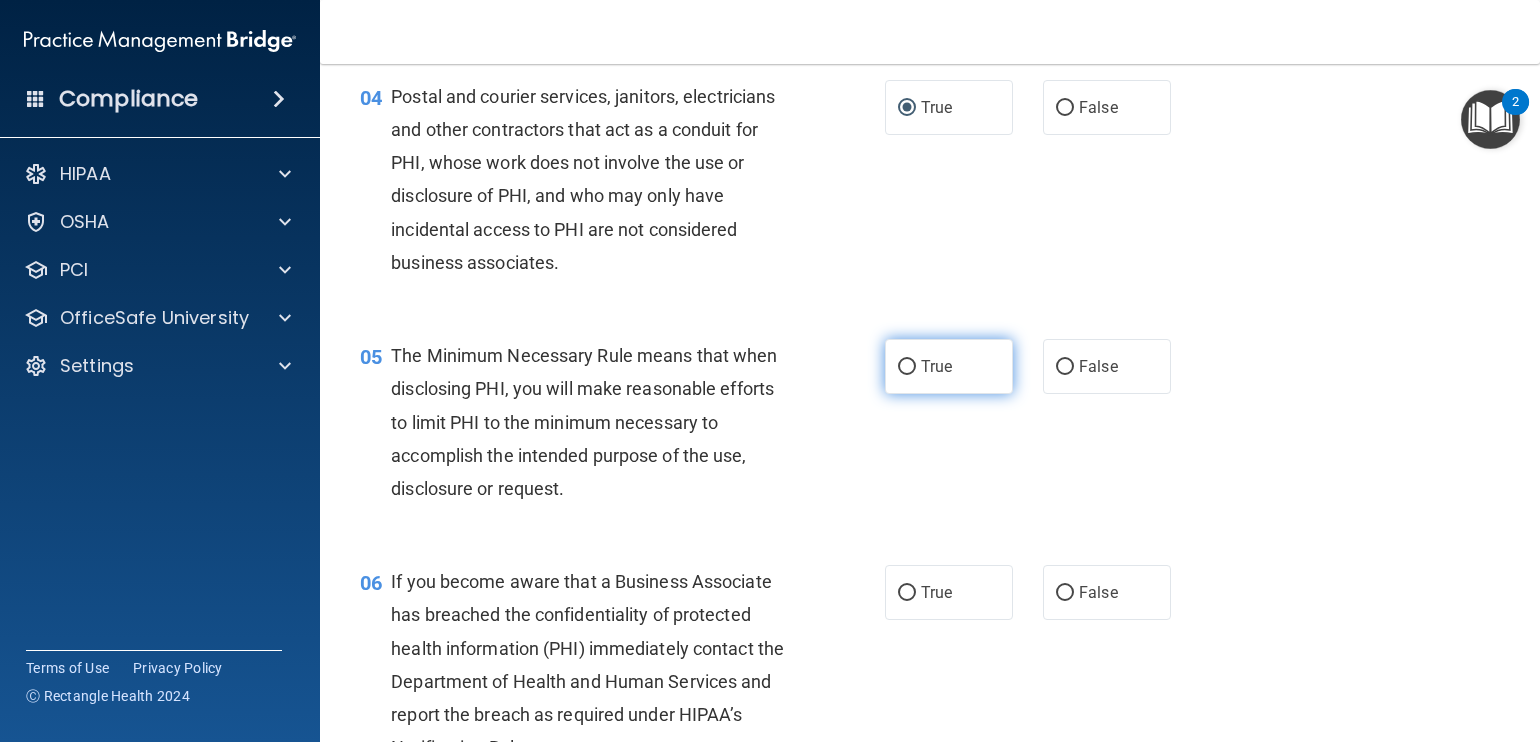 click on "True" at bounding box center [907, 367] 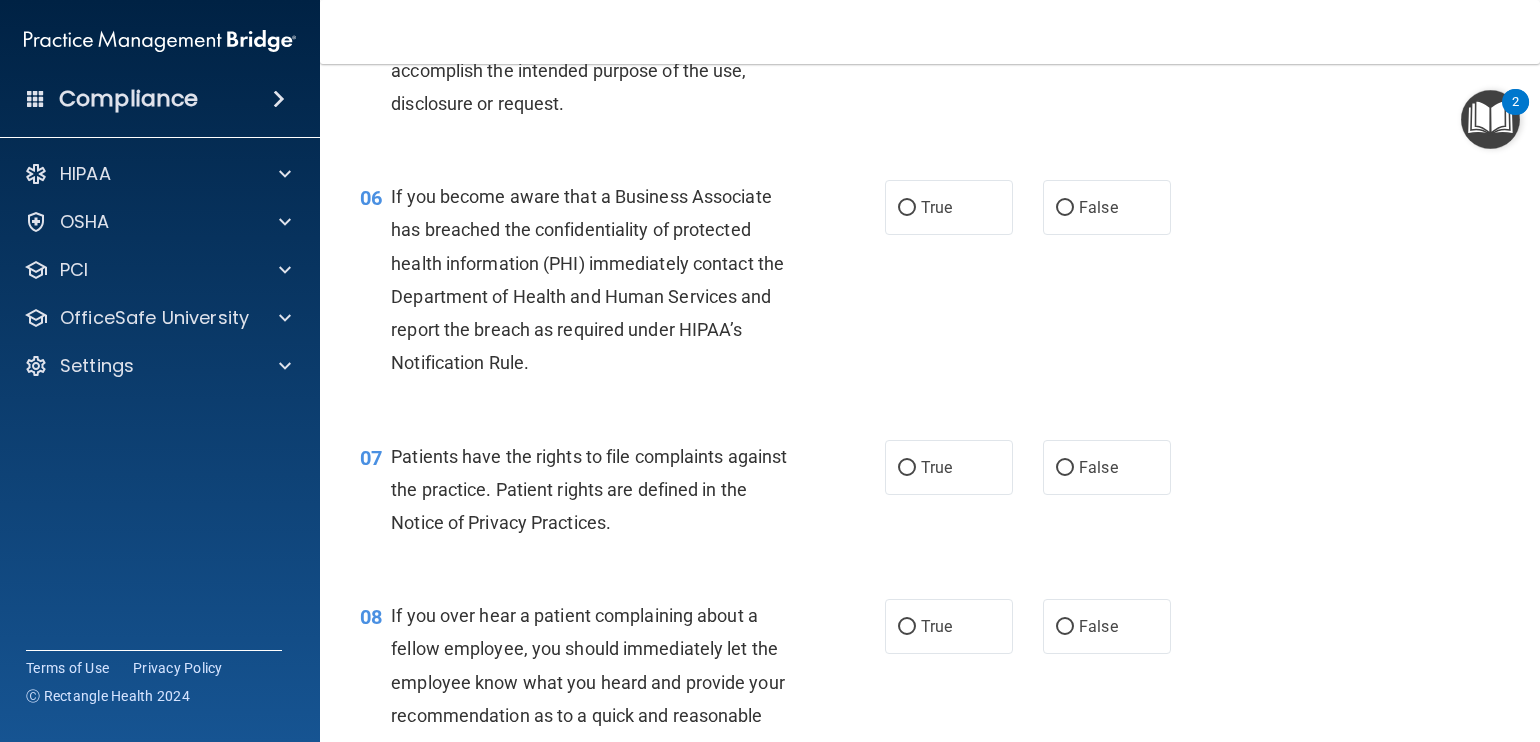 scroll, scrollTop: 1012, scrollLeft: 0, axis: vertical 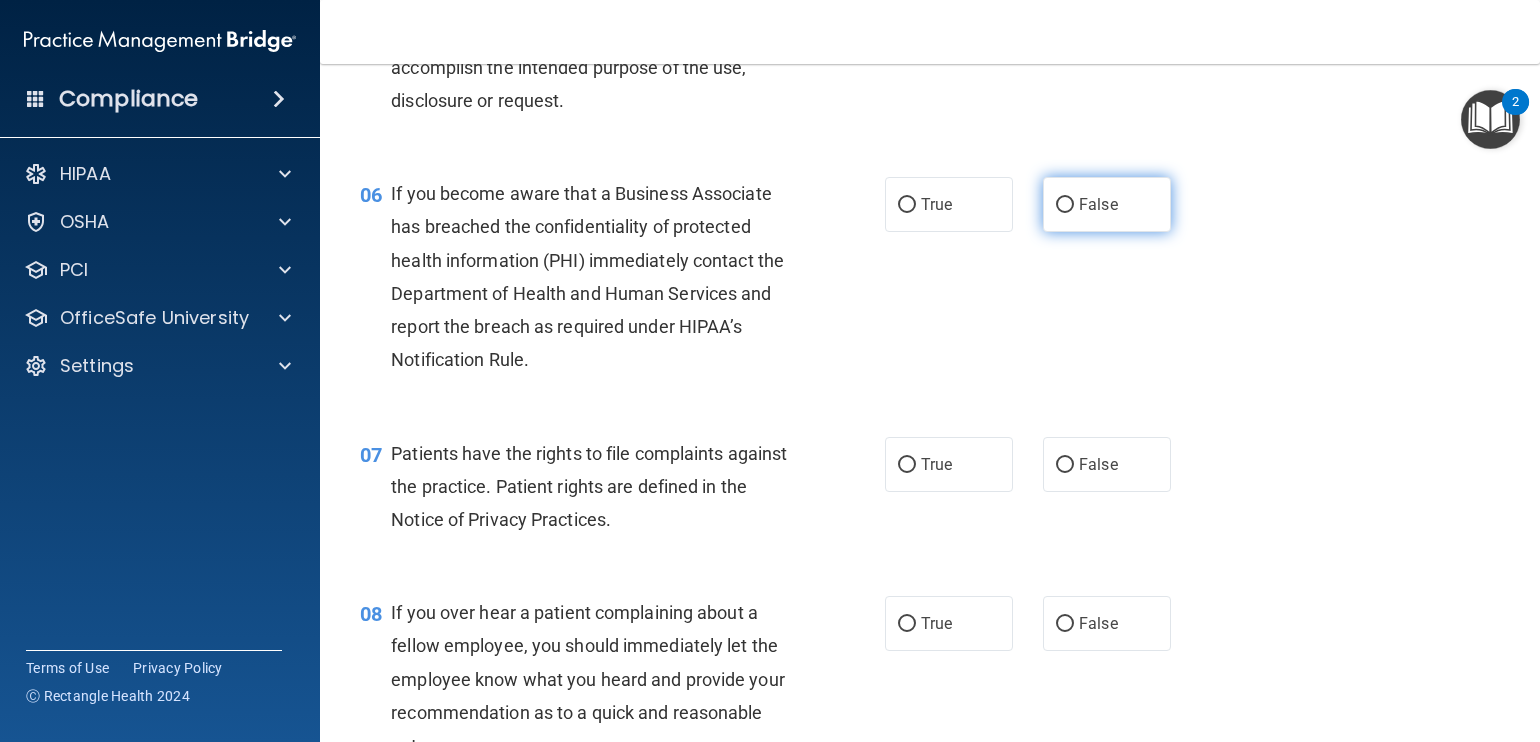 click on "False" at bounding box center [1065, 205] 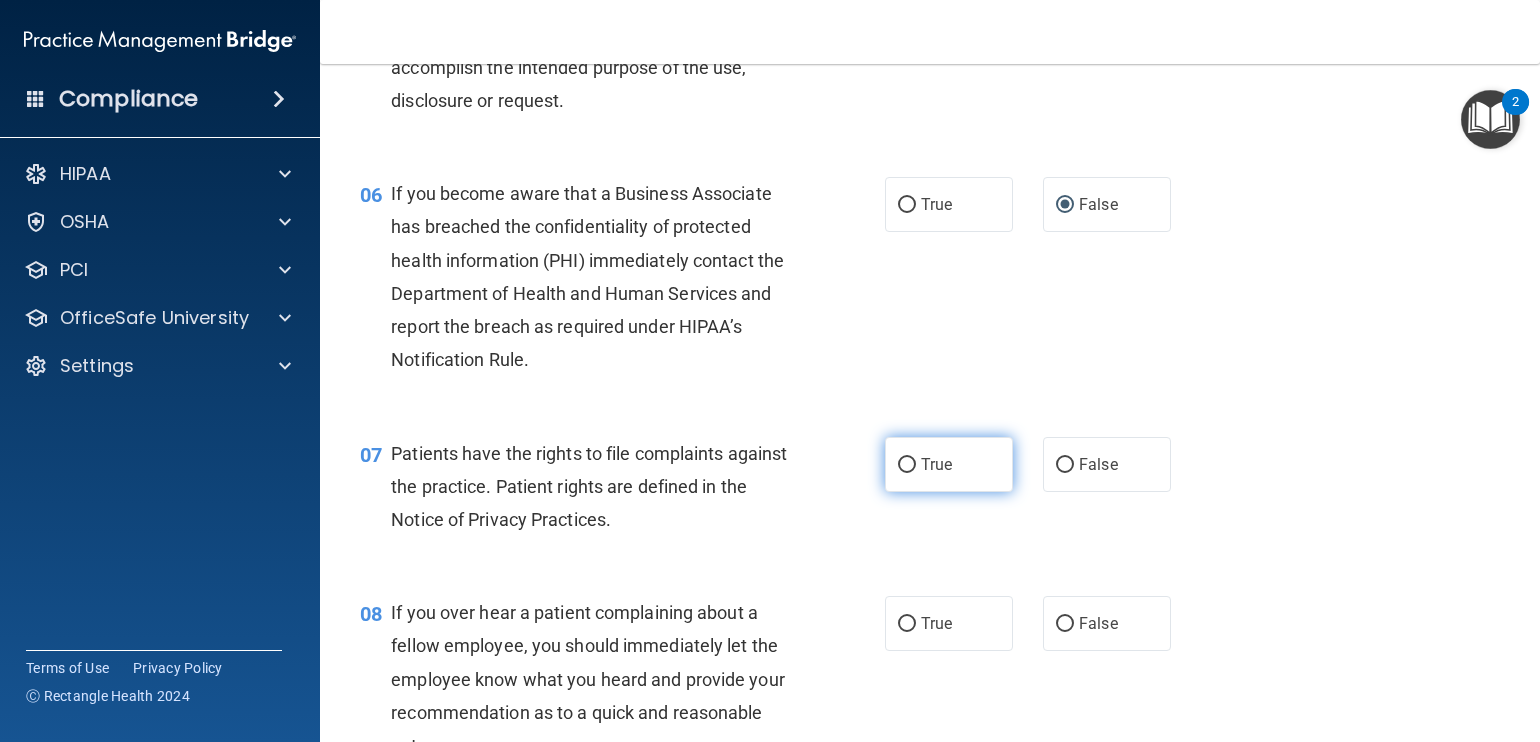 click on "True" at bounding box center (907, 465) 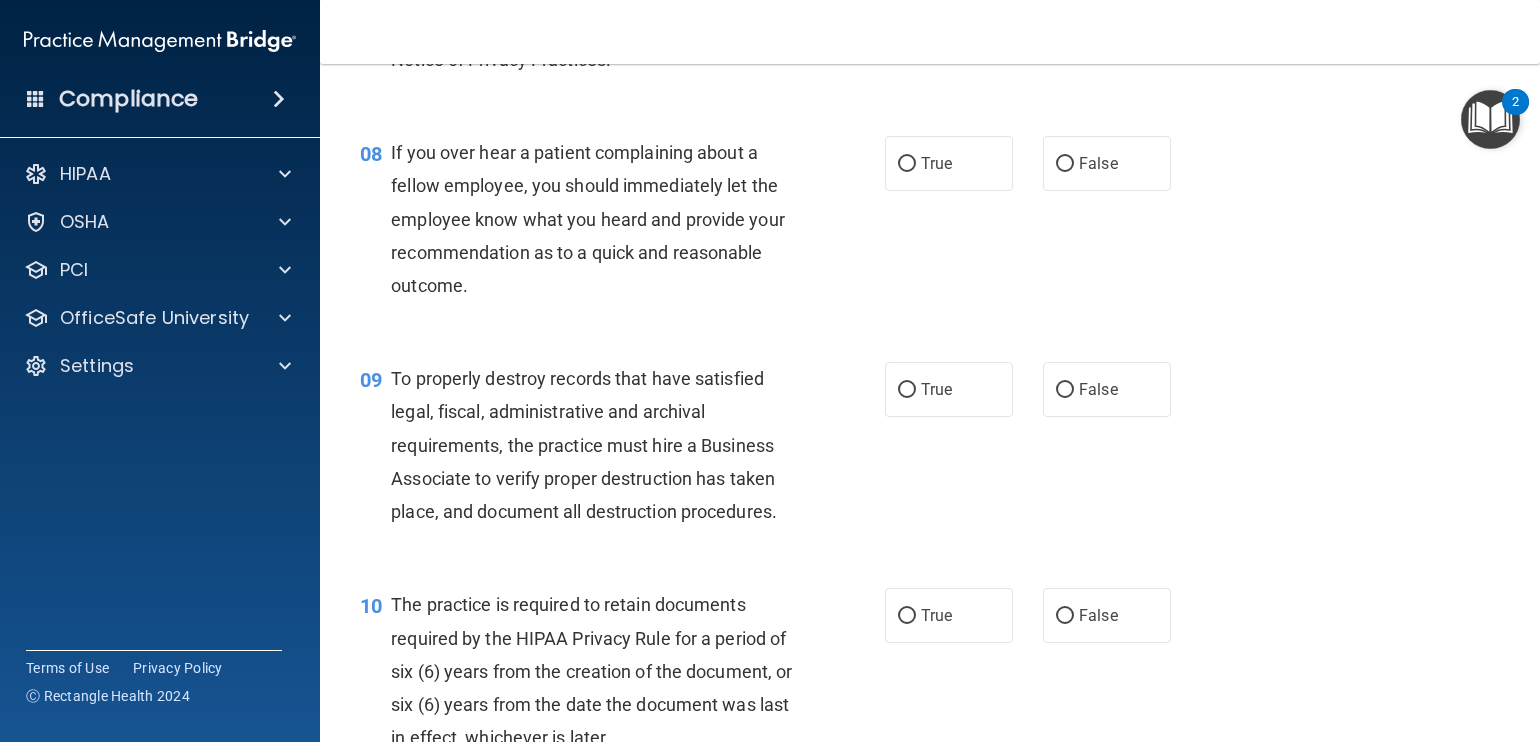 scroll, scrollTop: 1472, scrollLeft: 0, axis: vertical 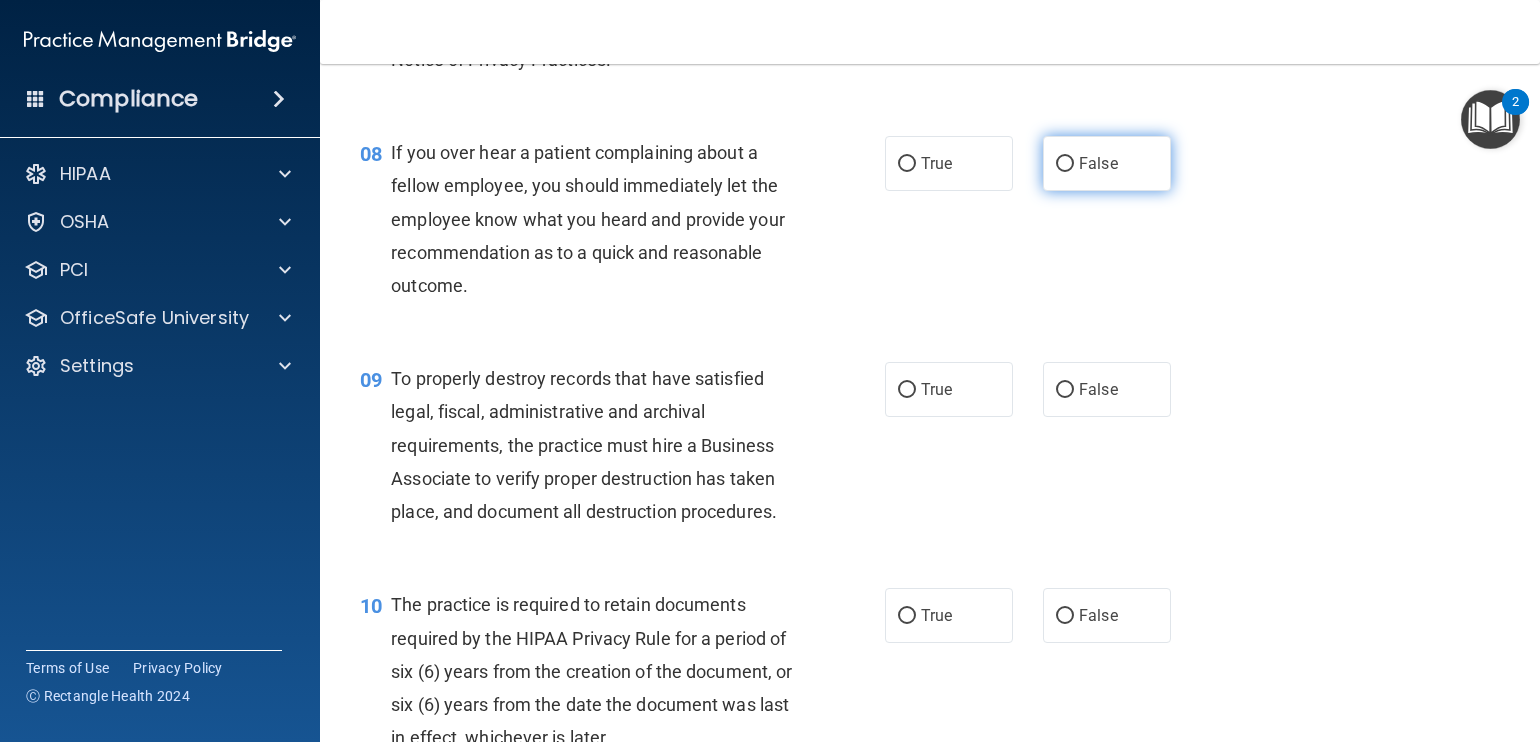 click on "False" at bounding box center [1065, 164] 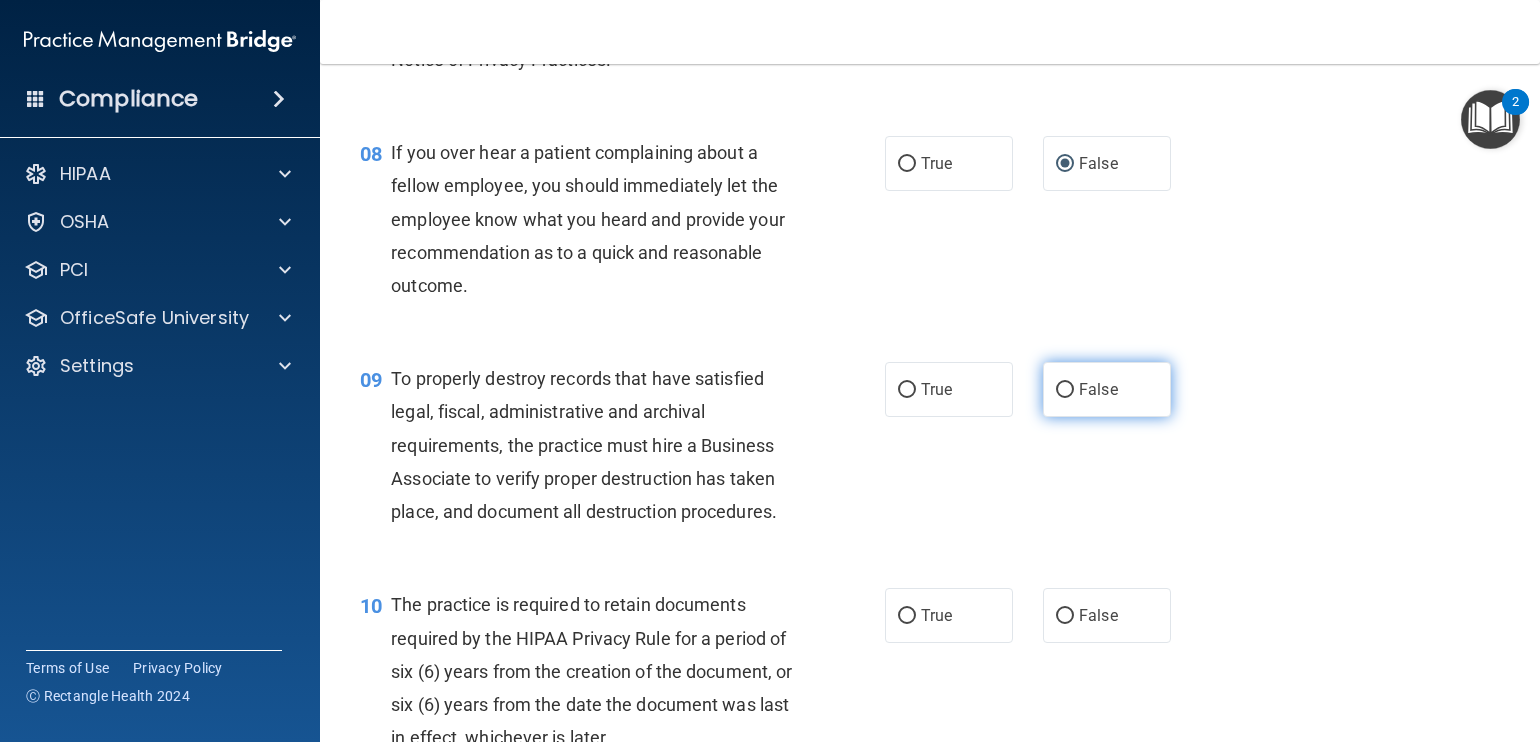 click on "False" at bounding box center [1065, 390] 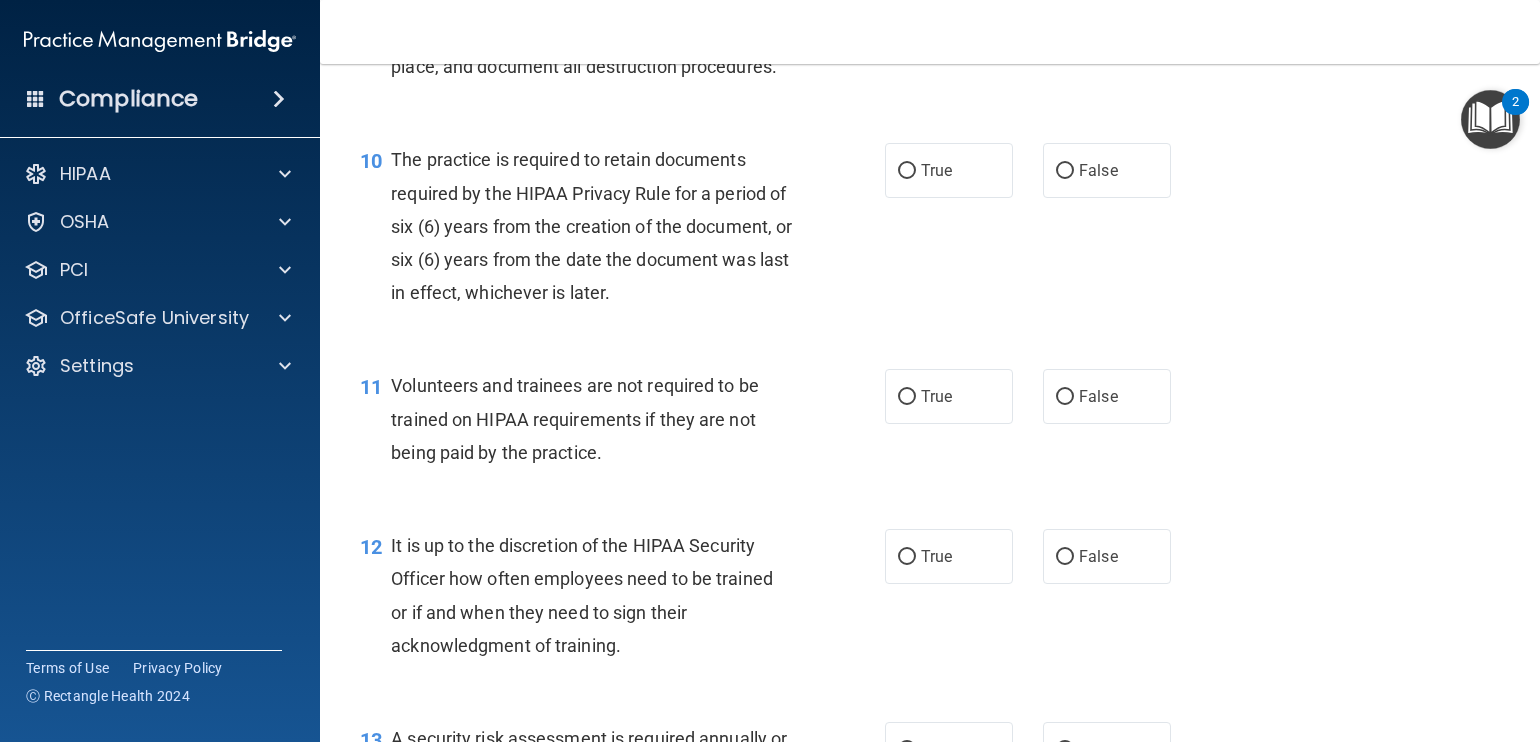 scroll, scrollTop: 1922, scrollLeft: 0, axis: vertical 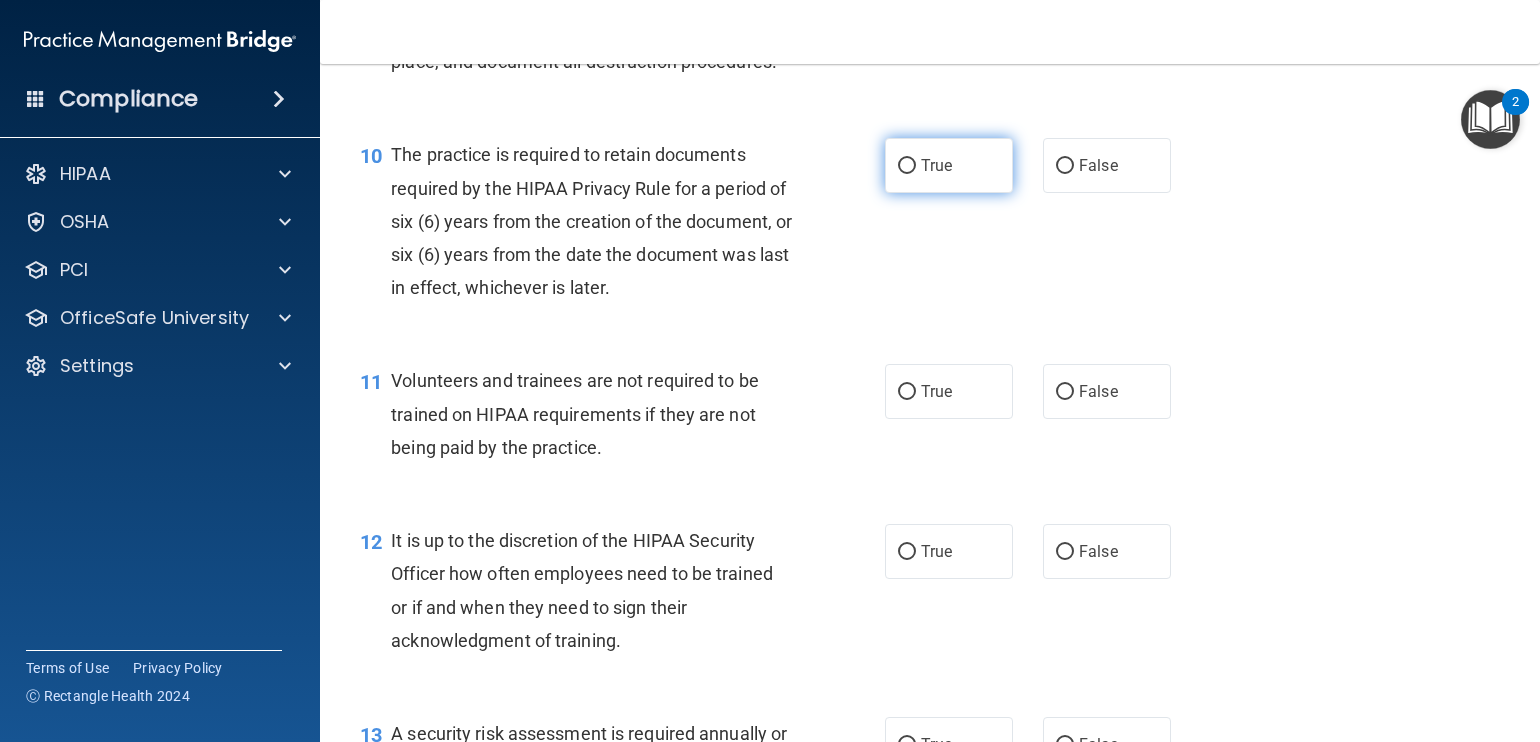 click on "True" at bounding box center (907, 166) 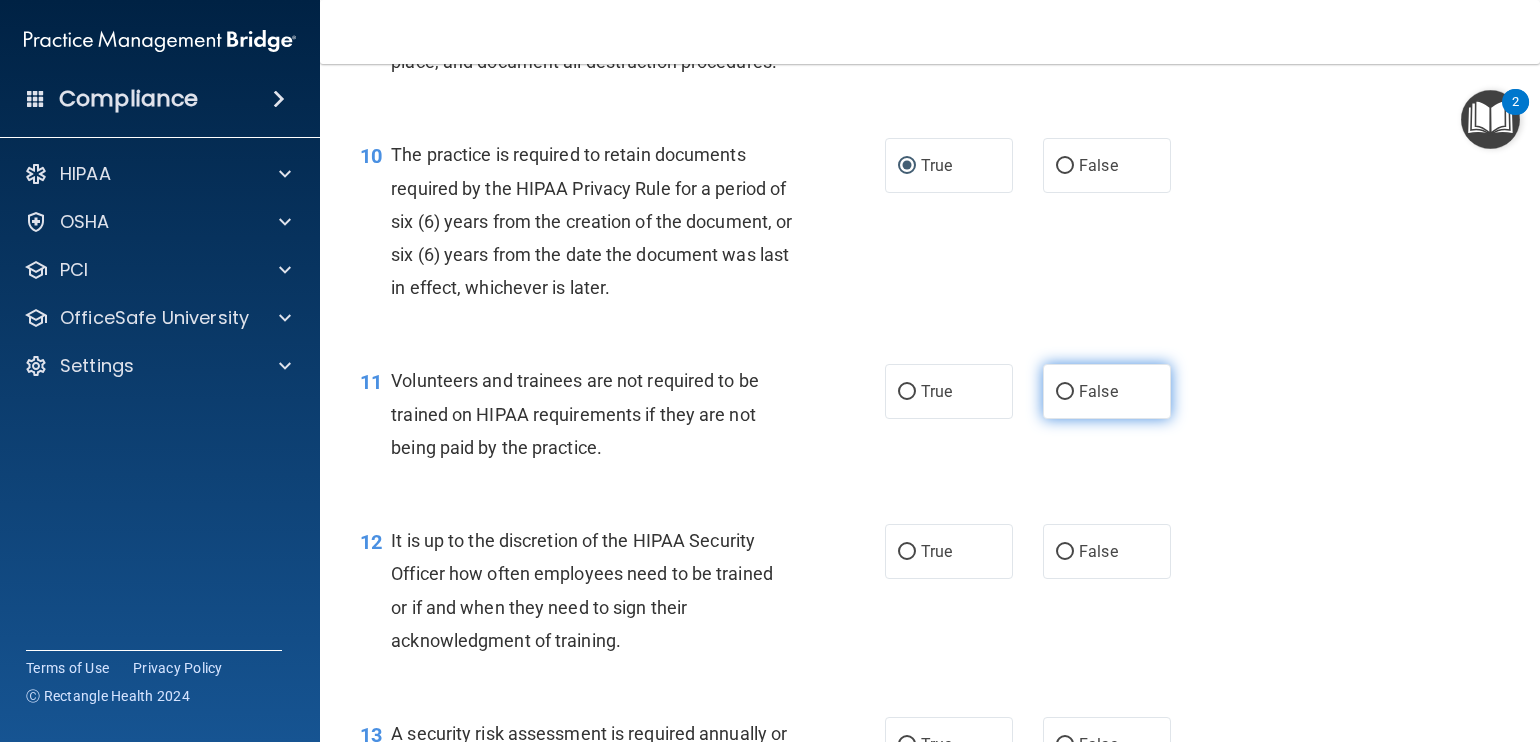 click on "False" at bounding box center (1065, 392) 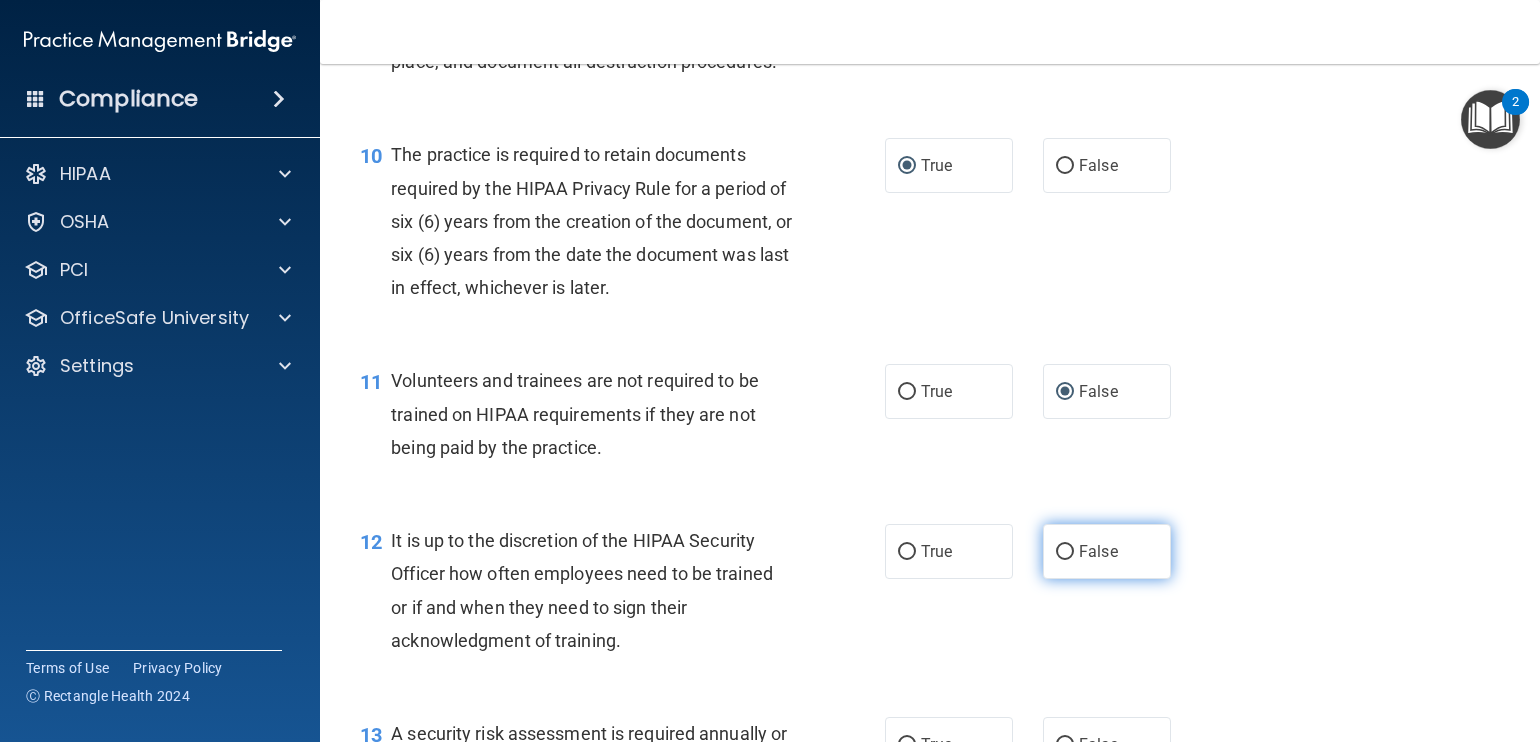 click on "False" at bounding box center (1065, 552) 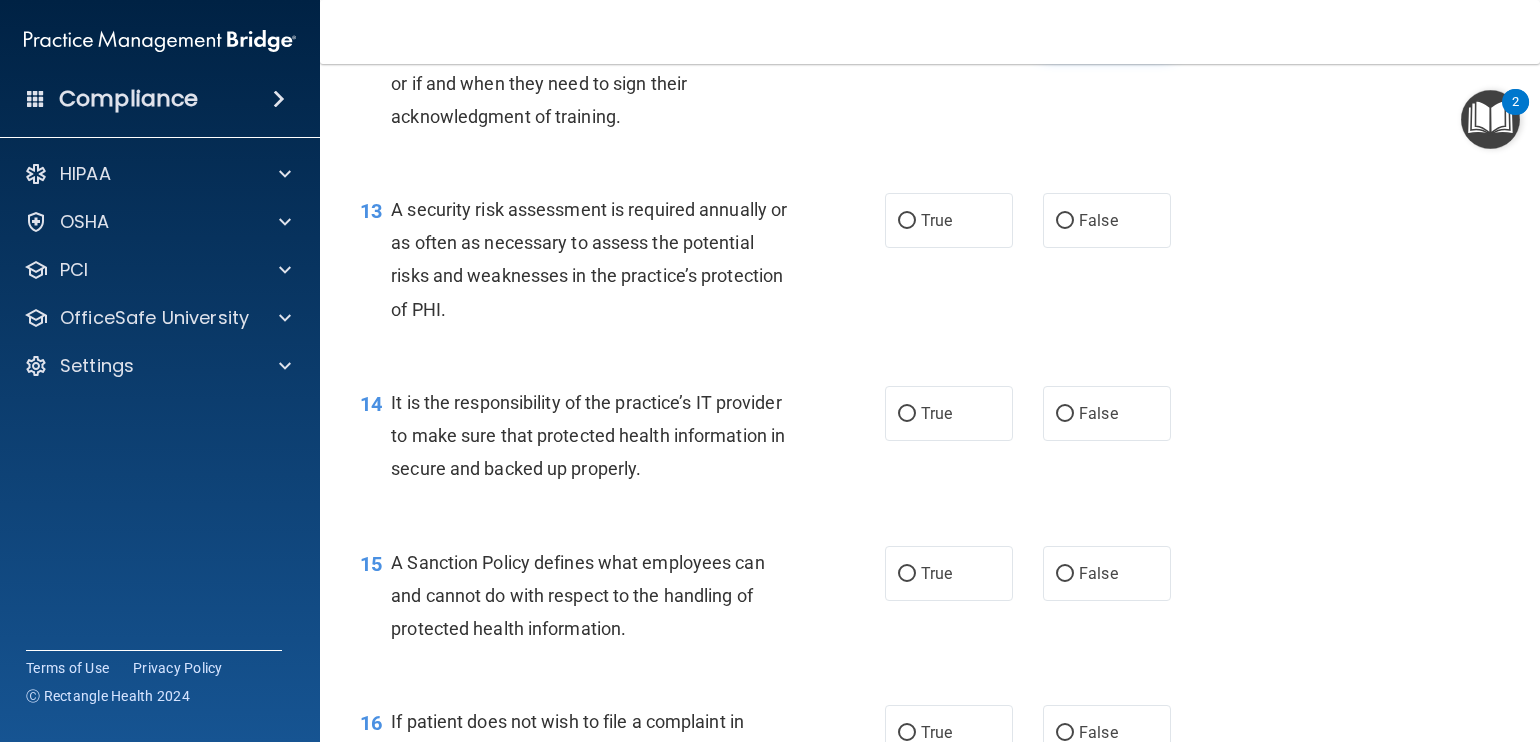 scroll, scrollTop: 2452, scrollLeft: 0, axis: vertical 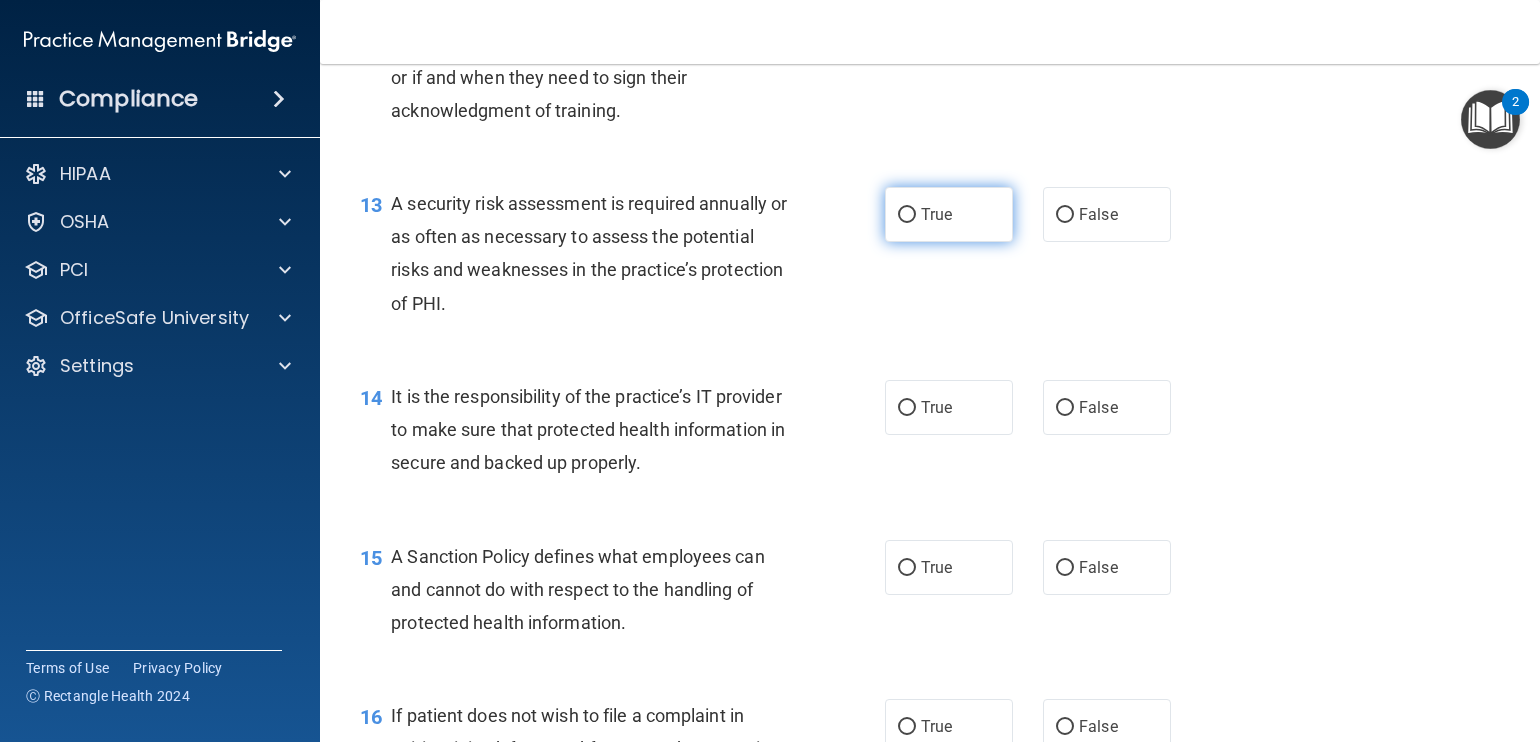 click on "True" at bounding box center [907, 215] 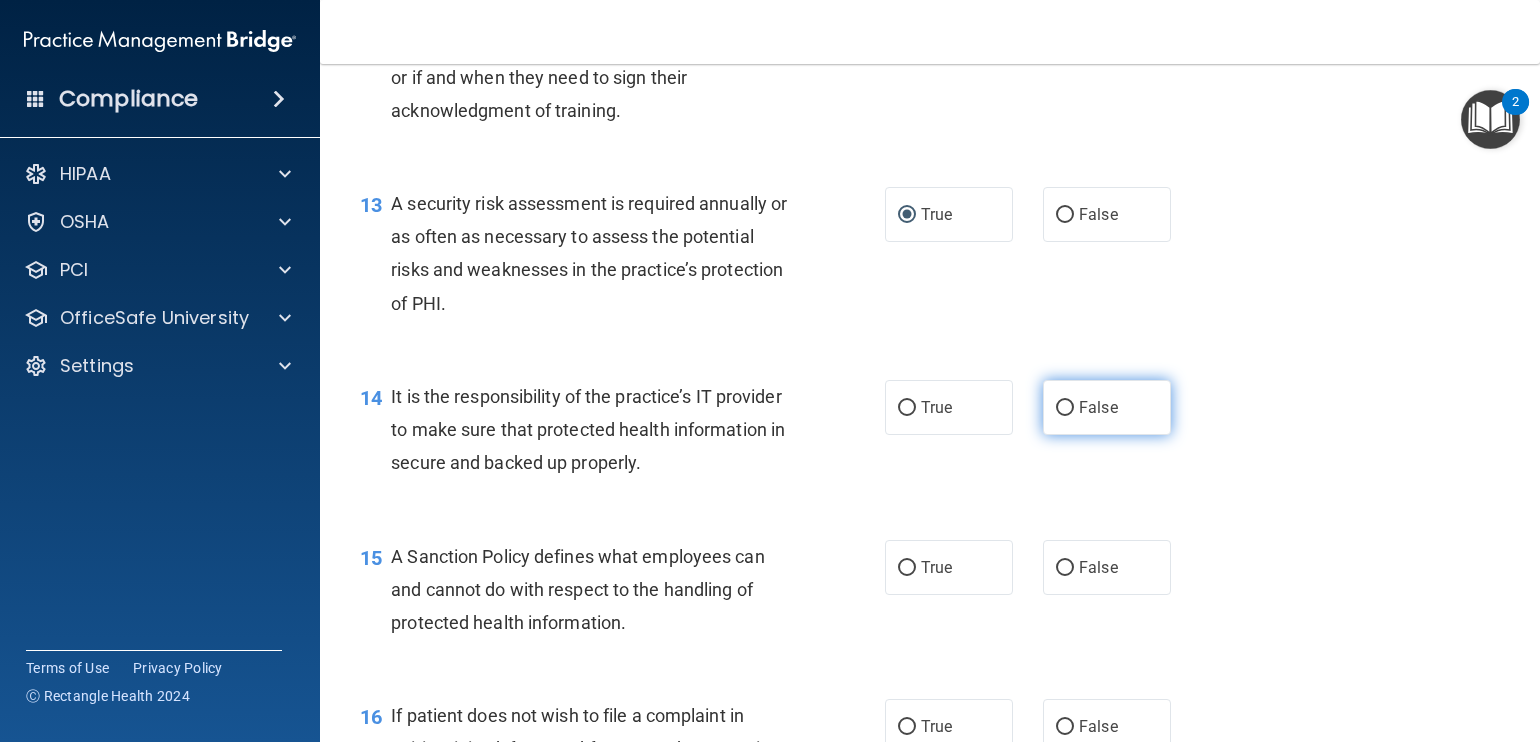 click on "False" at bounding box center (1065, 408) 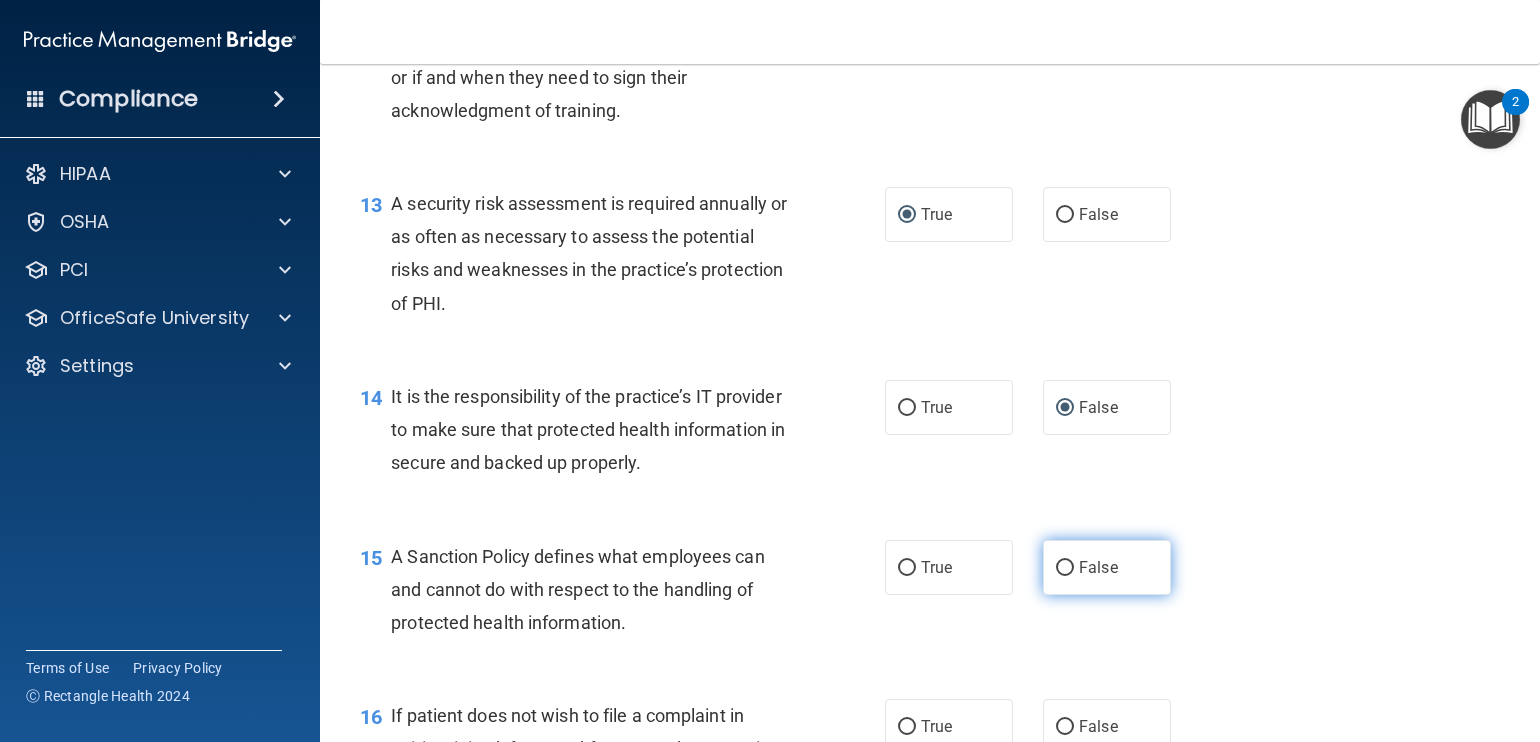 click on "False" at bounding box center [1065, 568] 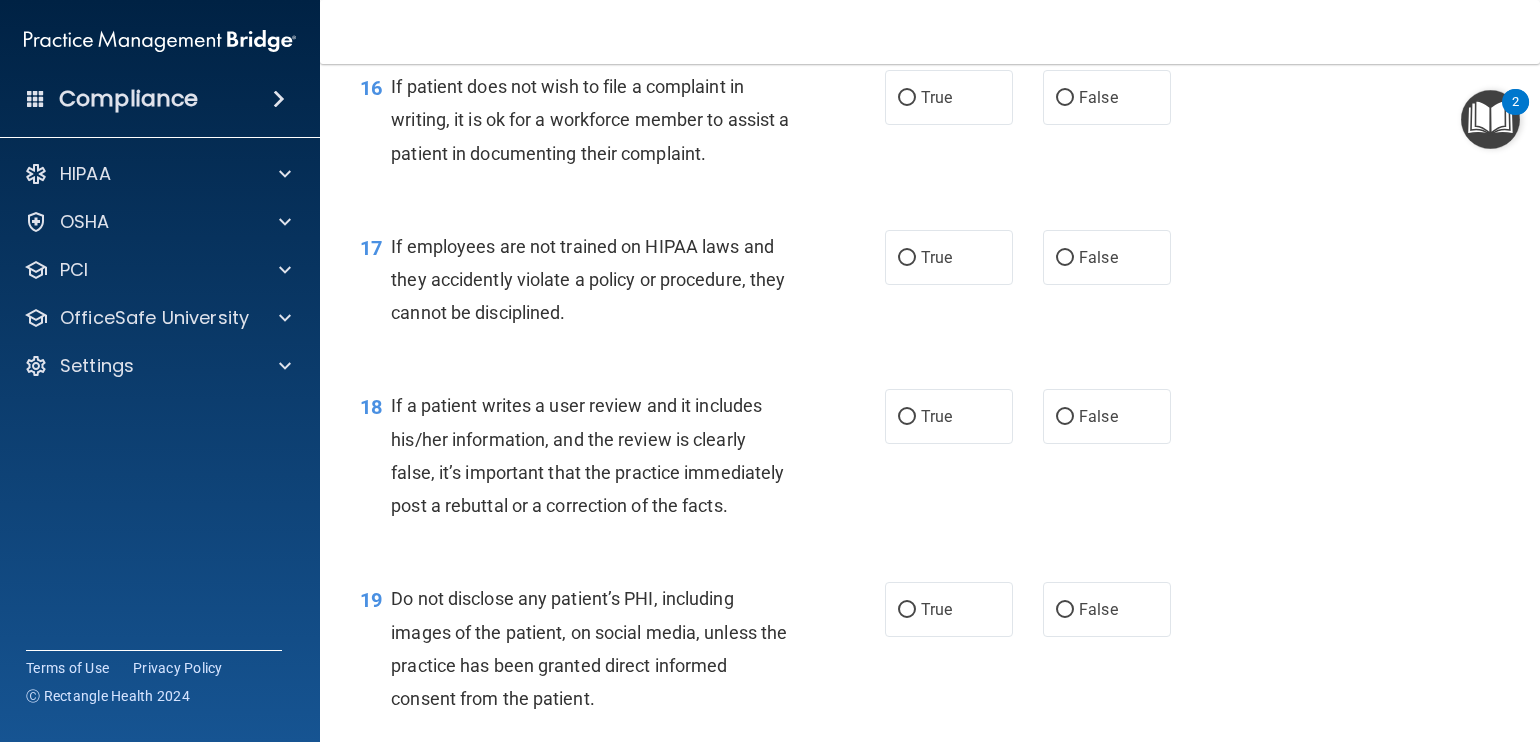 scroll, scrollTop: 3083, scrollLeft: 0, axis: vertical 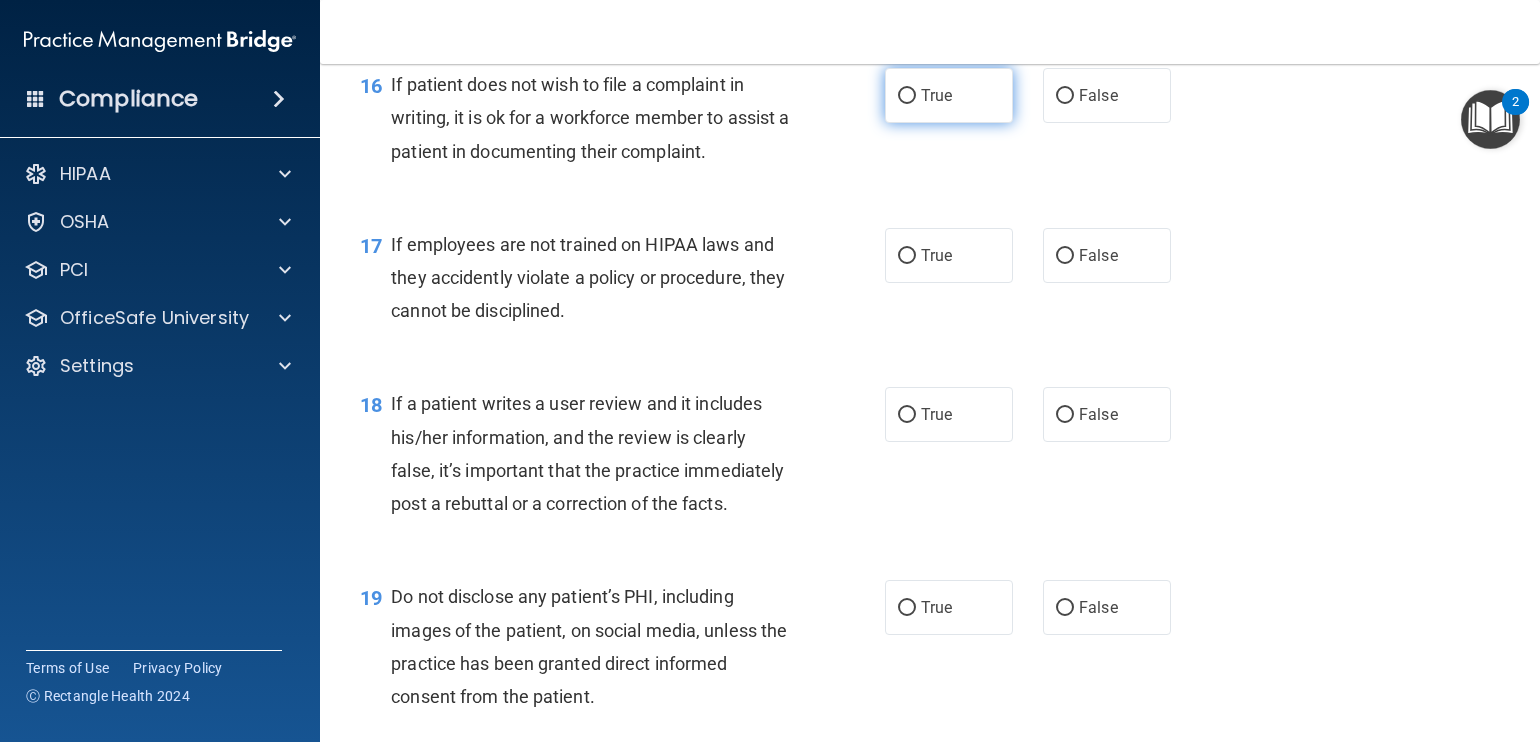 click on "True" at bounding box center (907, 96) 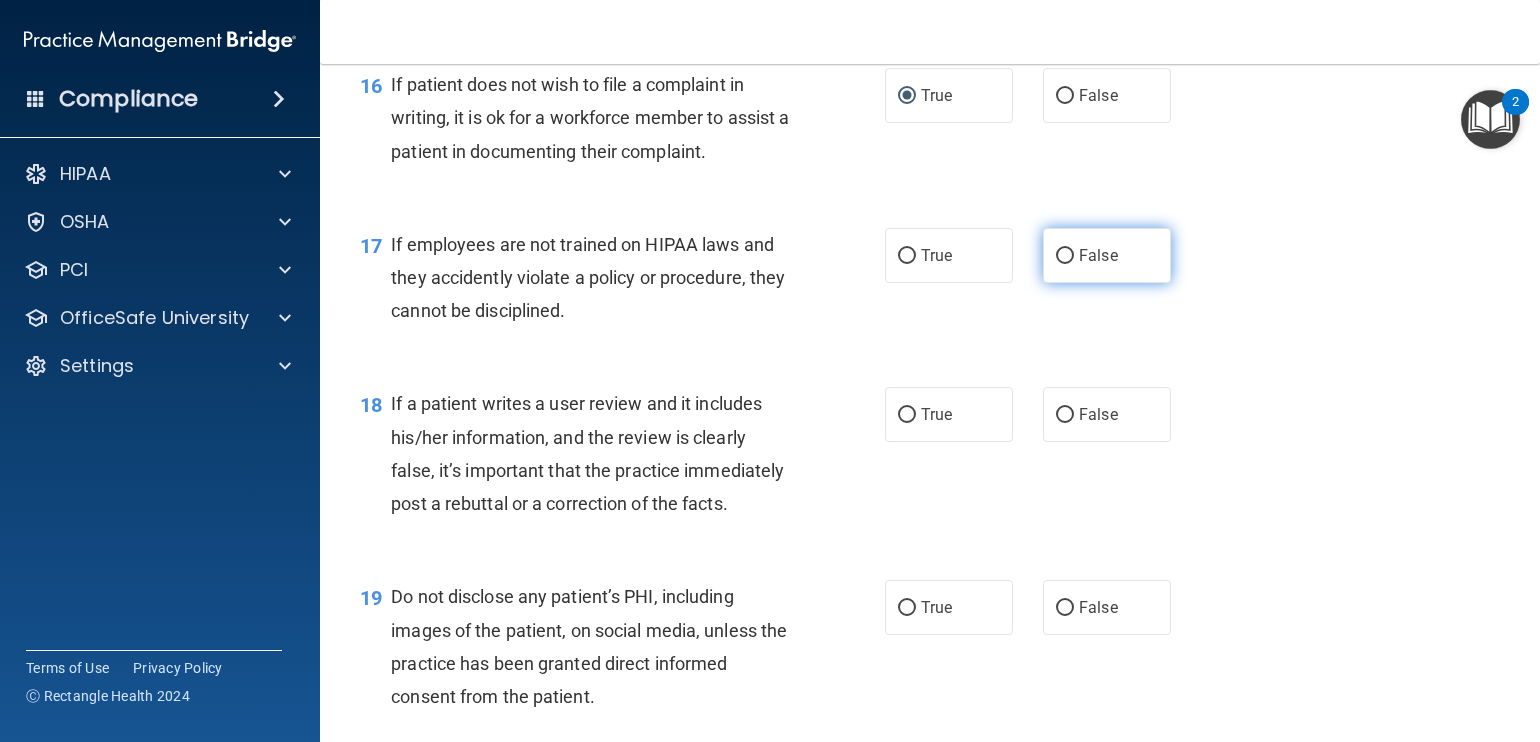 click on "False" at bounding box center (1065, 256) 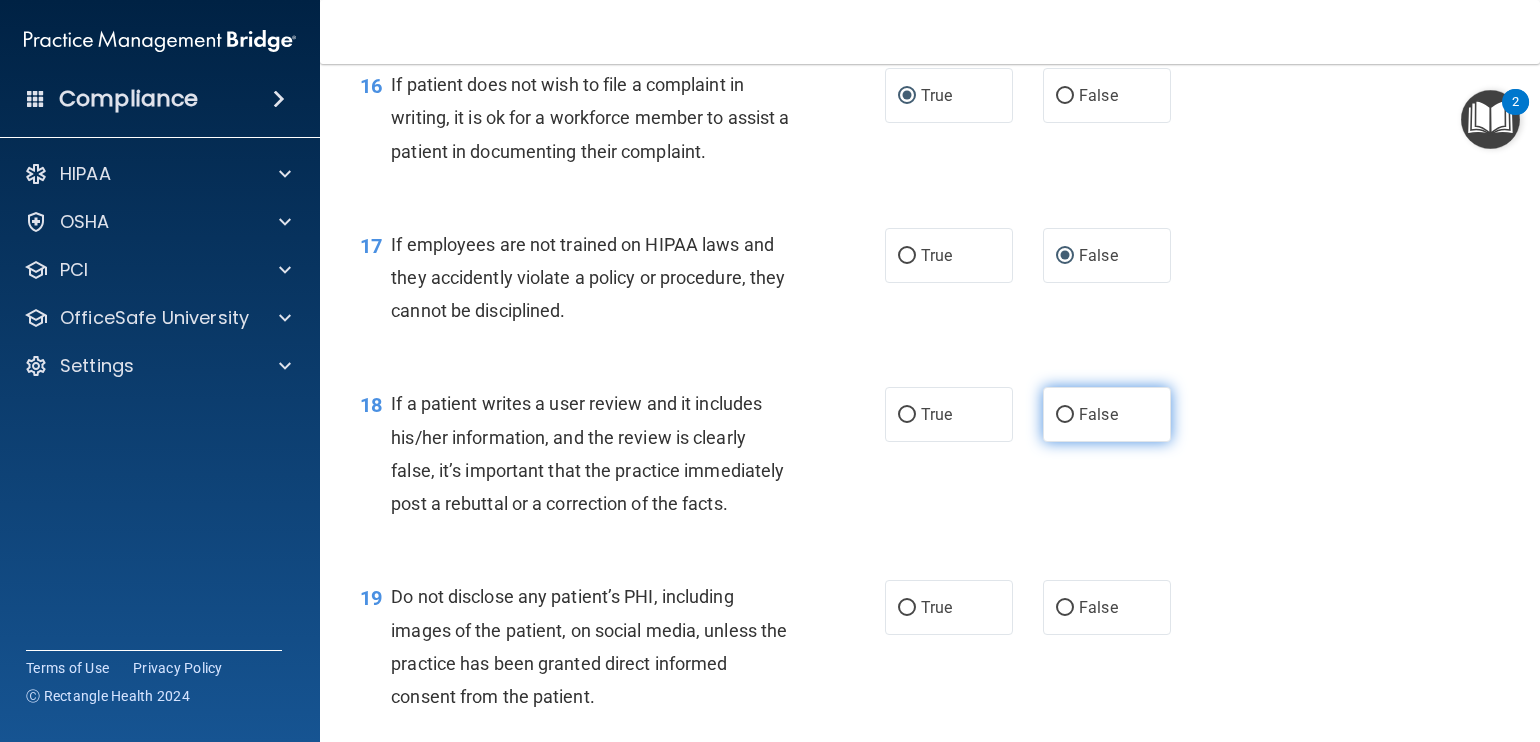 click on "False" at bounding box center [1065, 415] 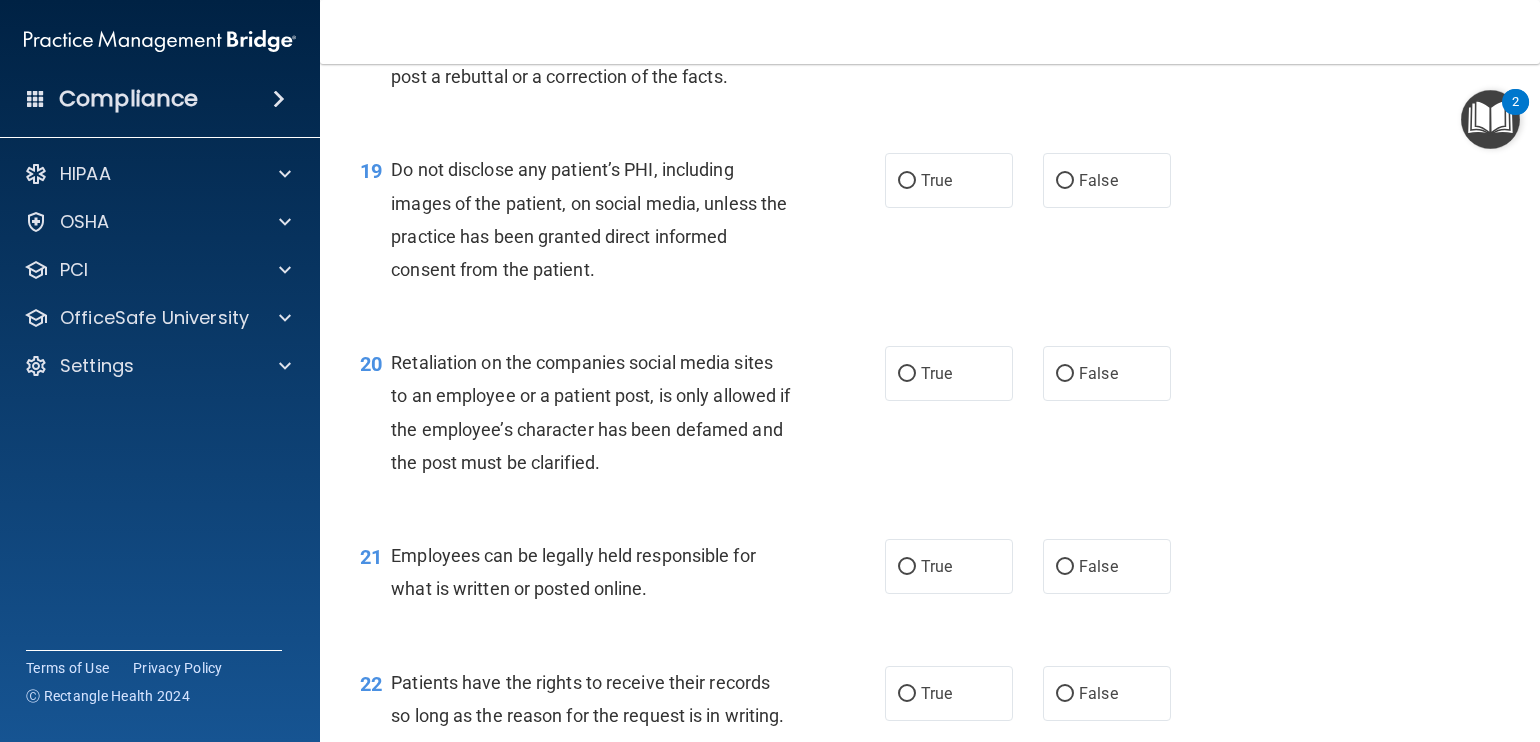 scroll, scrollTop: 3515, scrollLeft: 0, axis: vertical 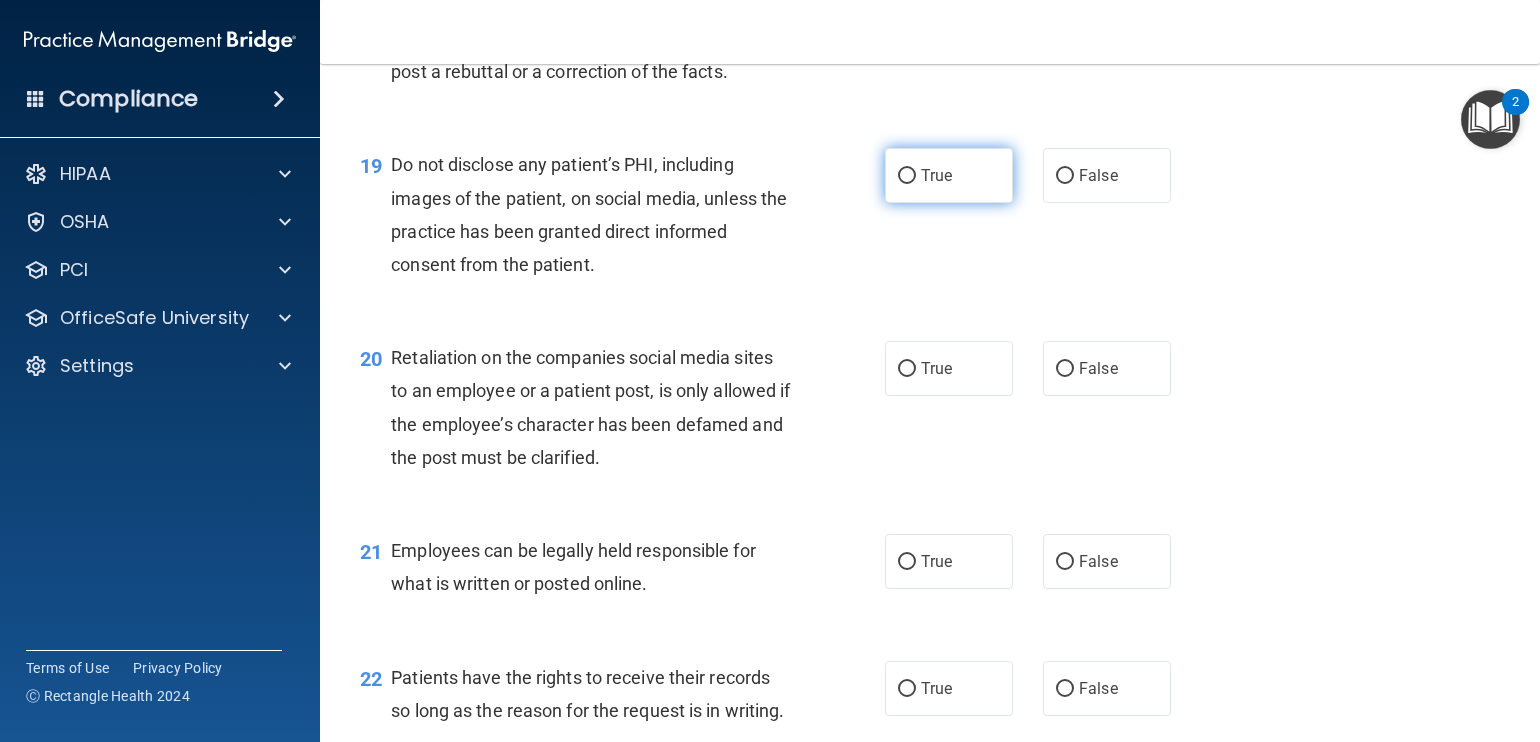 click on "True" at bounding box center [907, 176] 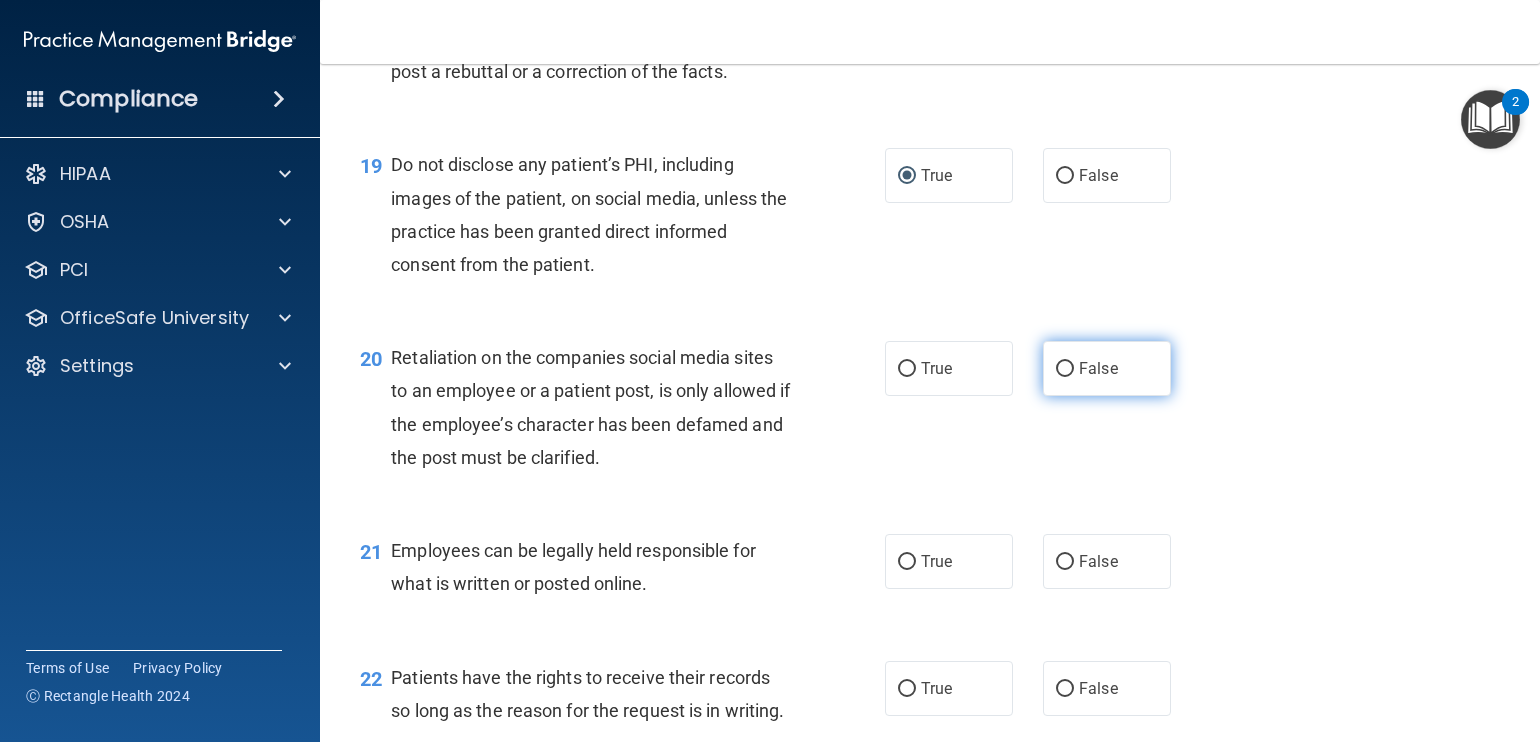 click on "False" at bounding box center (1065, 369) 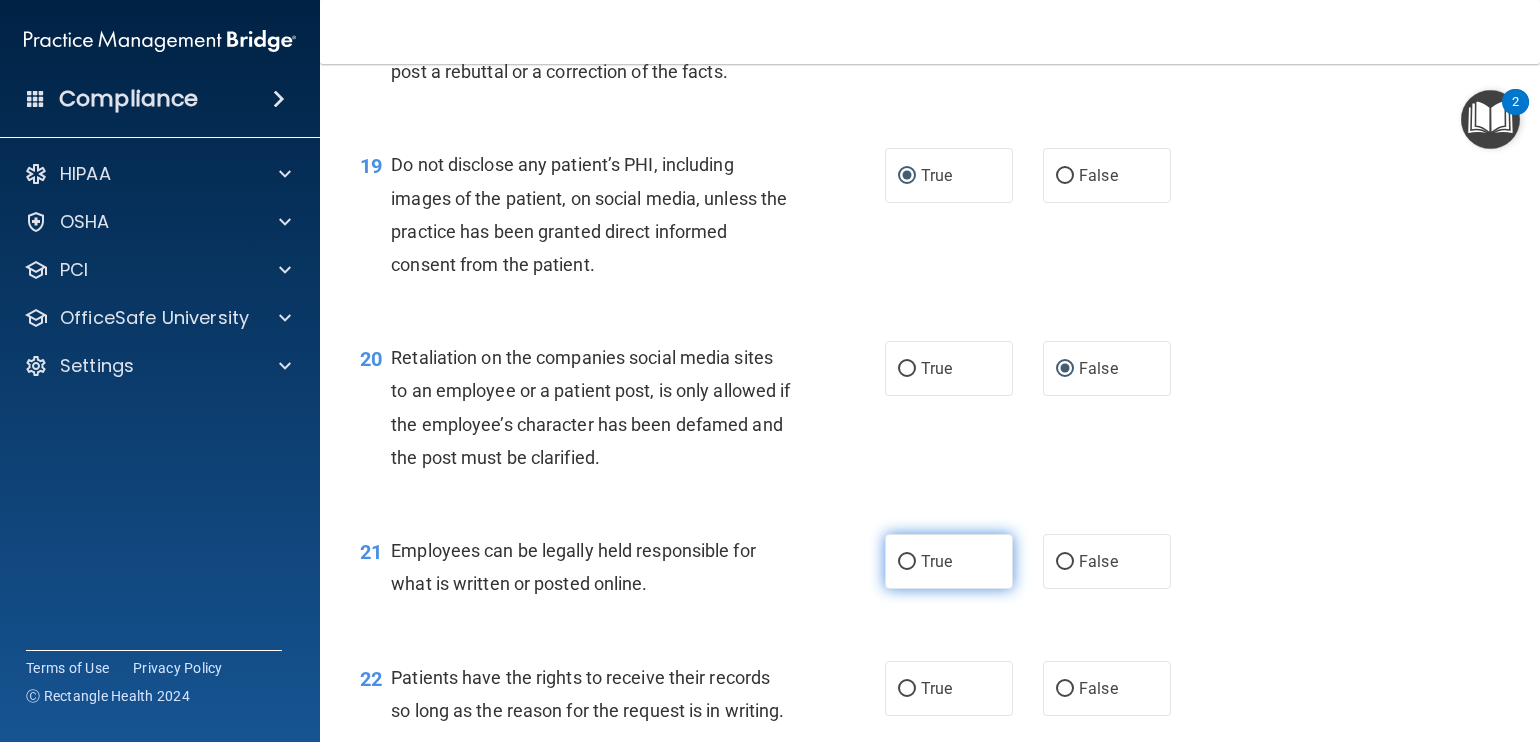 click on "True" at bounding box center [907, 562] 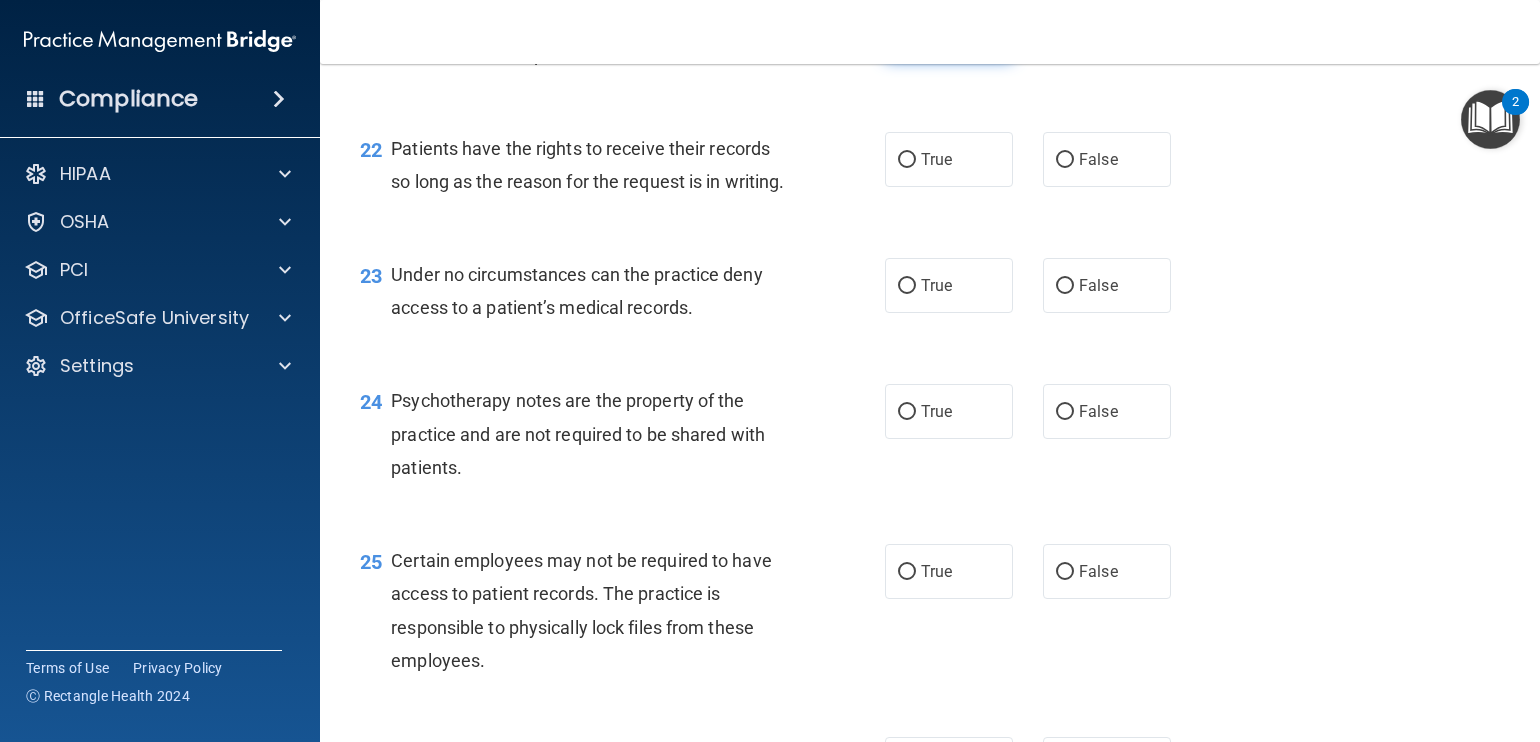scroll, scrollTop: 4059, scrollLeft: 0, axis: vertical 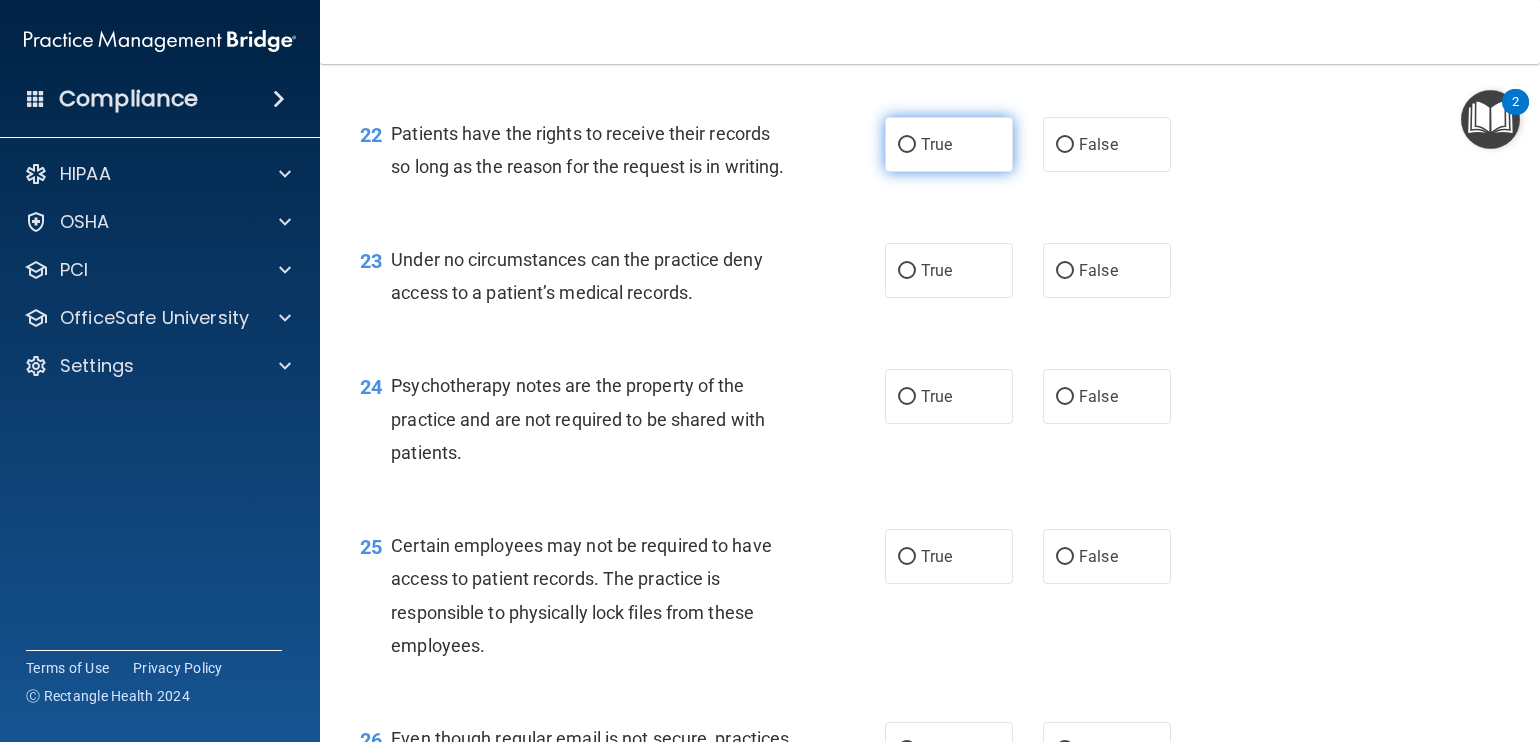 click on "True" at bounding box center (907, 145) 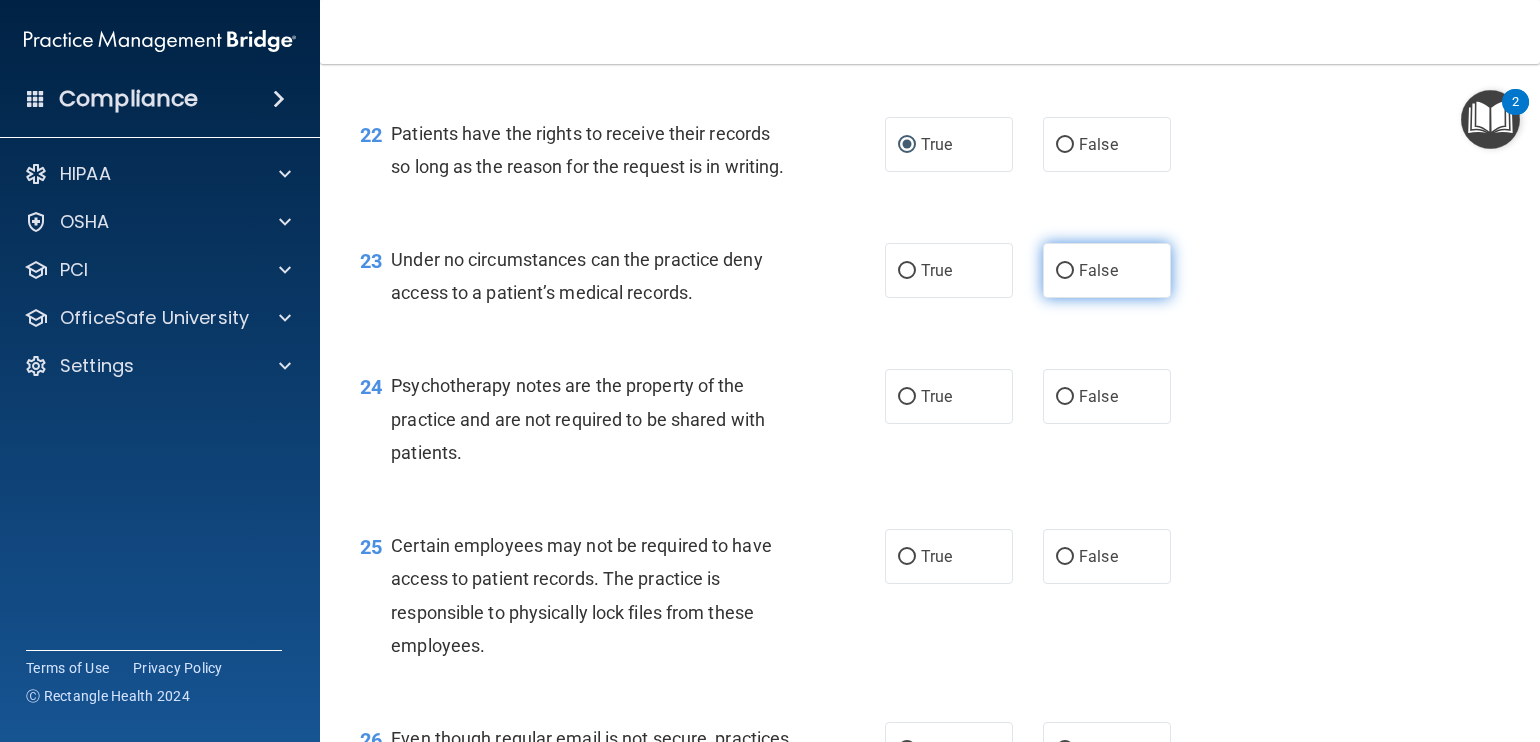 click on "False" at bounding box center [1065, 271] 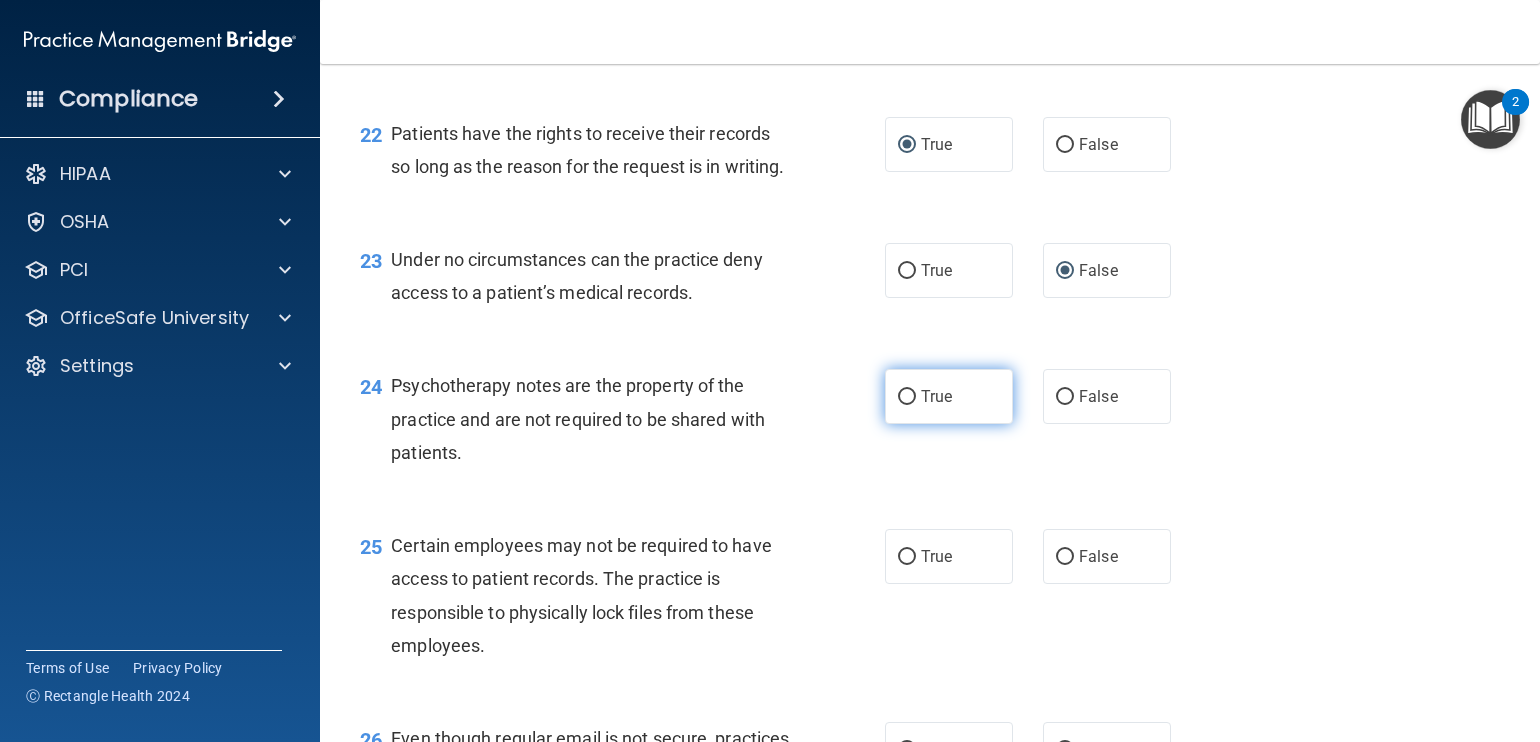 click on "True" at bounding box center (907, 397) 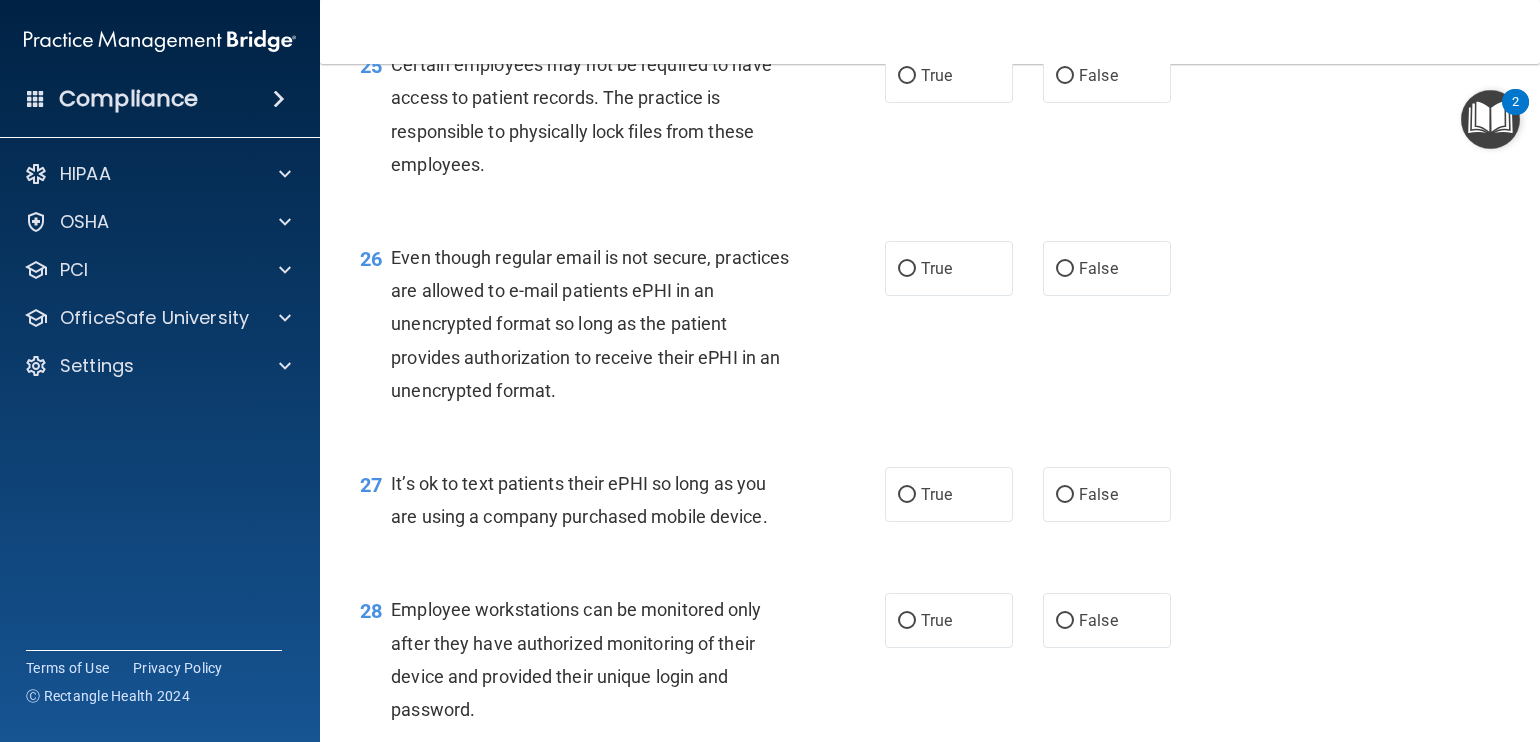 scroll, scrollTop: 4543, scrollLeft: 0, axis: vertical 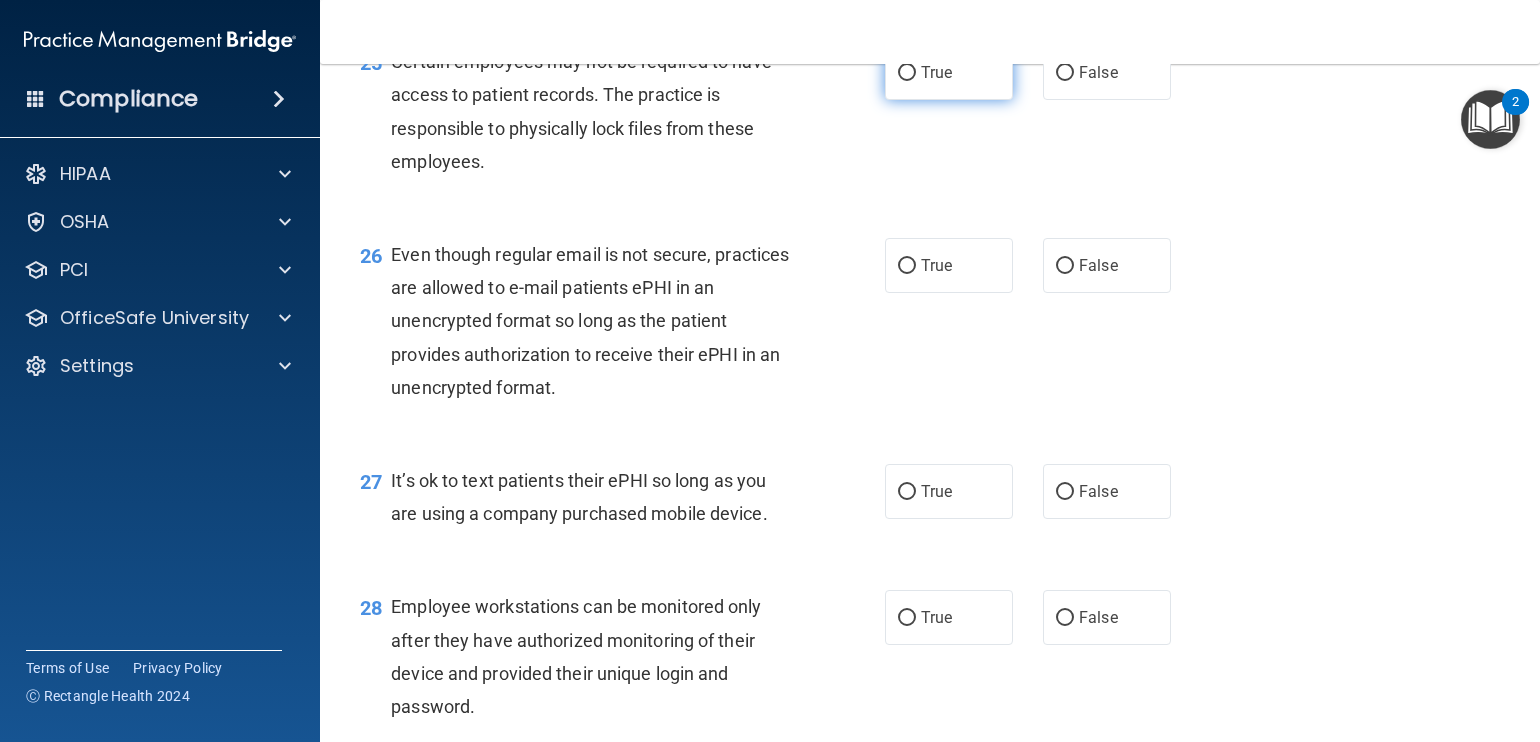 click on "True" at bounding box center [907, 73] 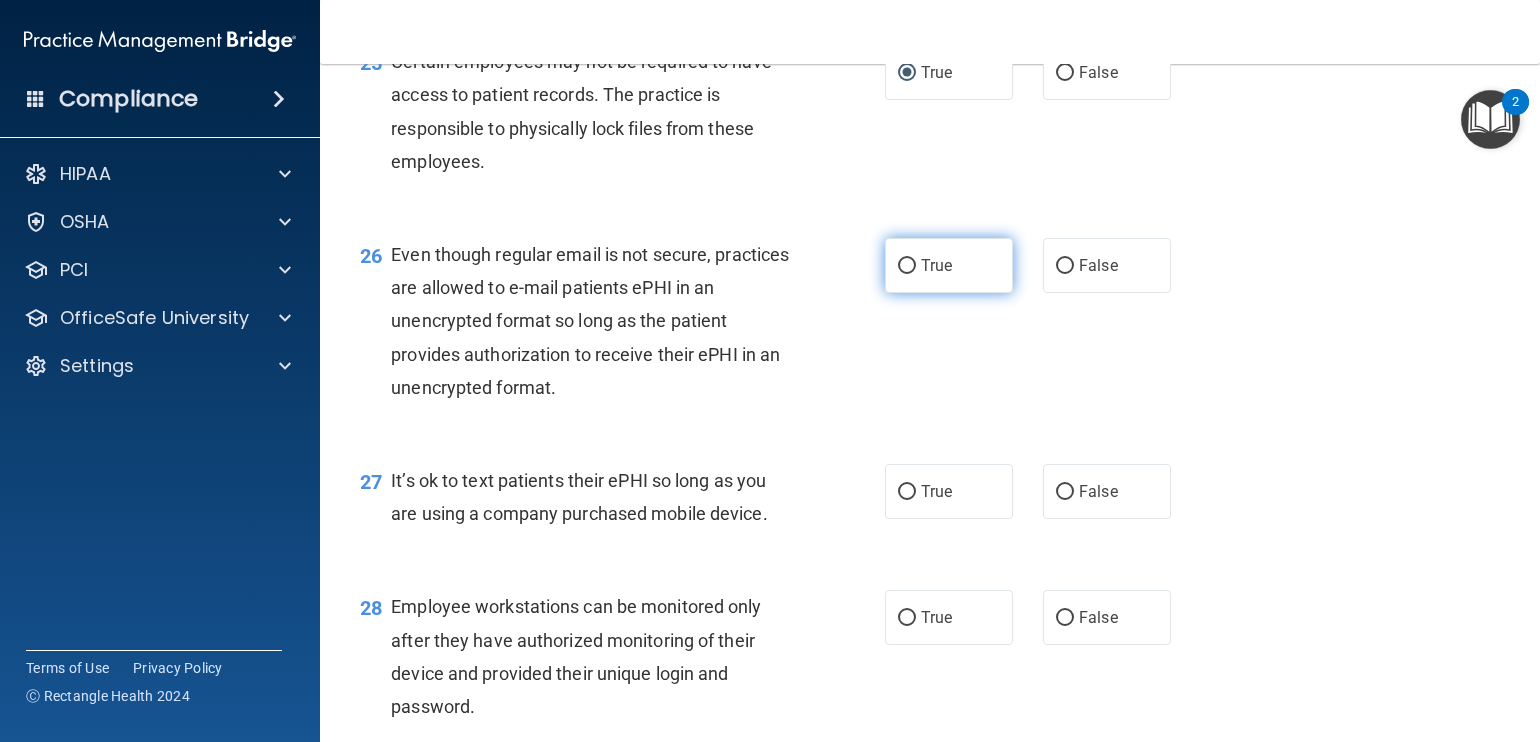 click on "True" at bounding box center [907, 266] 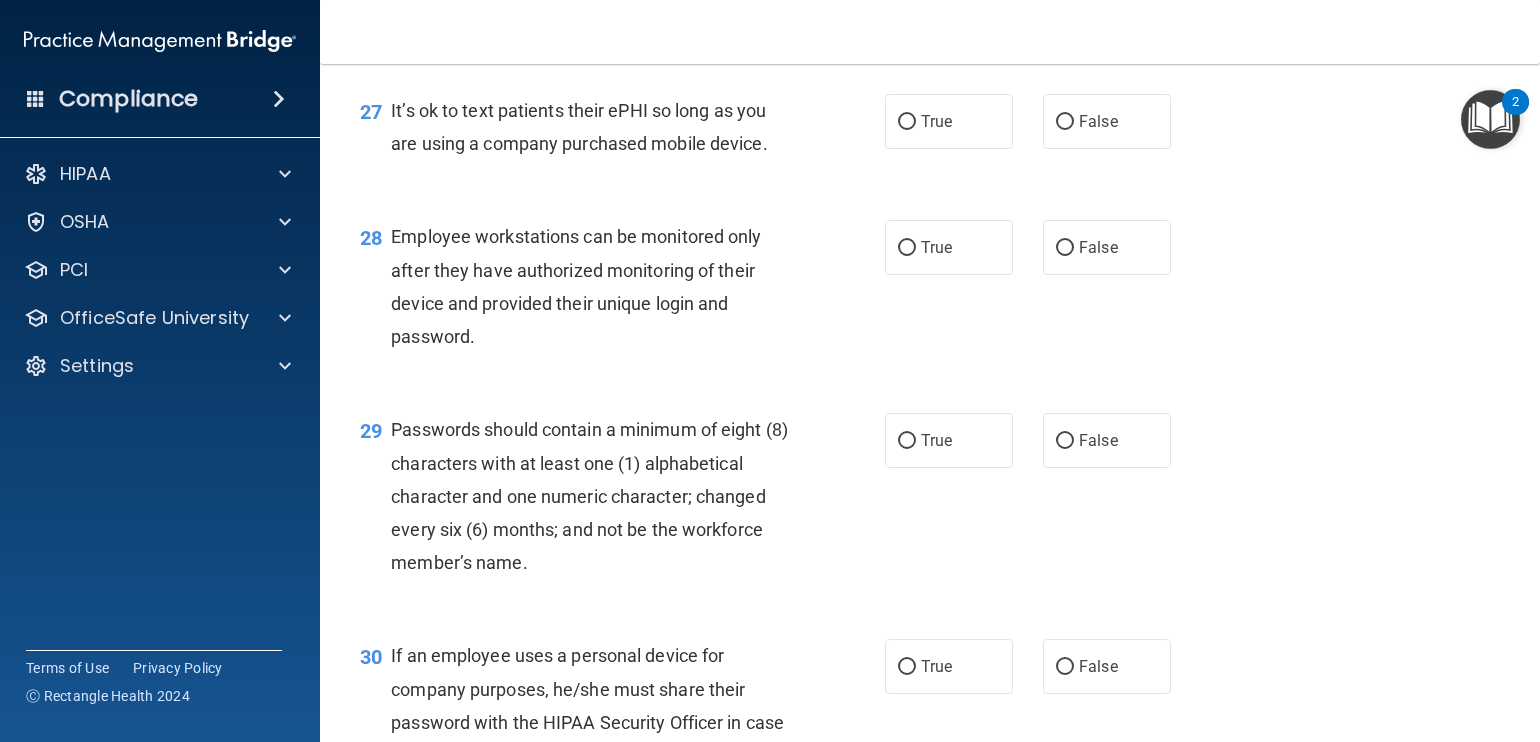 scroll, scrollTop: 4915, scrollLeft: 0, axis: vertical 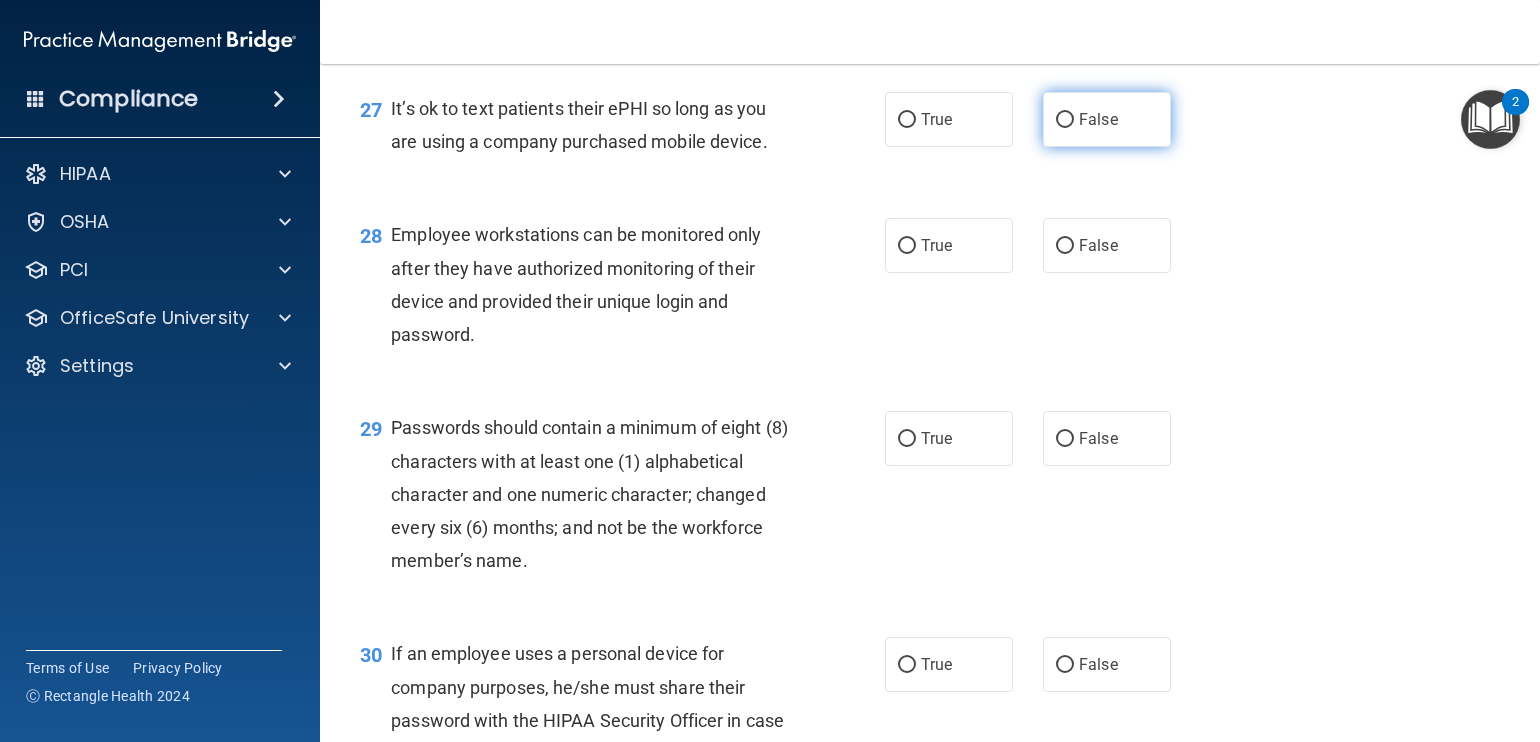 click on "False" at bounding box center (1065, 120) 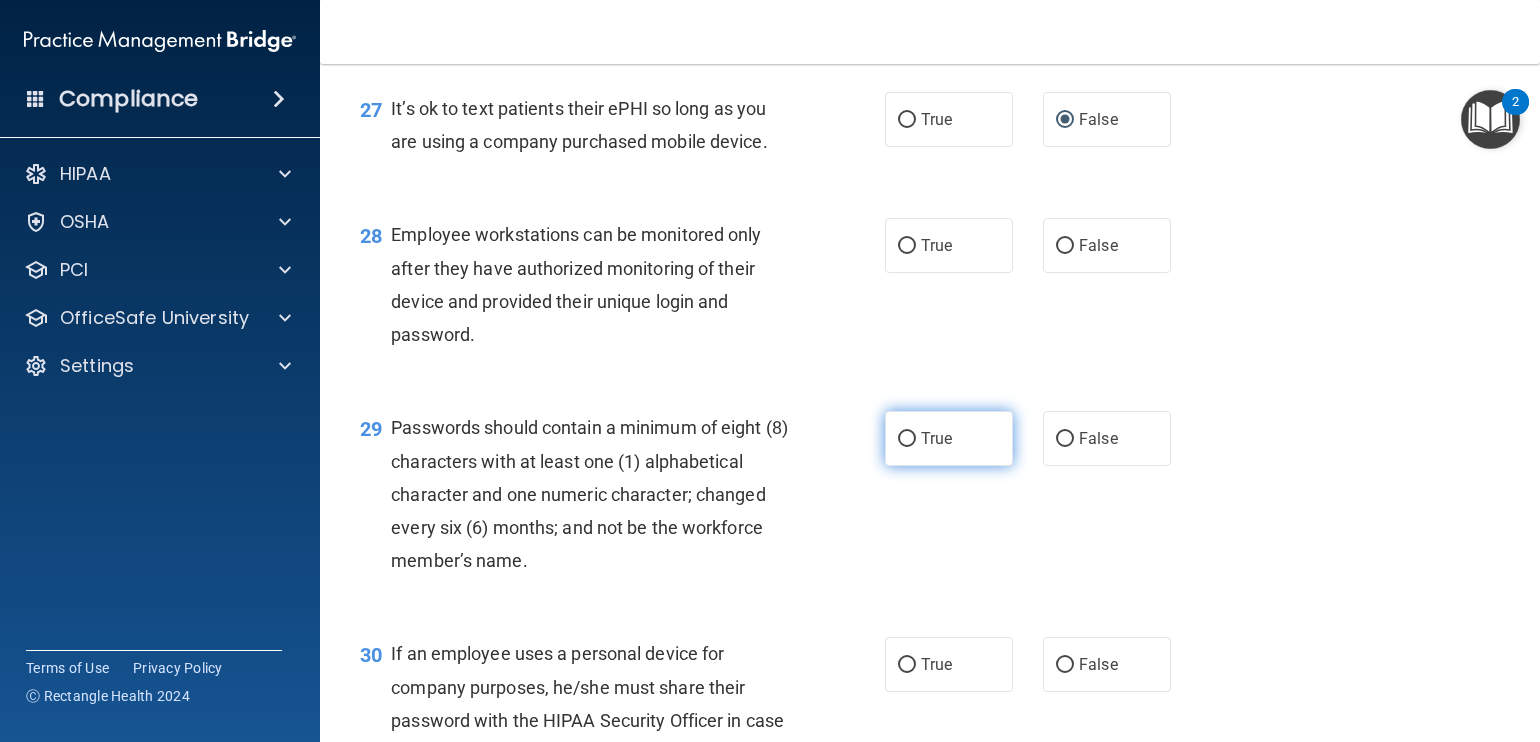 click on "True" at bounding box center [907, 439] 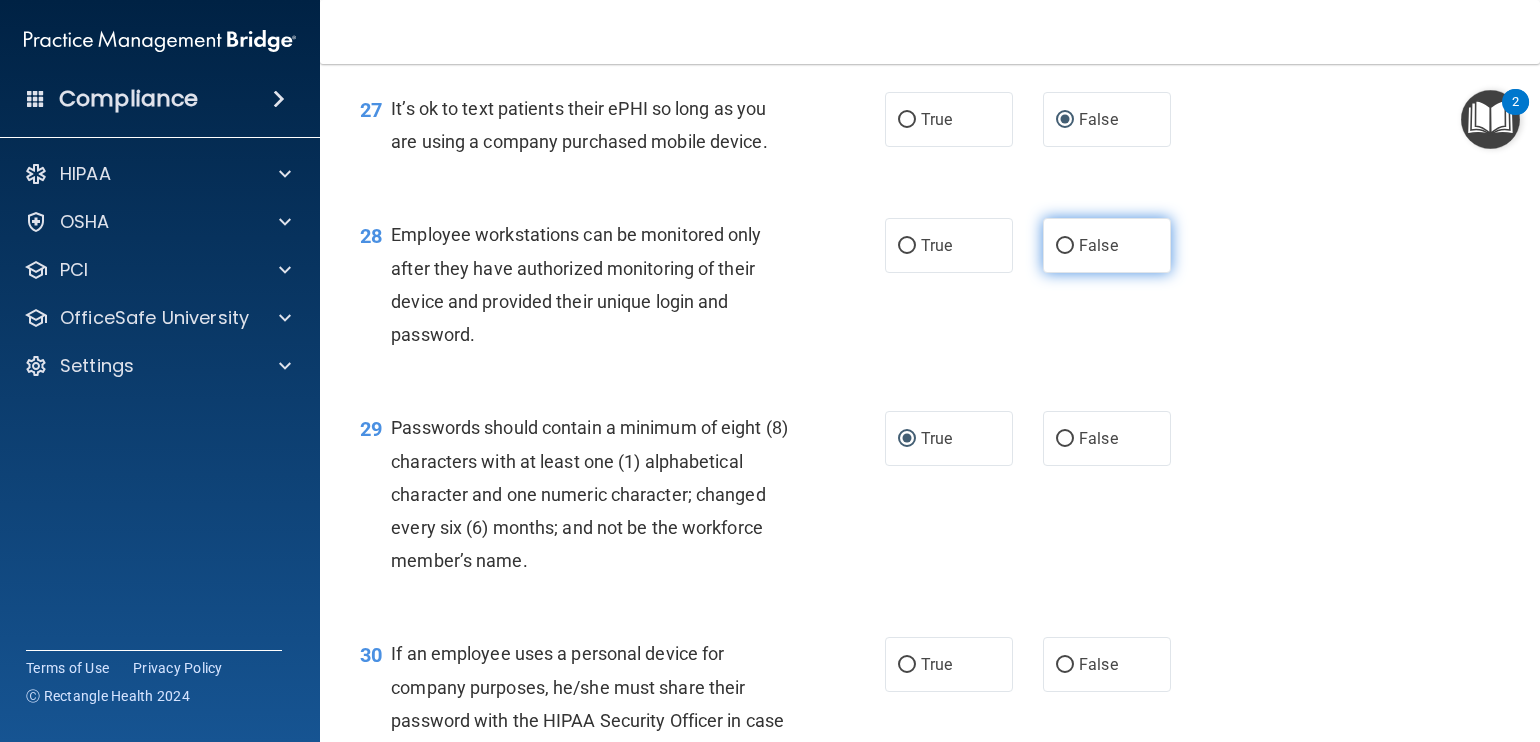 click on "False" at bounding box center (1065, 246) 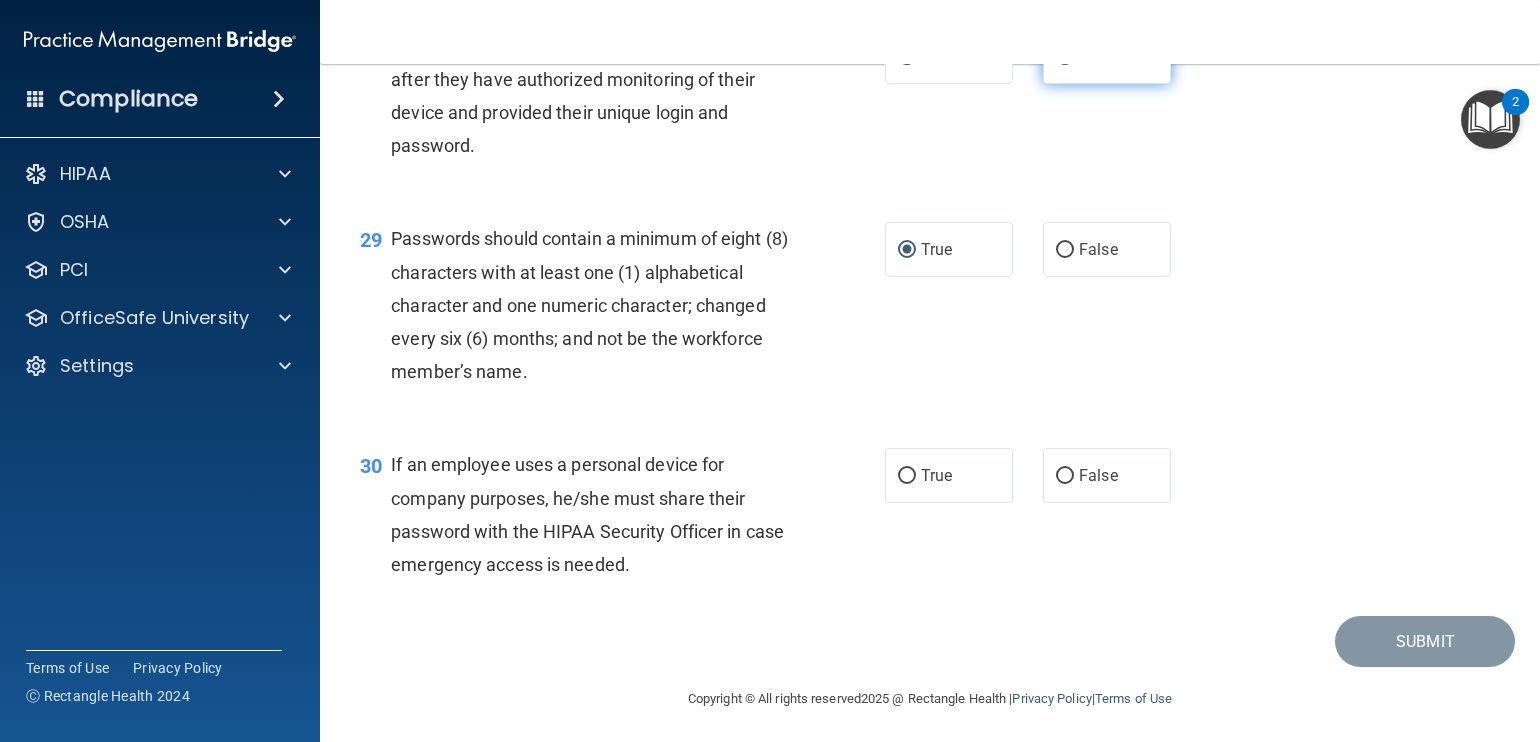 scroll, scrollTop: 5175, scrollLeft: 0, axis: vertical 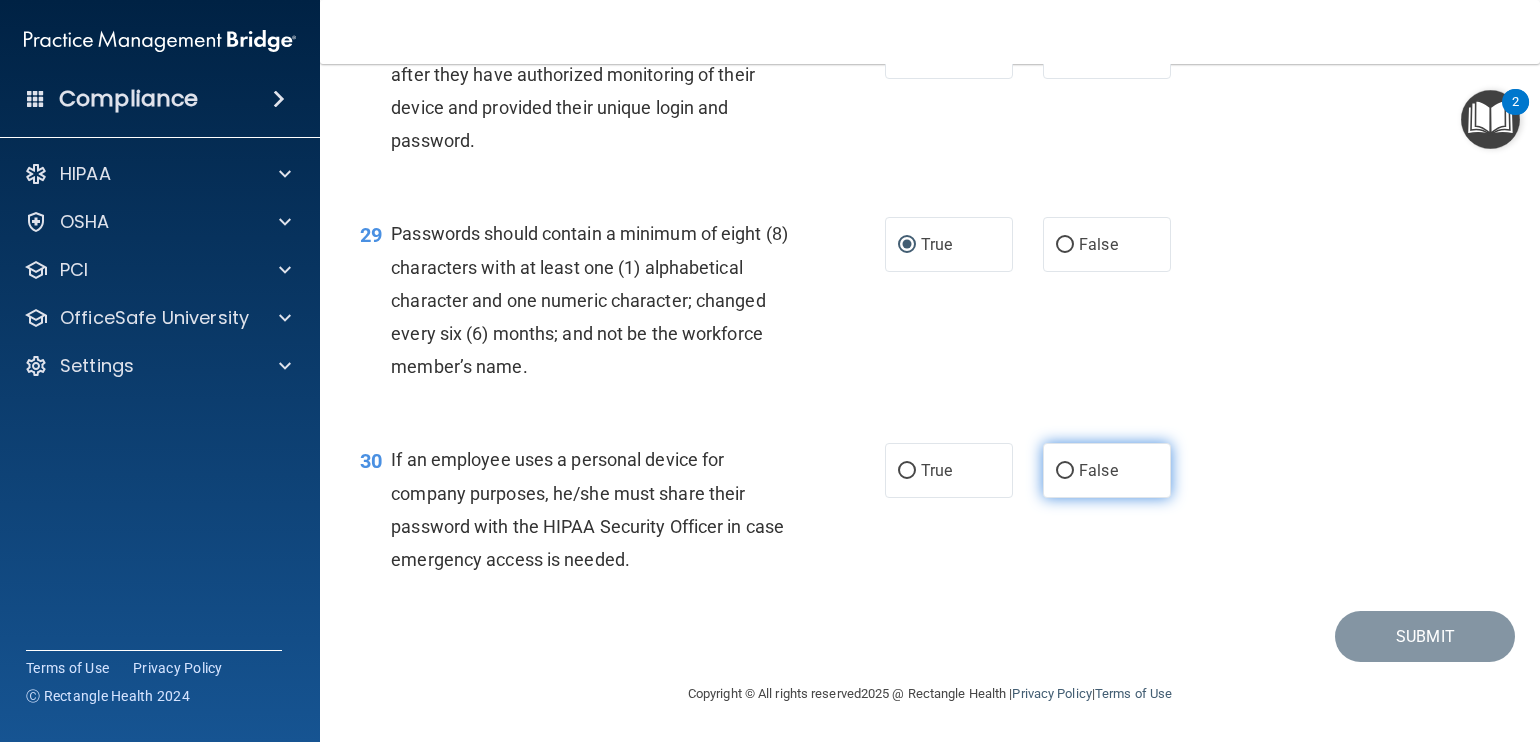 click on "False" at bounding box center (1065, 471) 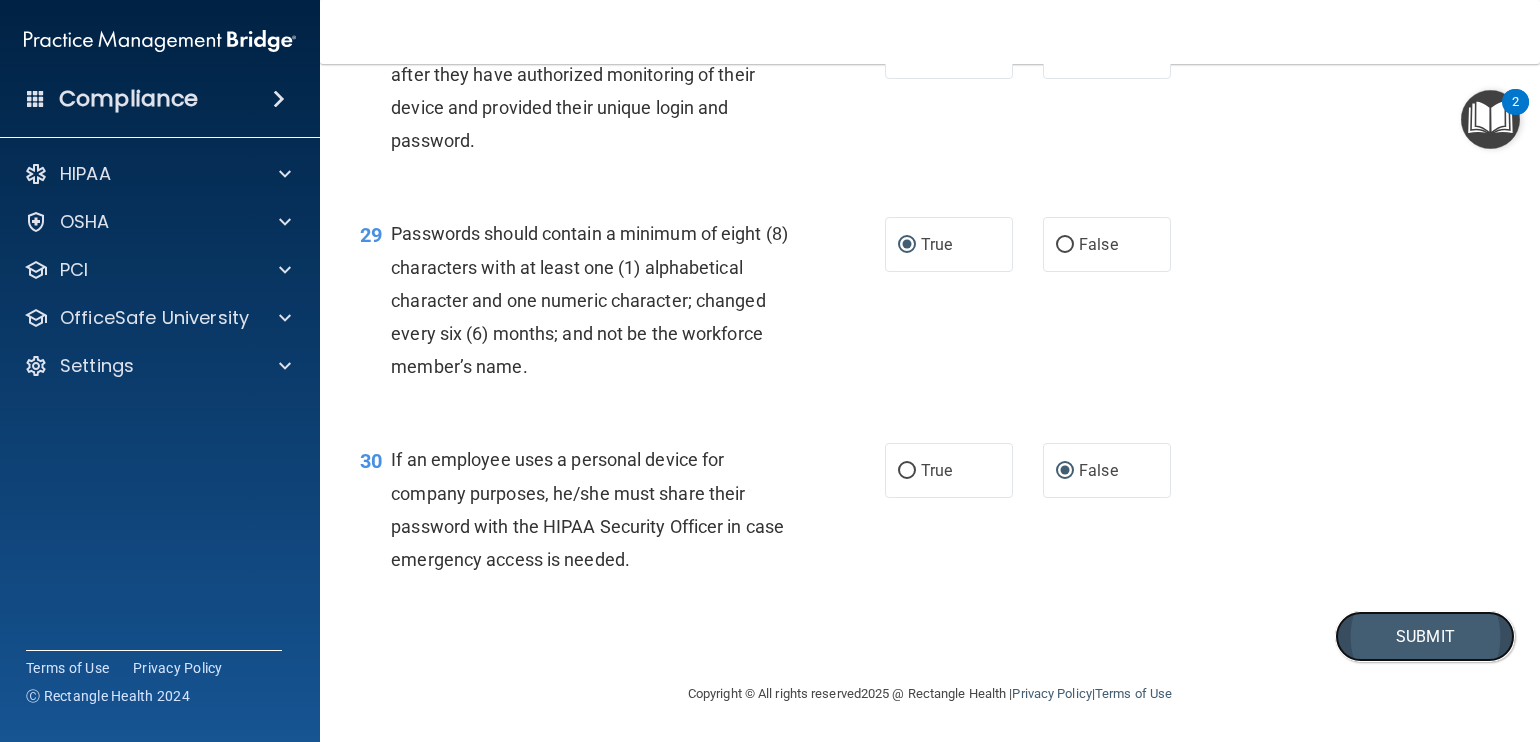 click on "Submit" at bounding box center [1425, 636] 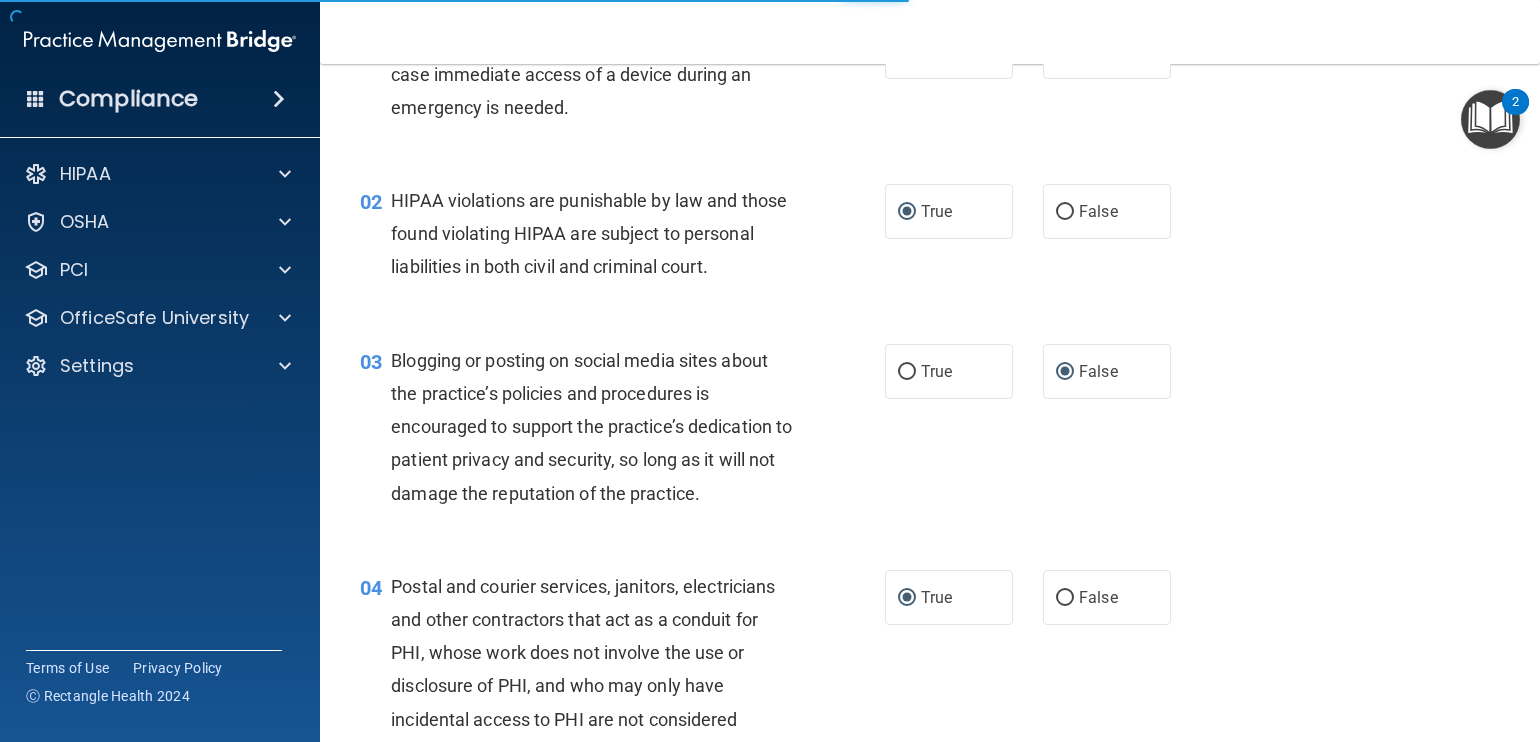 scroll, scrollTop: 0, scrollLeft: 0, axis: both 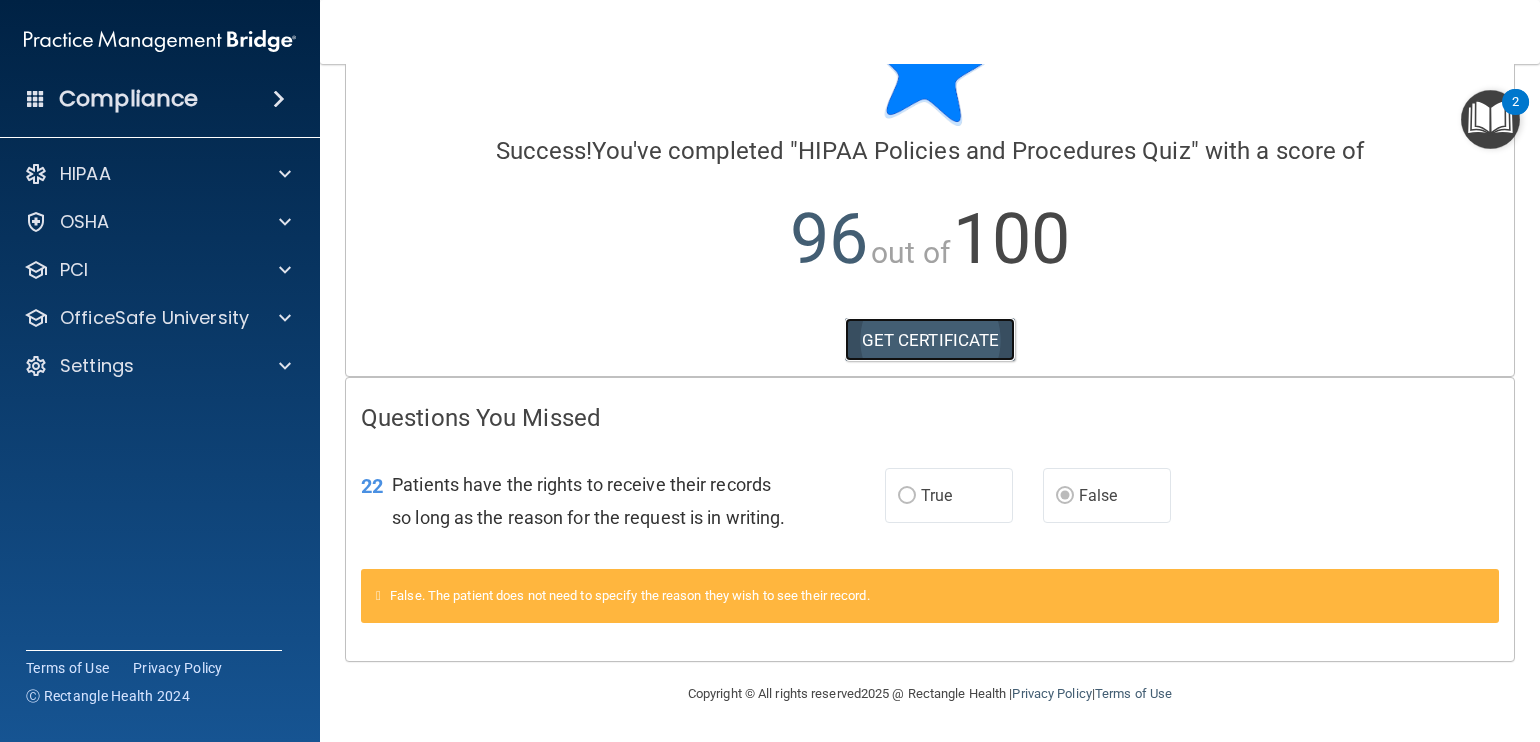 click on "GET CERTIFICATE" at bounding box center (930, 340) 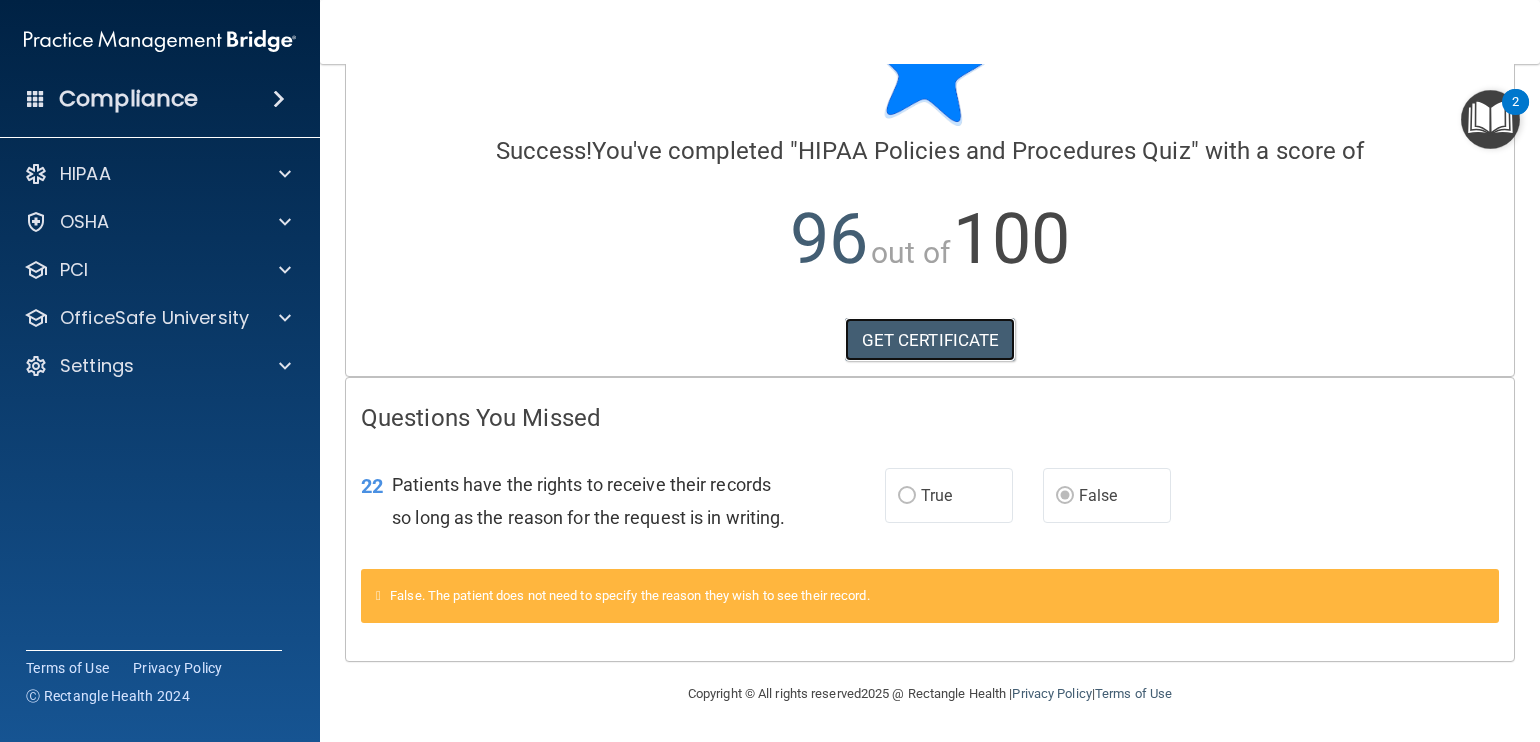 scroll, scrollTop: 0, scrollLeft: 0, axis: both 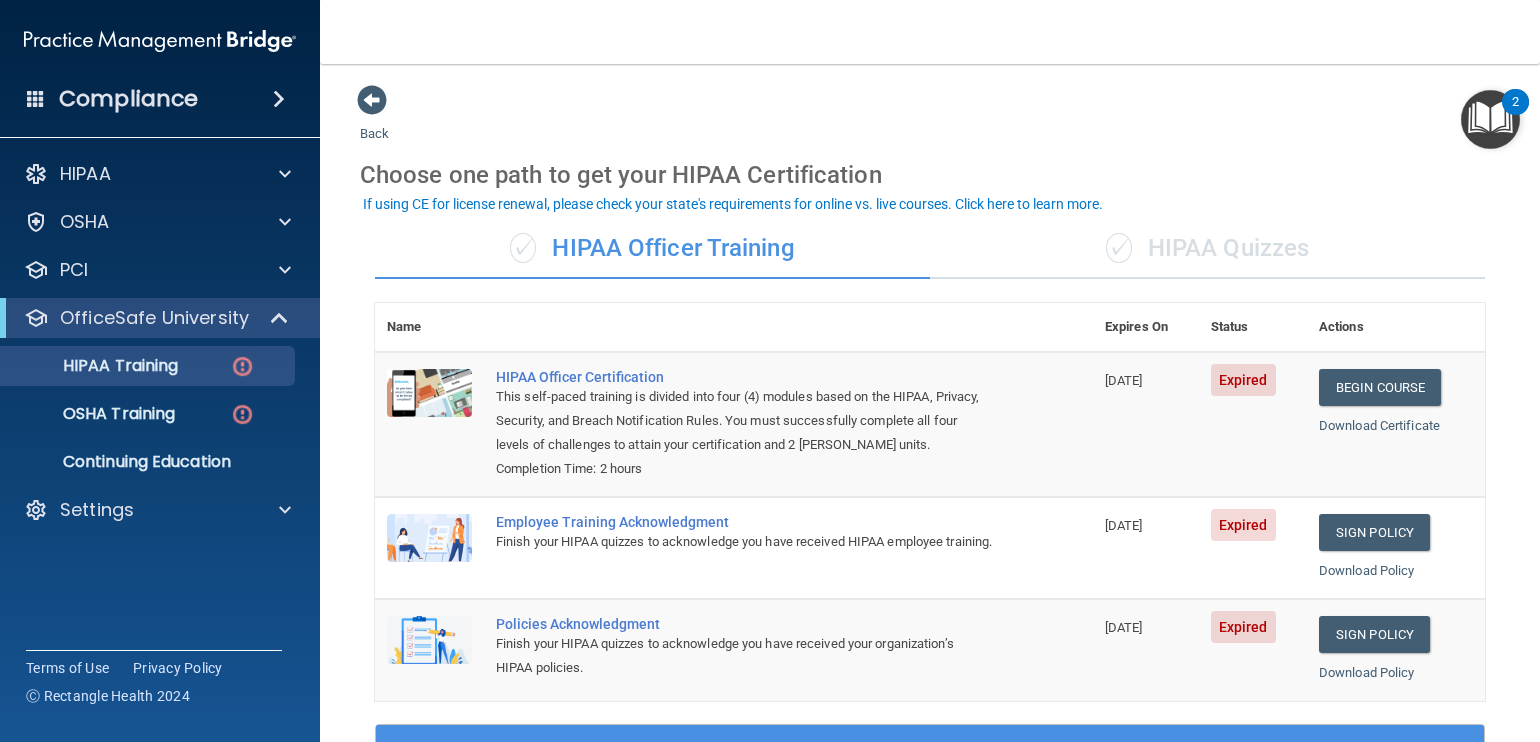 click on "✓   HIPAA Quizzes" at bounding box center (1207, 249) 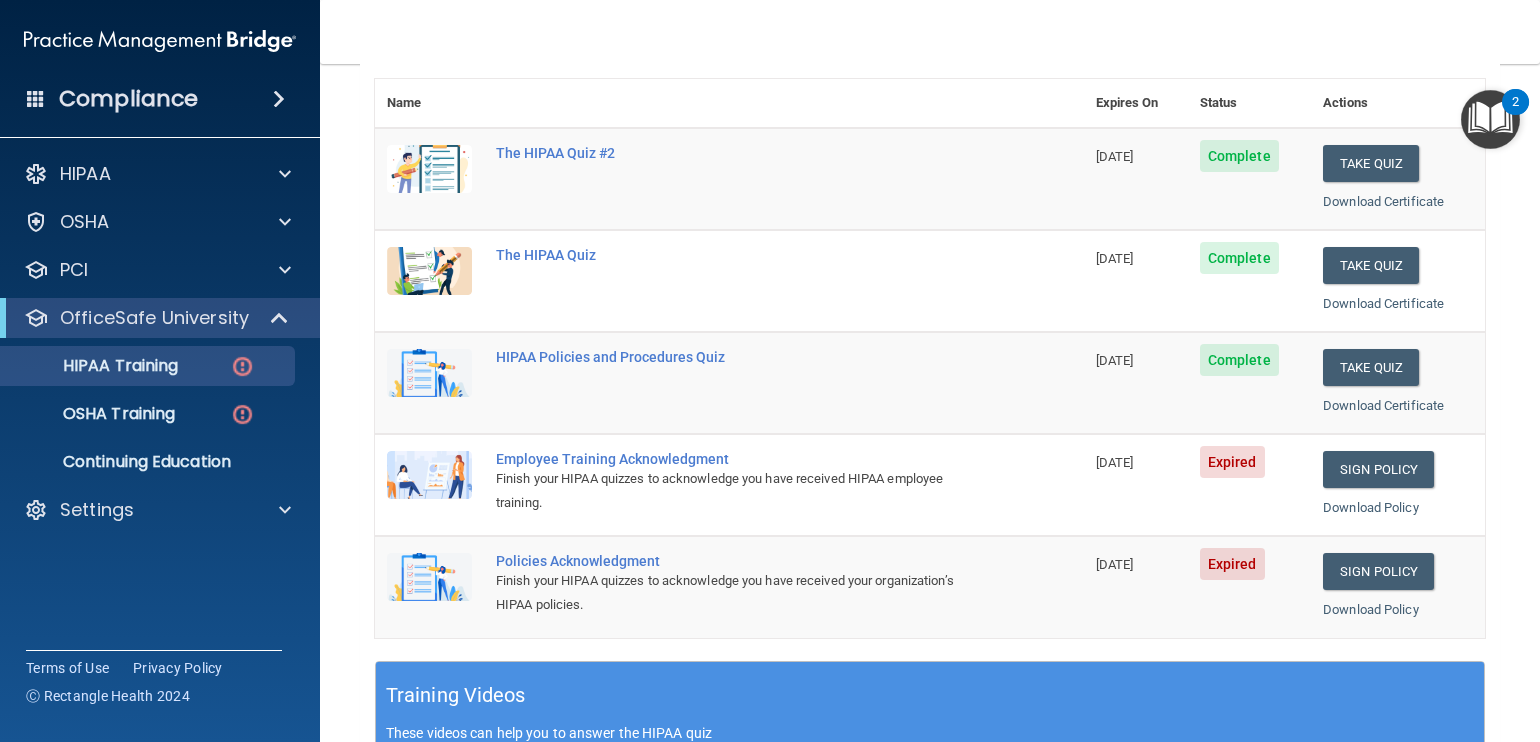 scroll, scrollTop: 224, scrollLeft: 0, axis: vertical 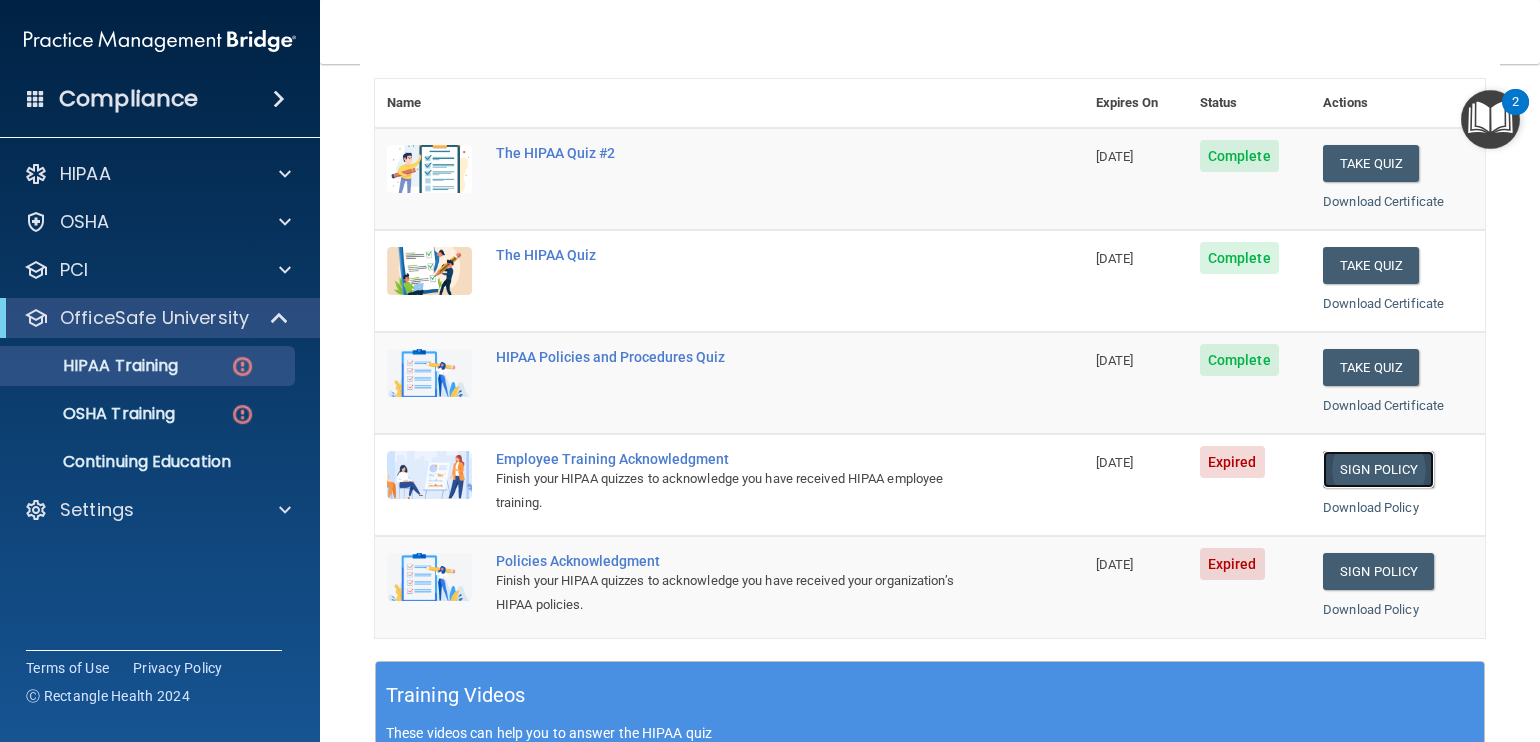 click on "Sign Policy" at bounding box center (1378, 469) 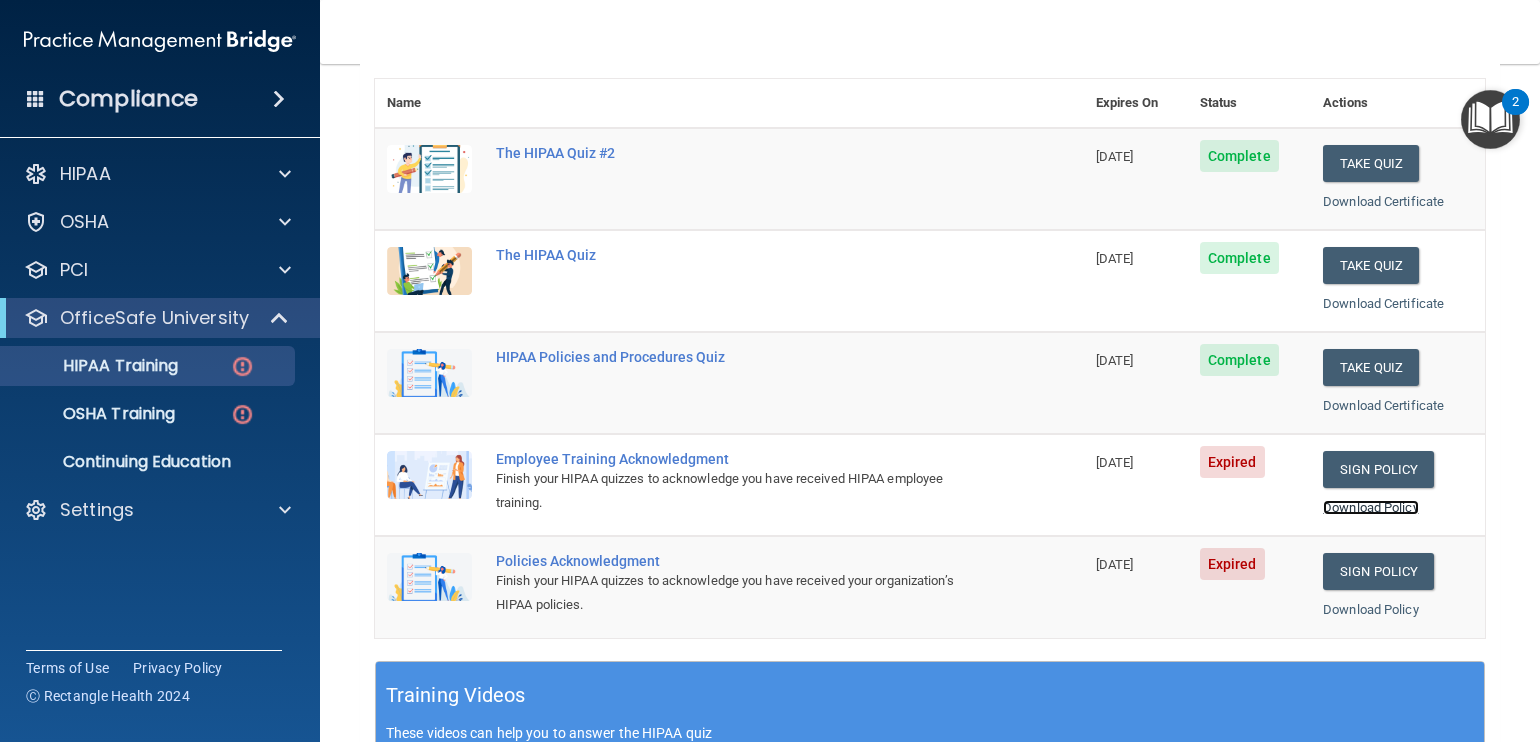 click on "Download Policy" at bounding box center (1371, 507) 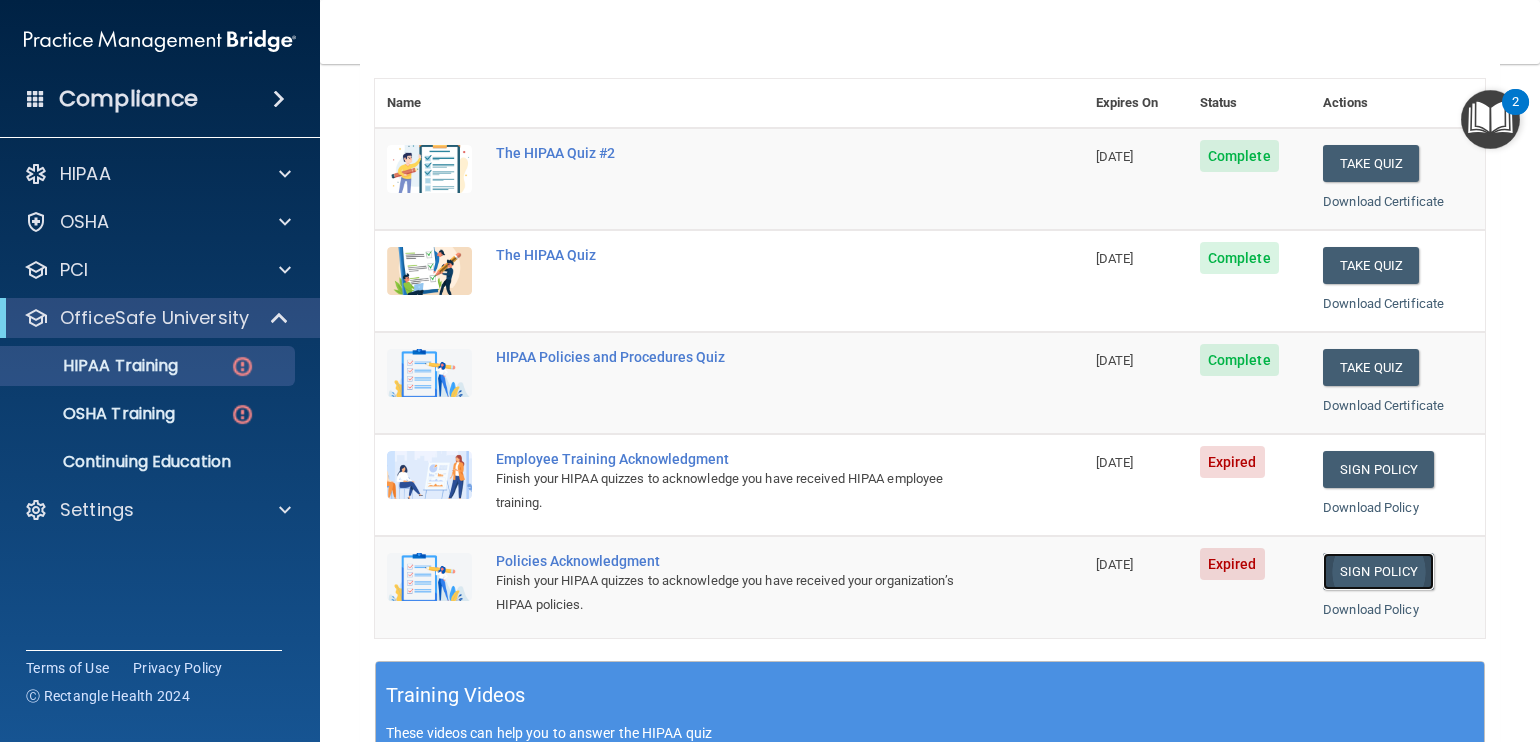 click on "Sign Policy" at bounding box center [1378, 571] 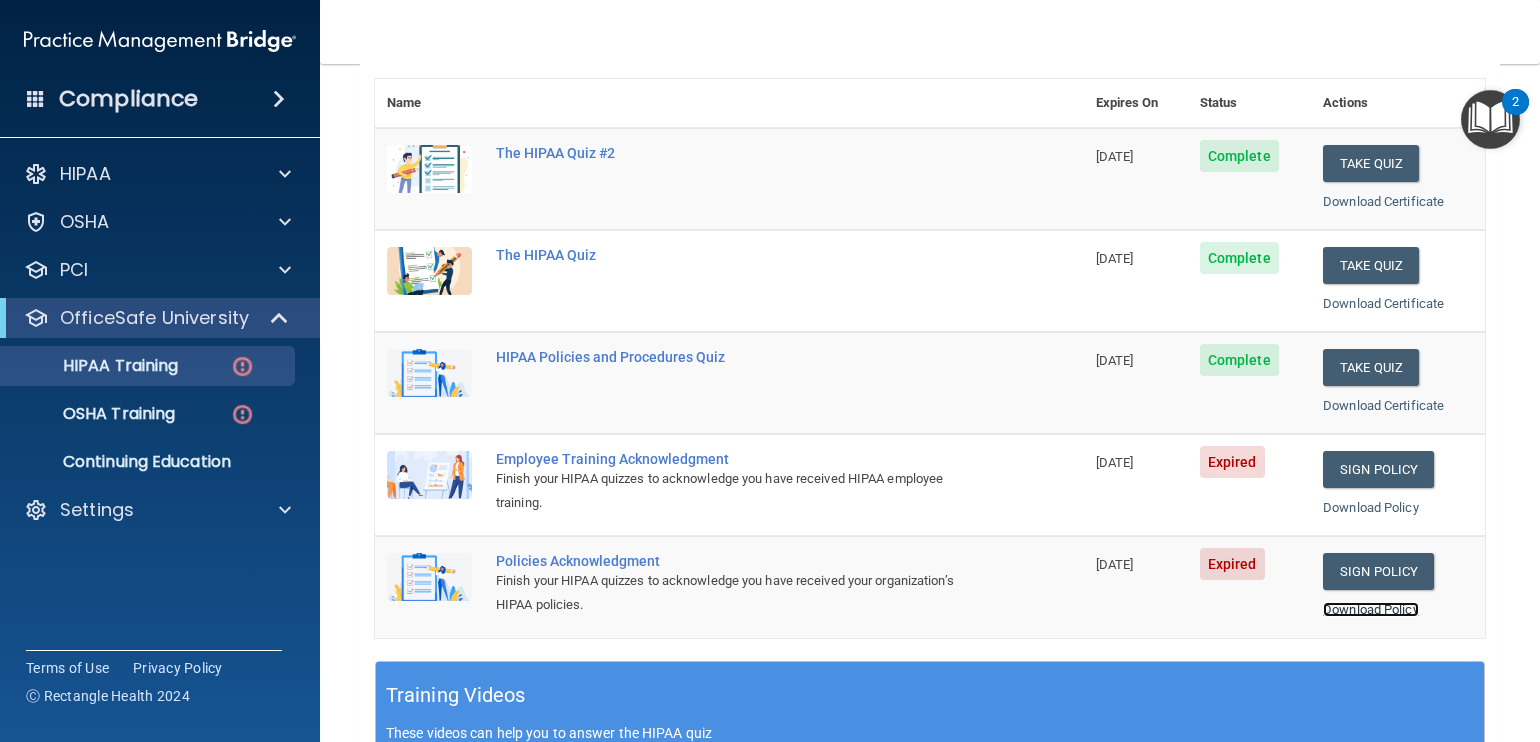 click on "Download Policy" at bounding box center (1371, 609) 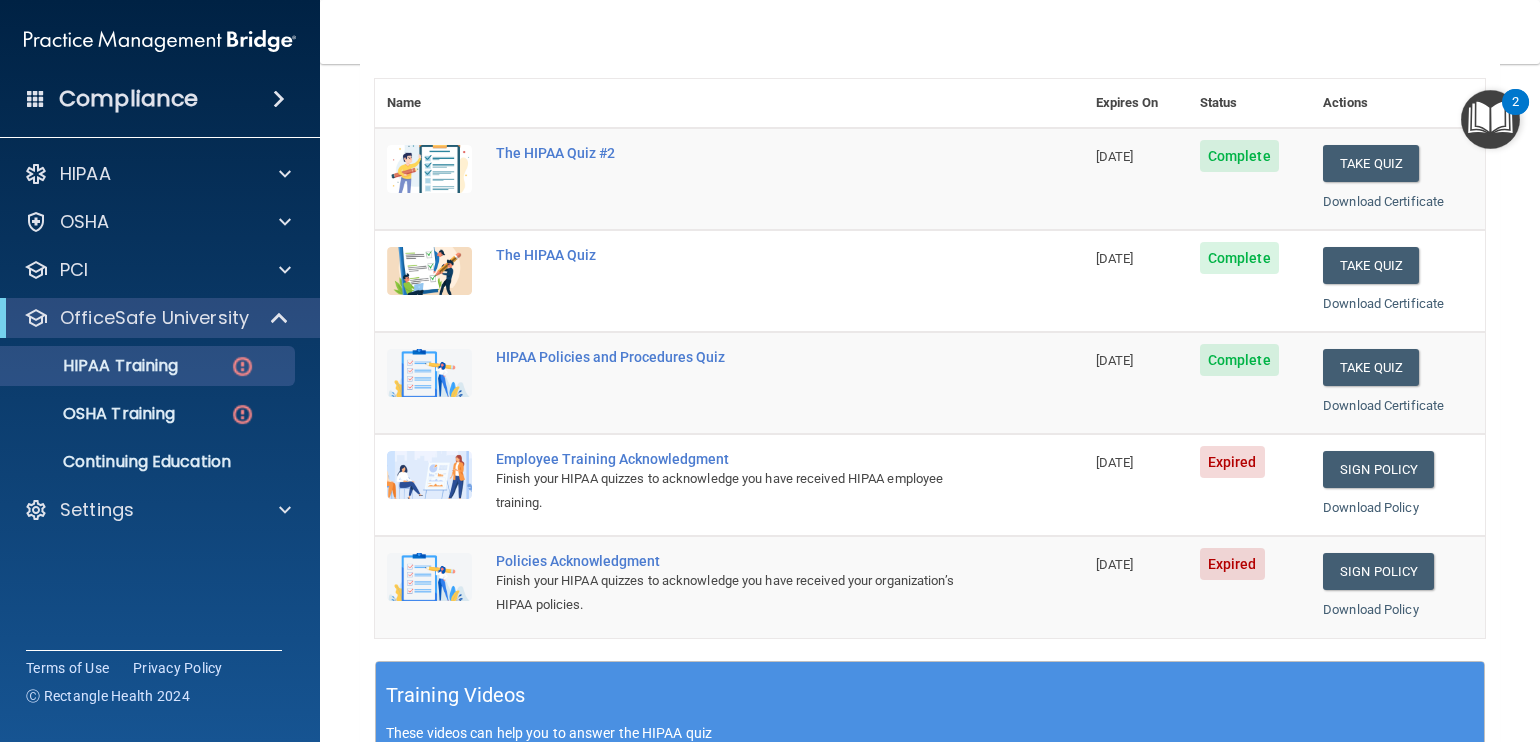 click on "Expired" at bounding box center (1232, 462) 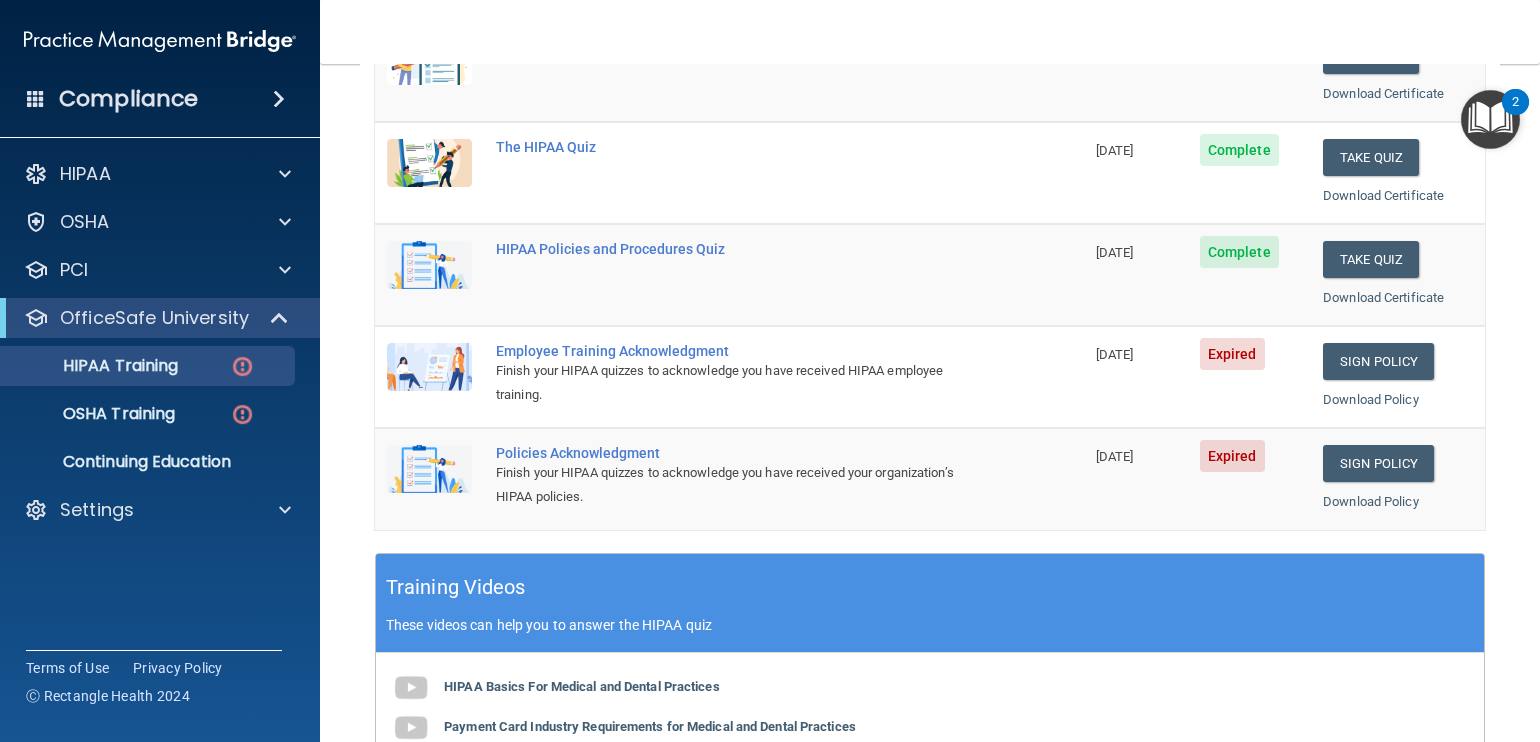 scroll, scrollTop: 0, scrollLeft: 0, axis: both 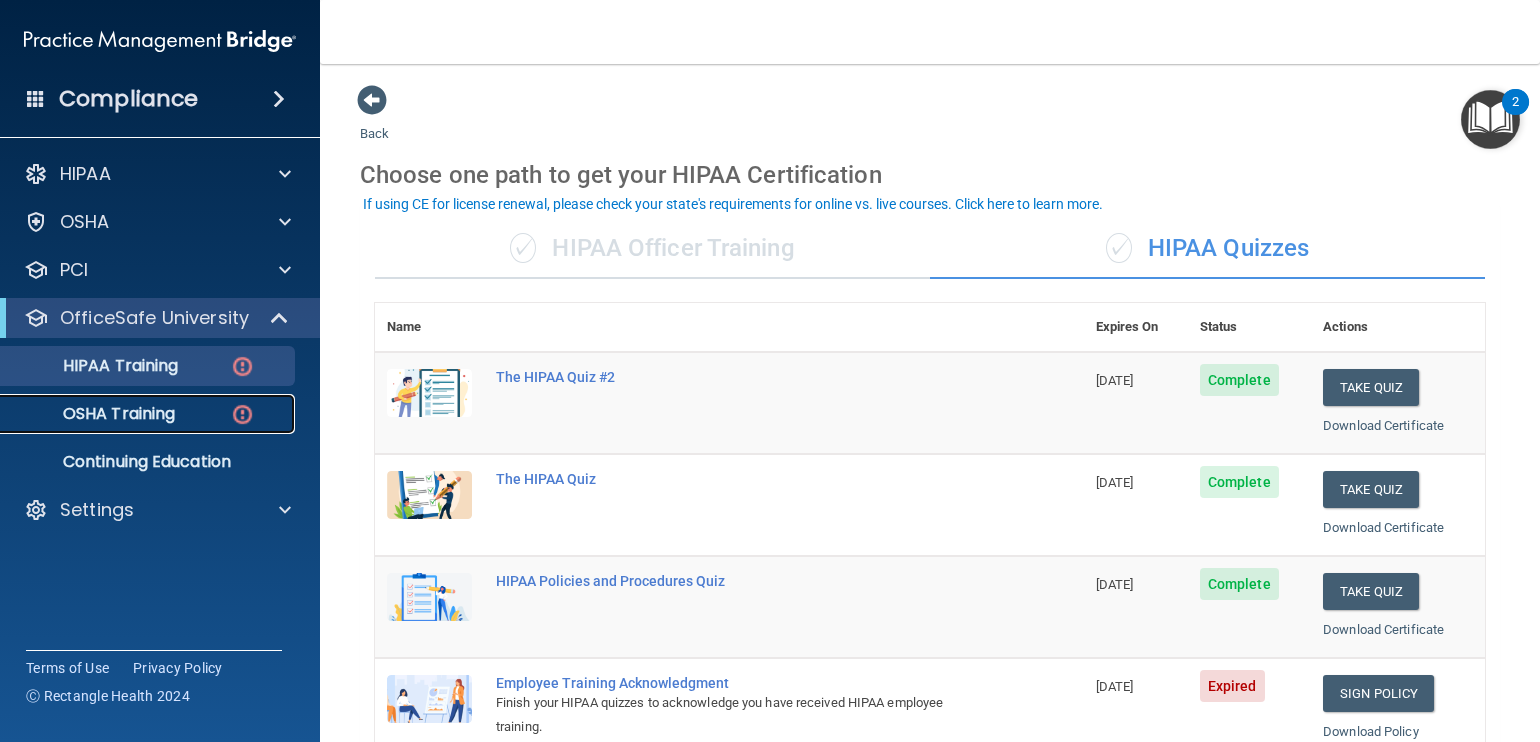 click on "OSHA Training" at bounding box center [94, 414] 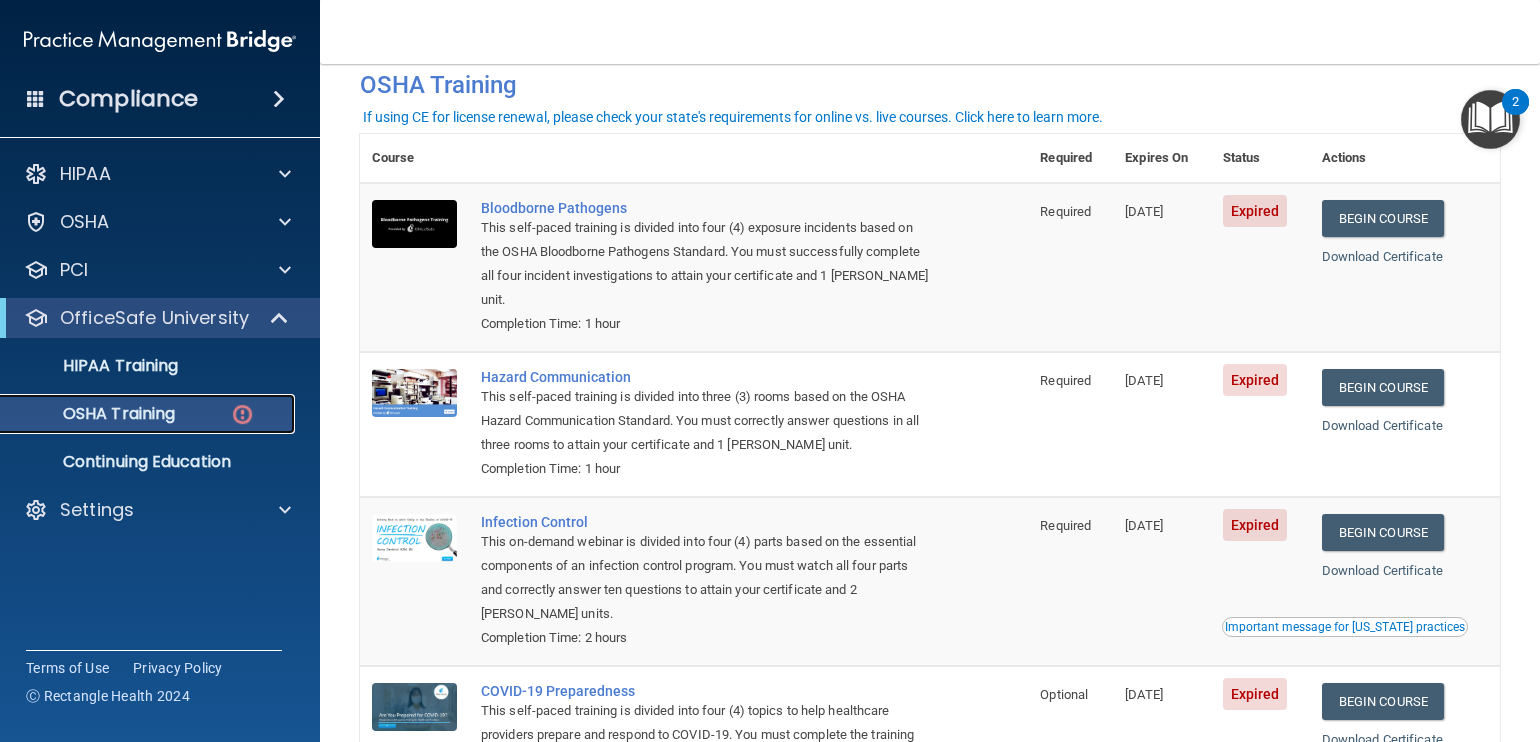 scroll, scrollTop: 90, scrollLeft: 0, axis: vertical 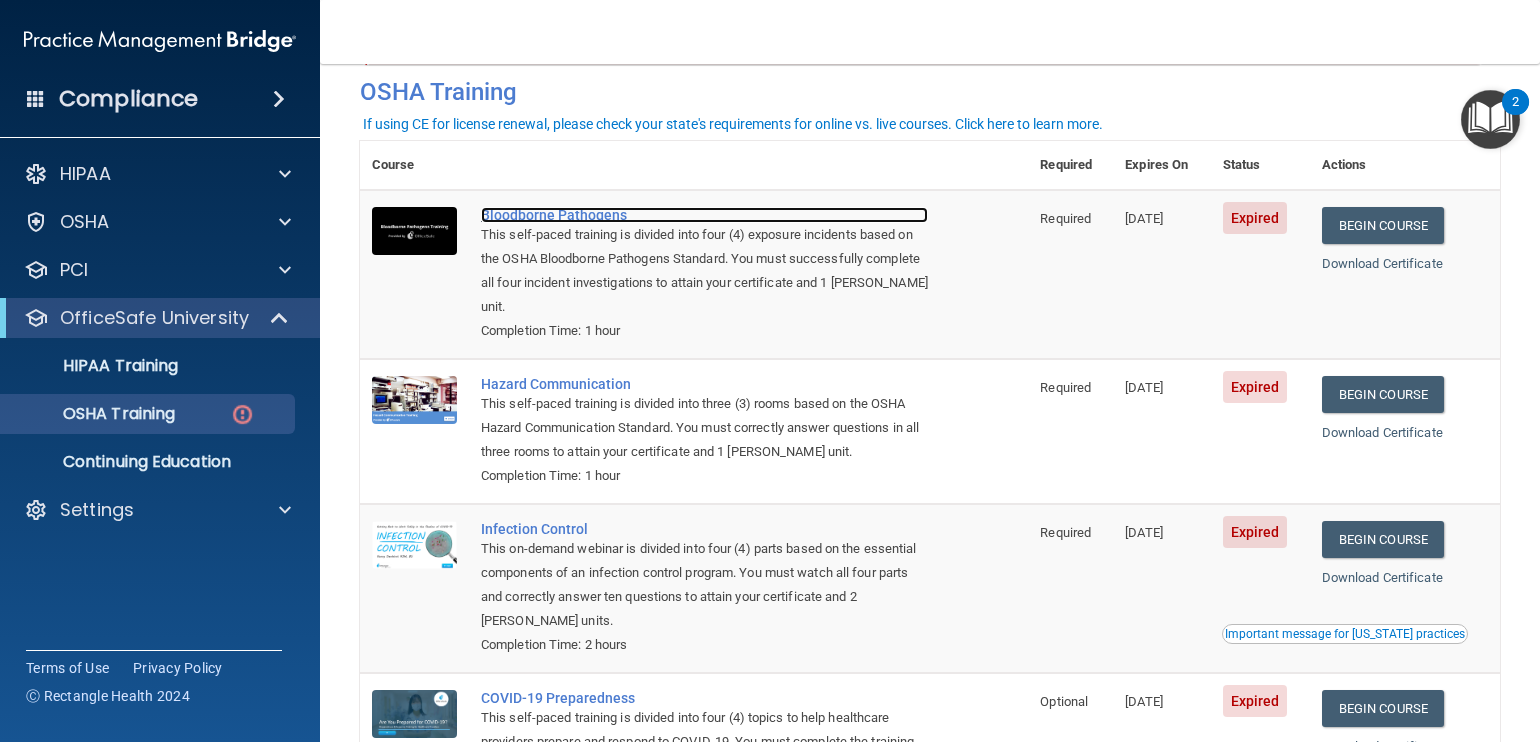 click on "Bloodborne Pathogens" at bounding box center [704, 215] 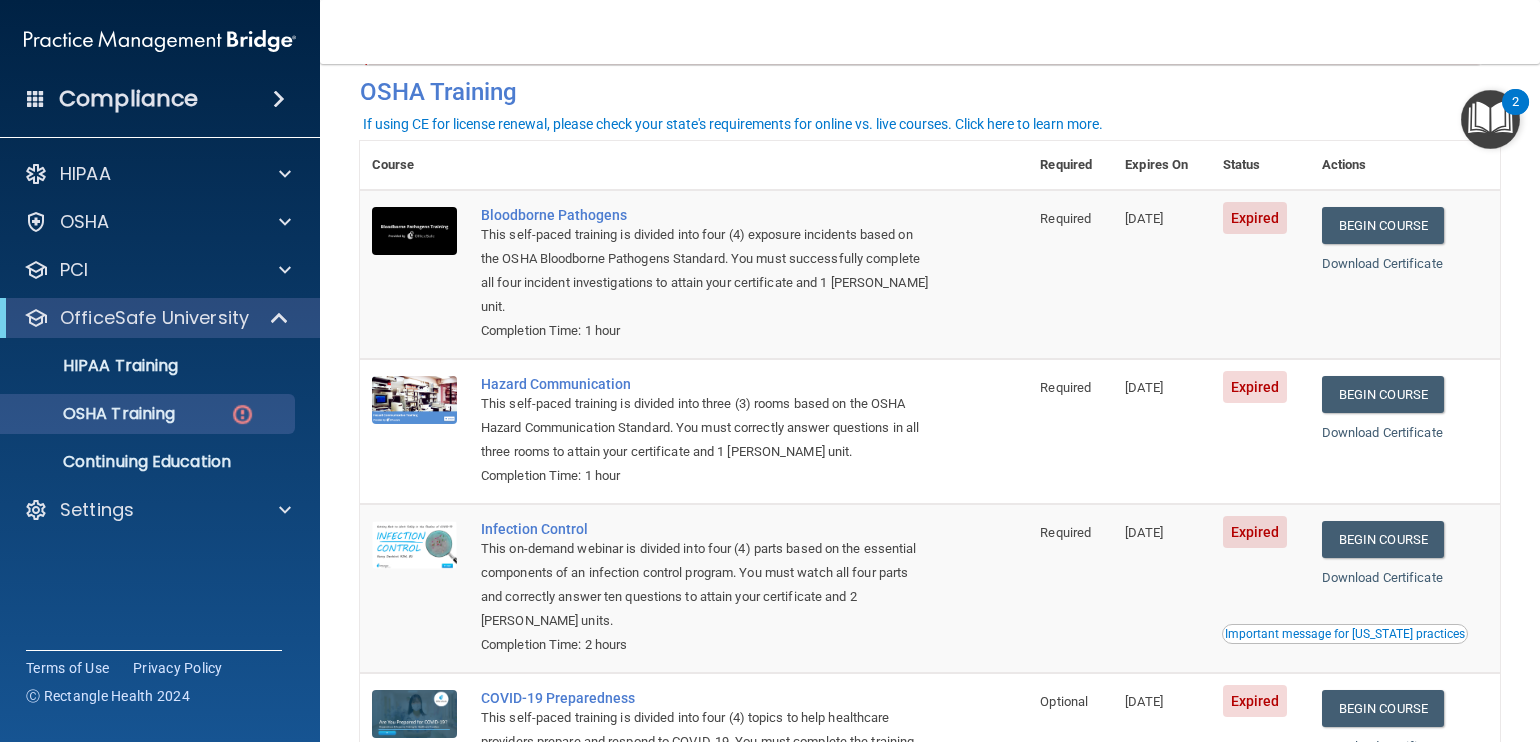 click on "Expired" at bounding box center (1255, 218) 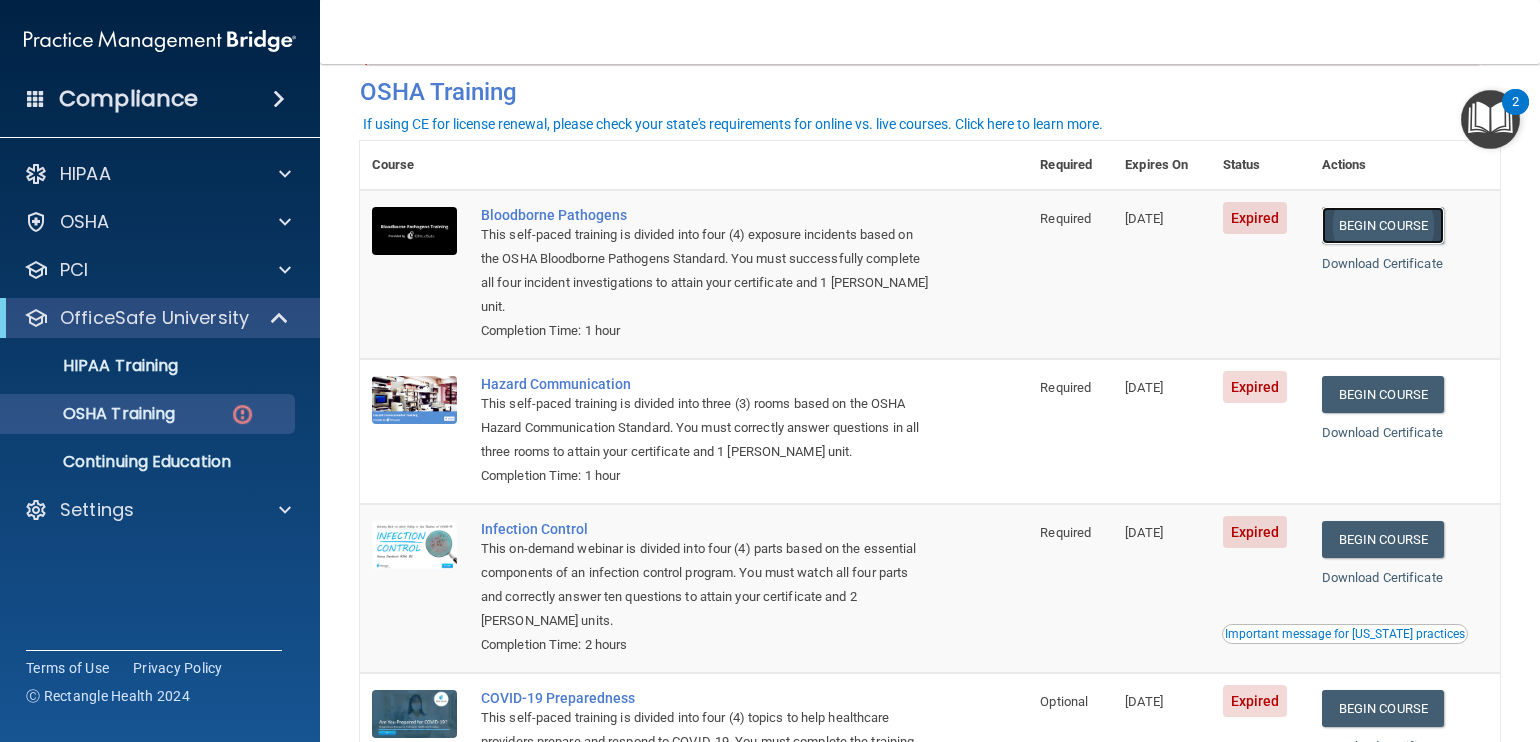 click on "Begin Course" at bounding box center (1383, 225) 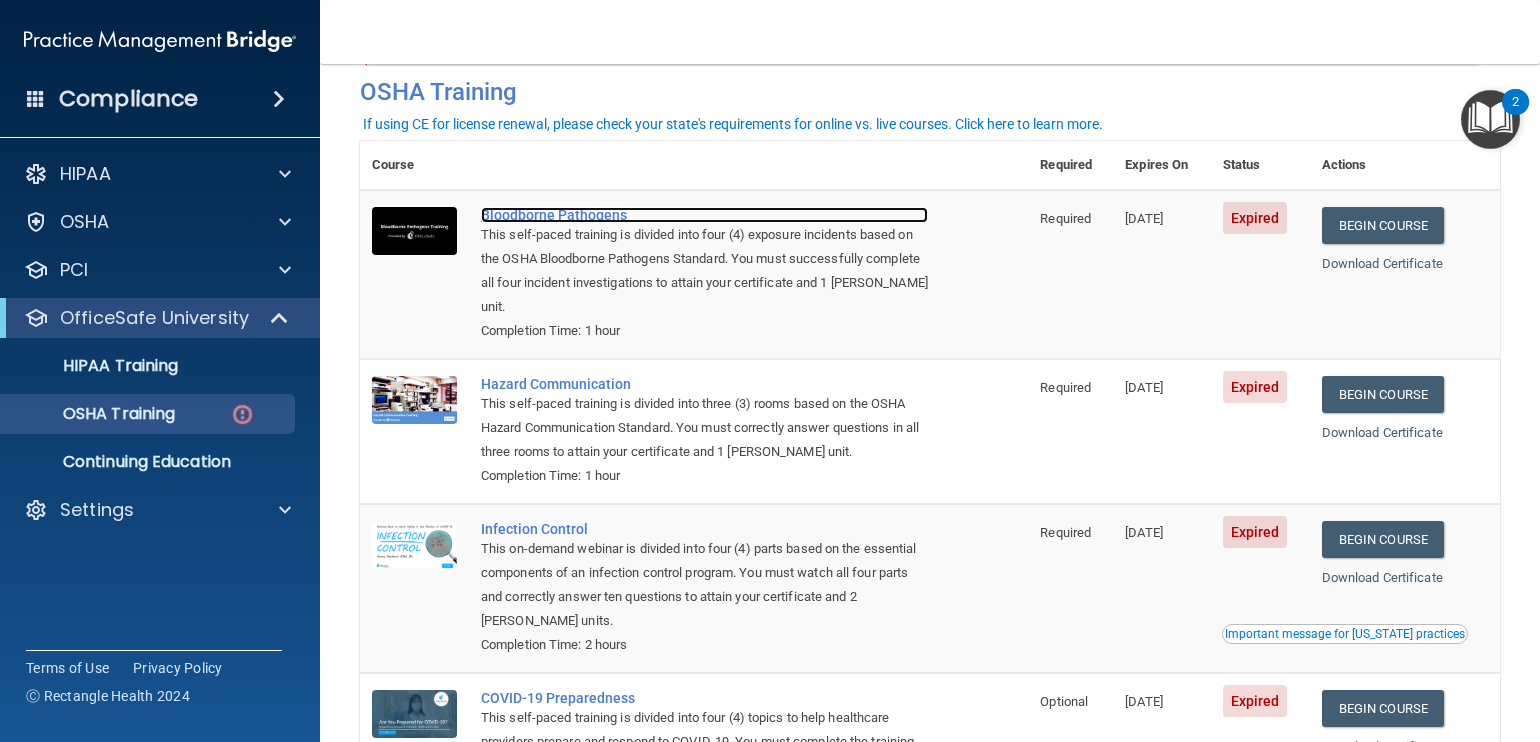 click on "Bloodborne Pathogens" at bounding box center (704, 215) 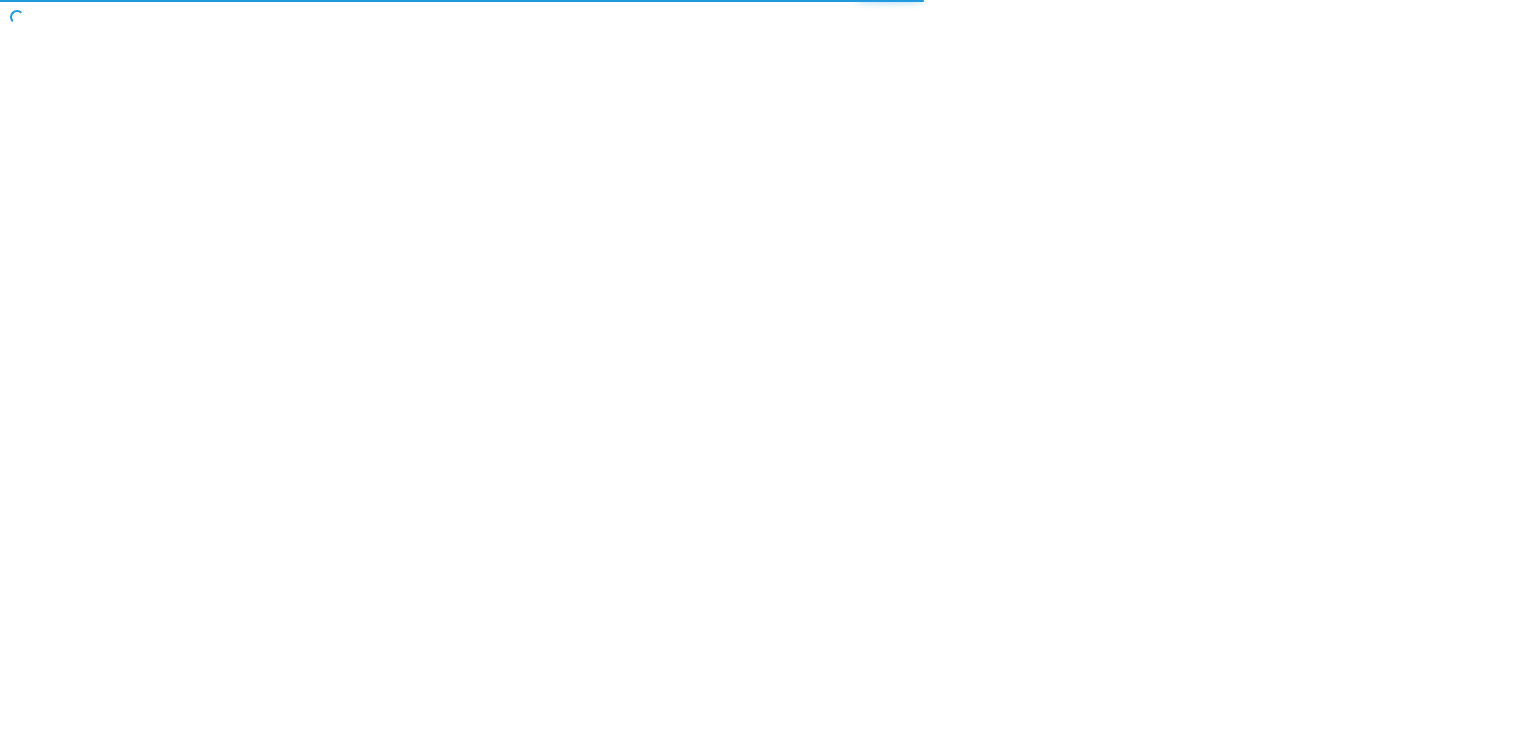 scroll, scrollTop: 0, scrollLeft: 0, axis: both 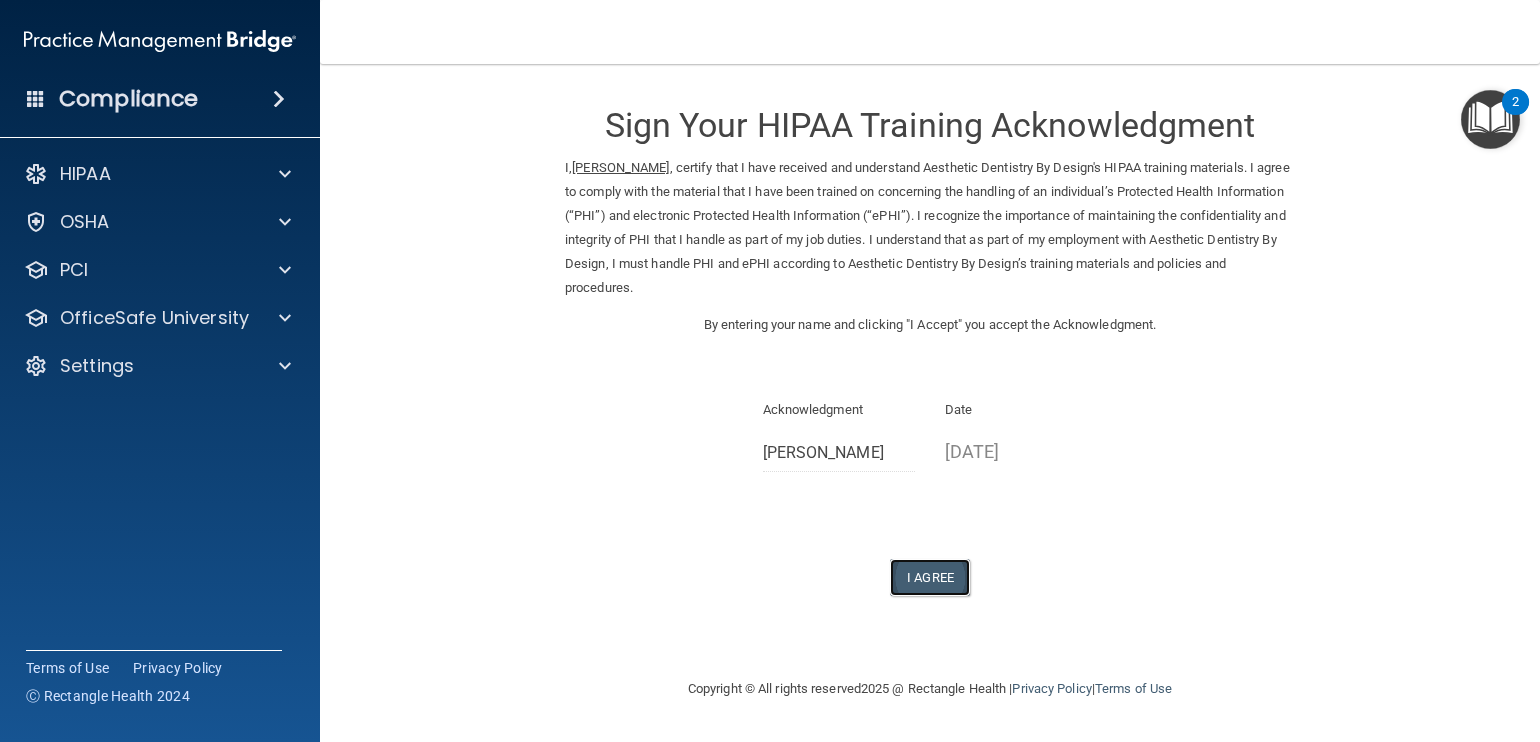 click on "I Agree" at bounding box center [930, 577] 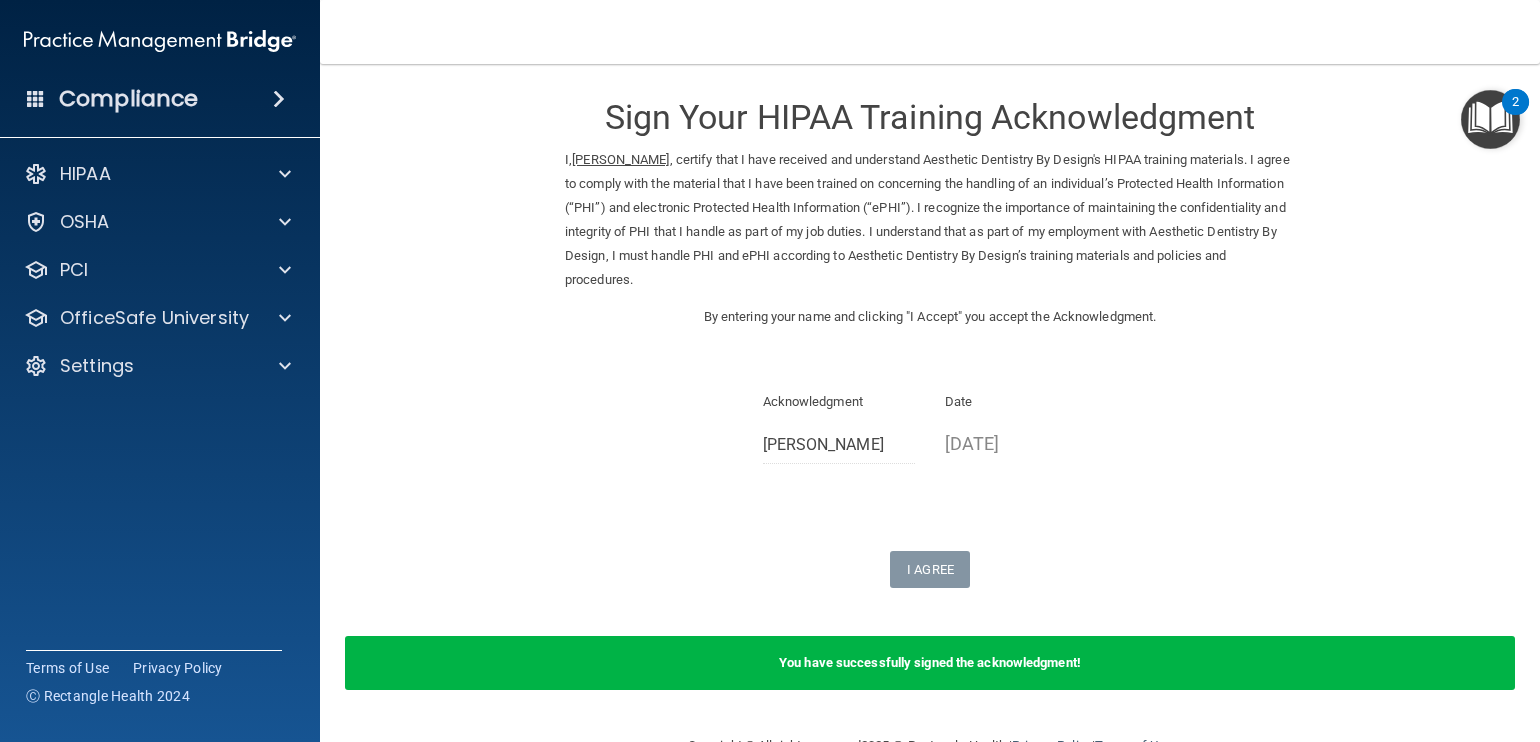 scroll, scrollTop: 0, scrollLeft: 0, axis: both 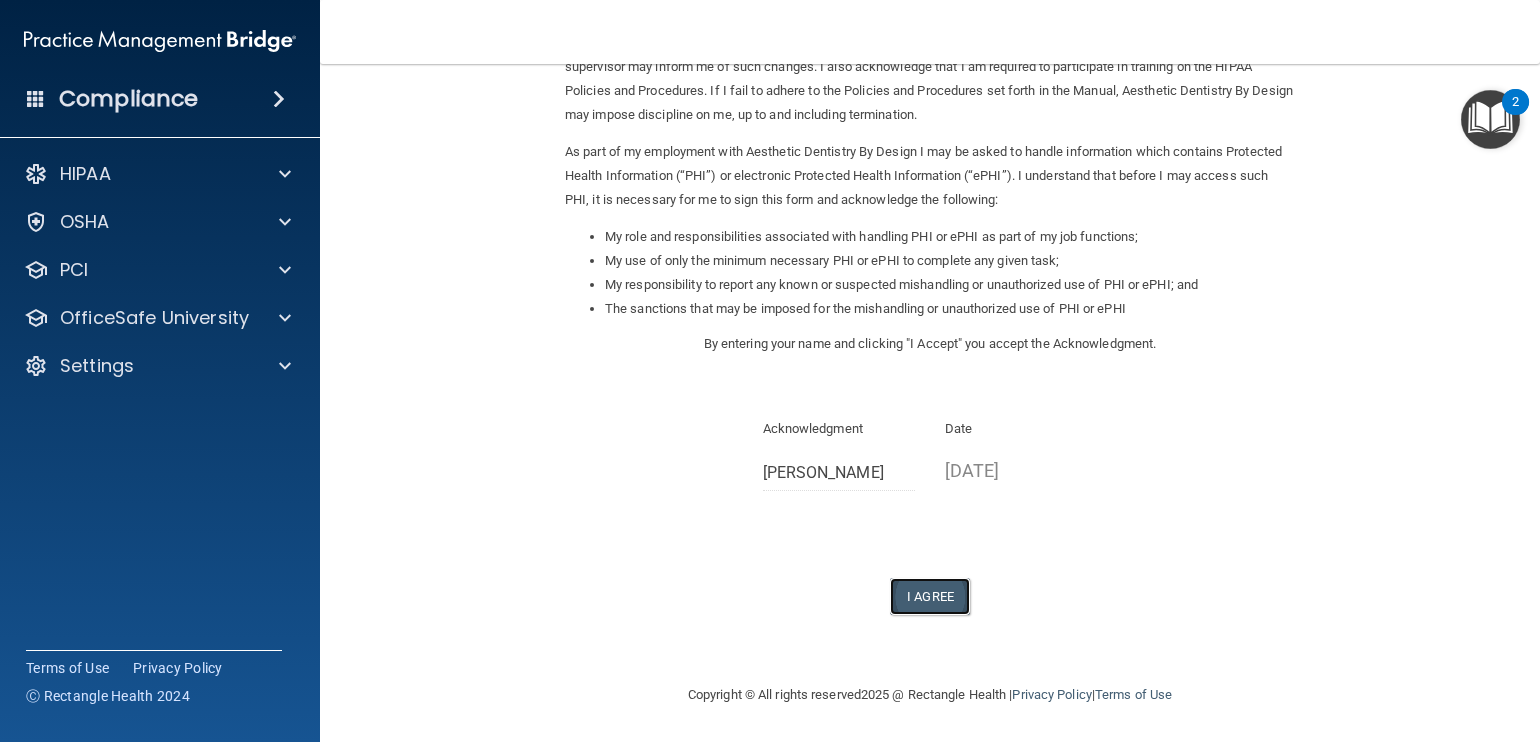 click on "I Agree" at bounding box center [930, 596] 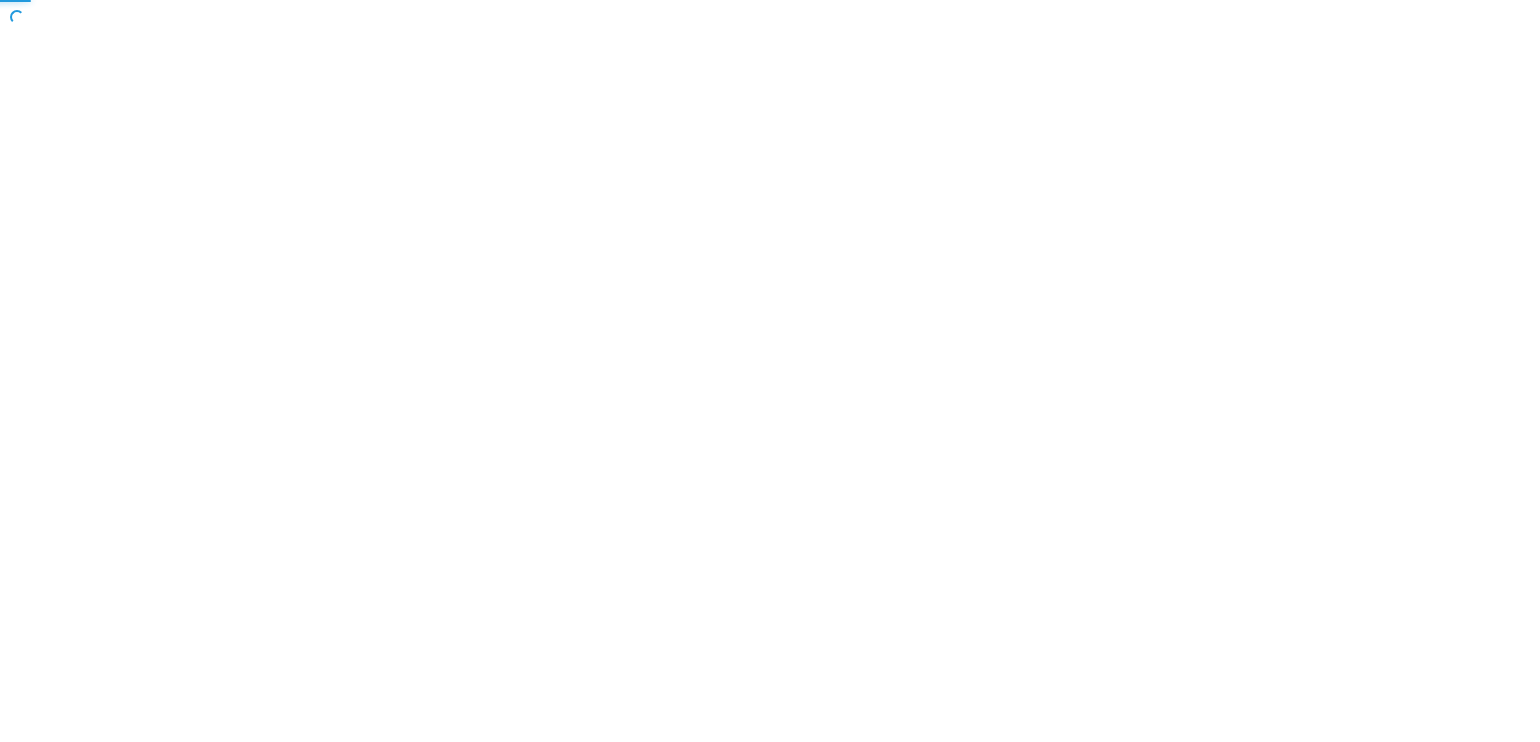 scroll, scrollTop: 0, scrollLeft: 0, axis: both 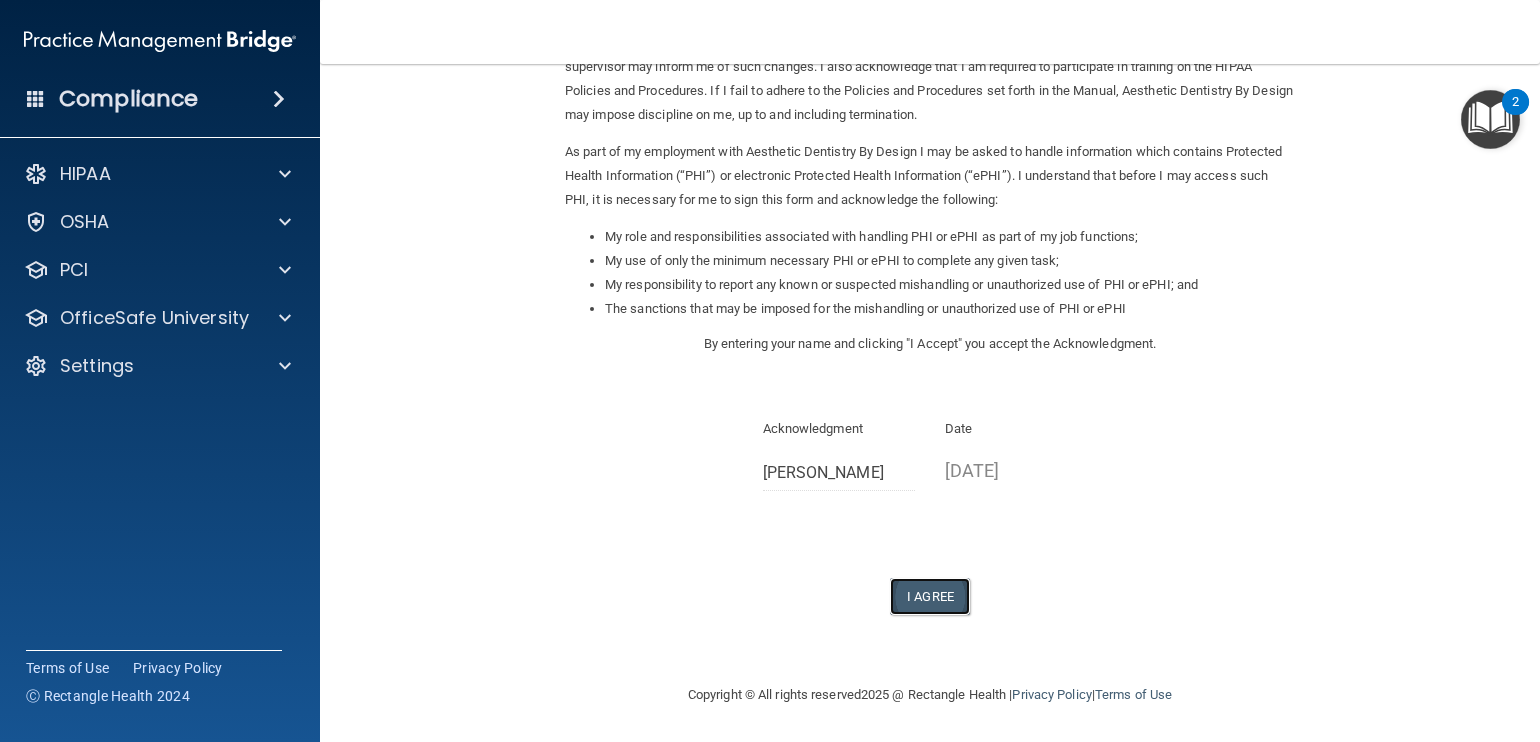 click on "I Agree" at bounding box center (930, 596) 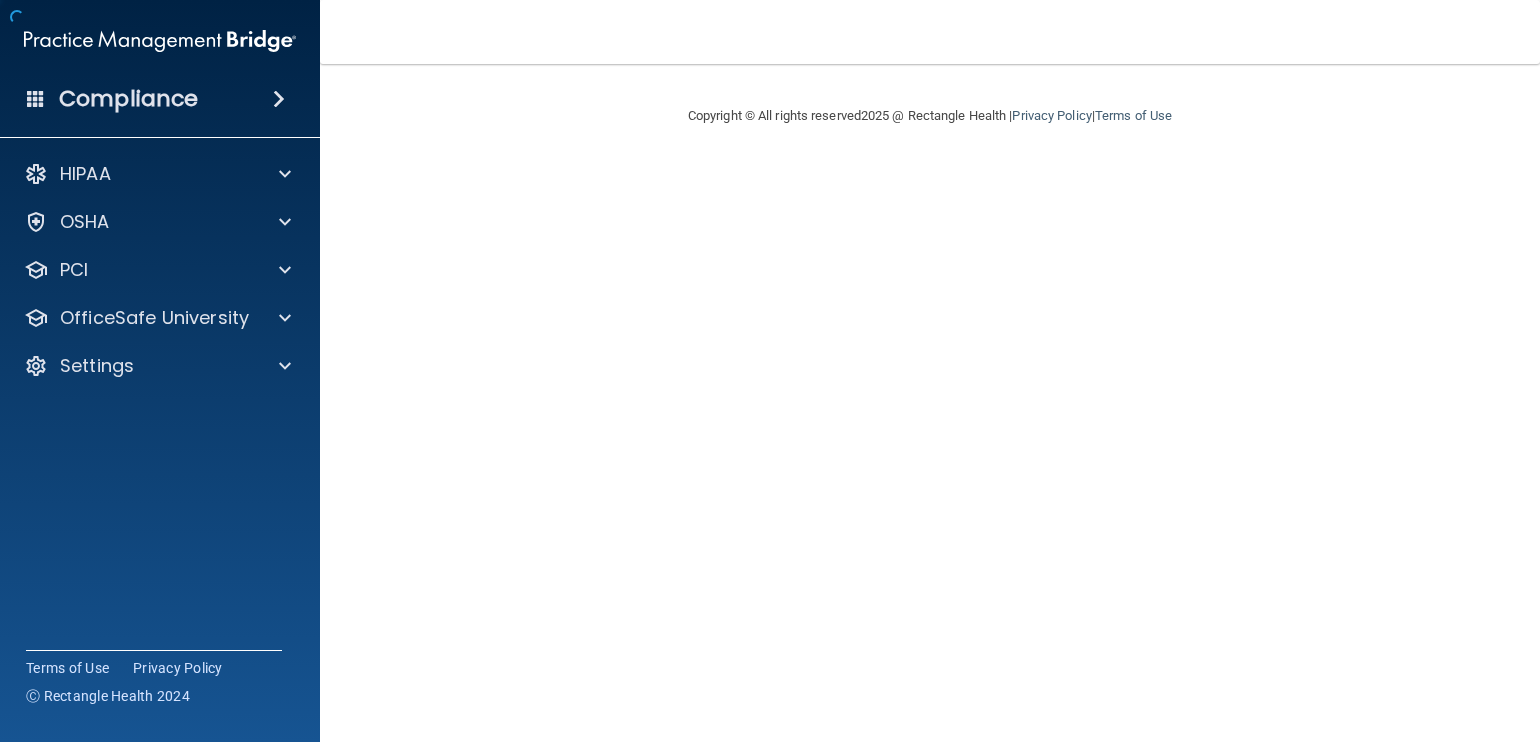 scroll, scrollTop: 0, scrollLeft: 0, axis: both 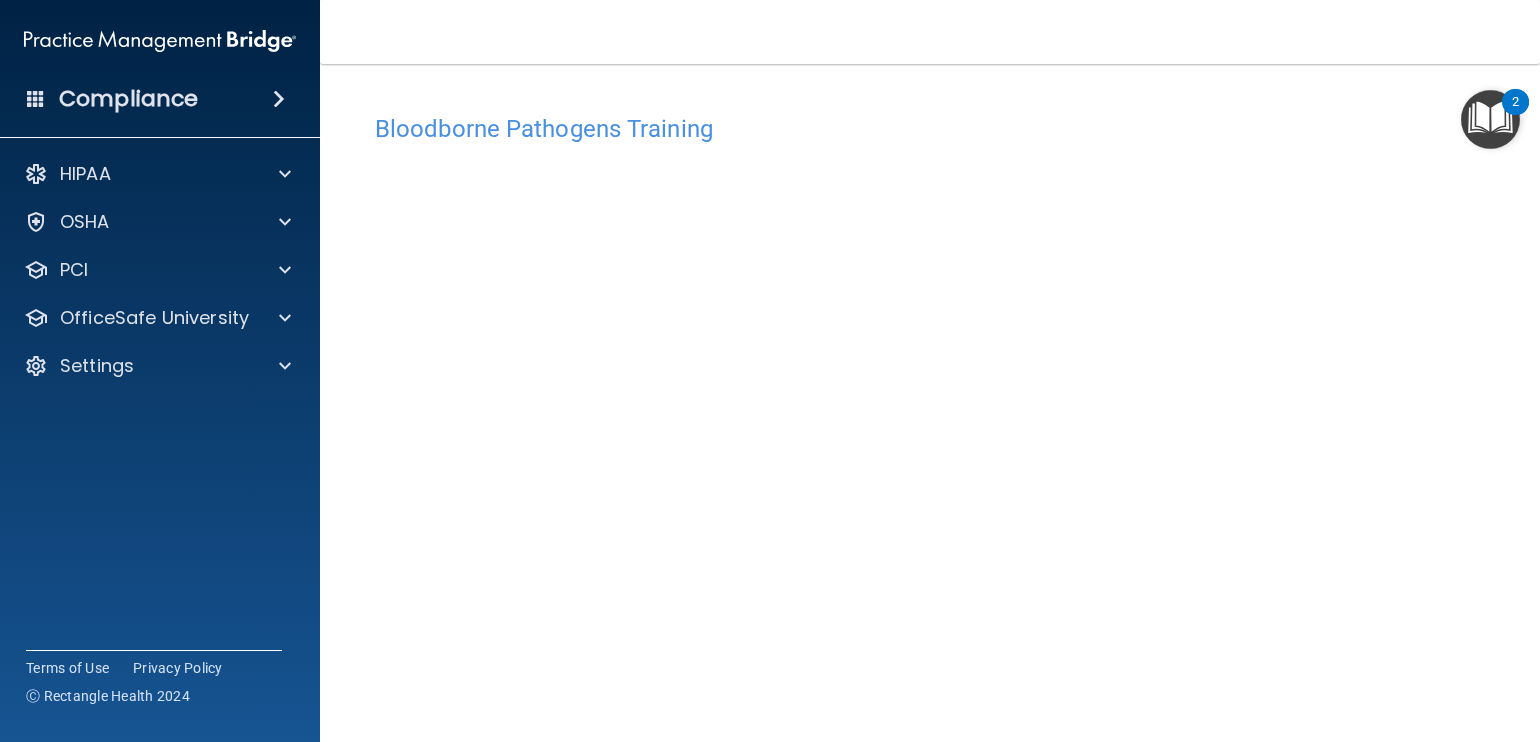 click on "Bloodborne Pathogens Training" at bounding box center [930, 129] 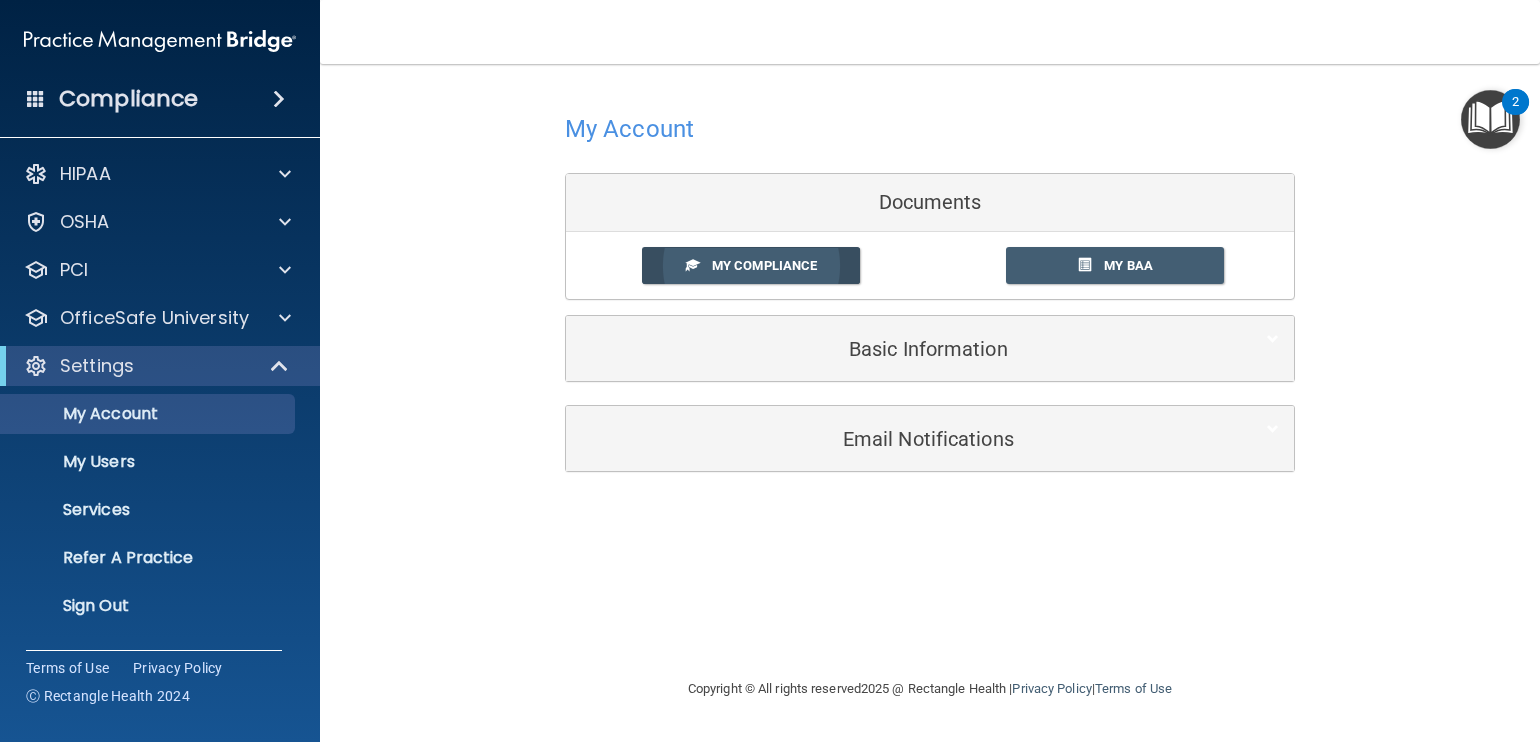 click on "My Compliance" at bounding box center (764, 265) 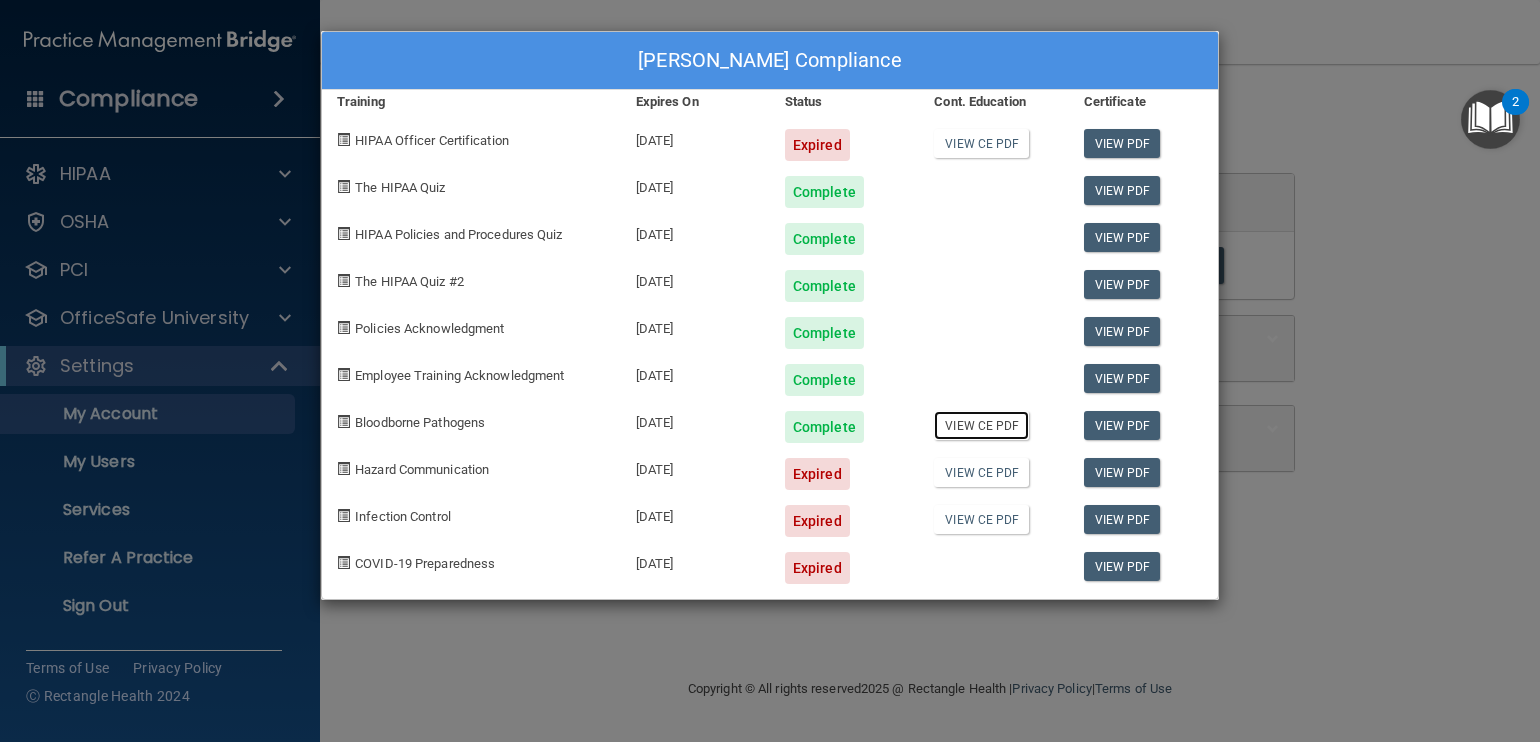click on "View CE PDF" at bounding box center (981, 425) 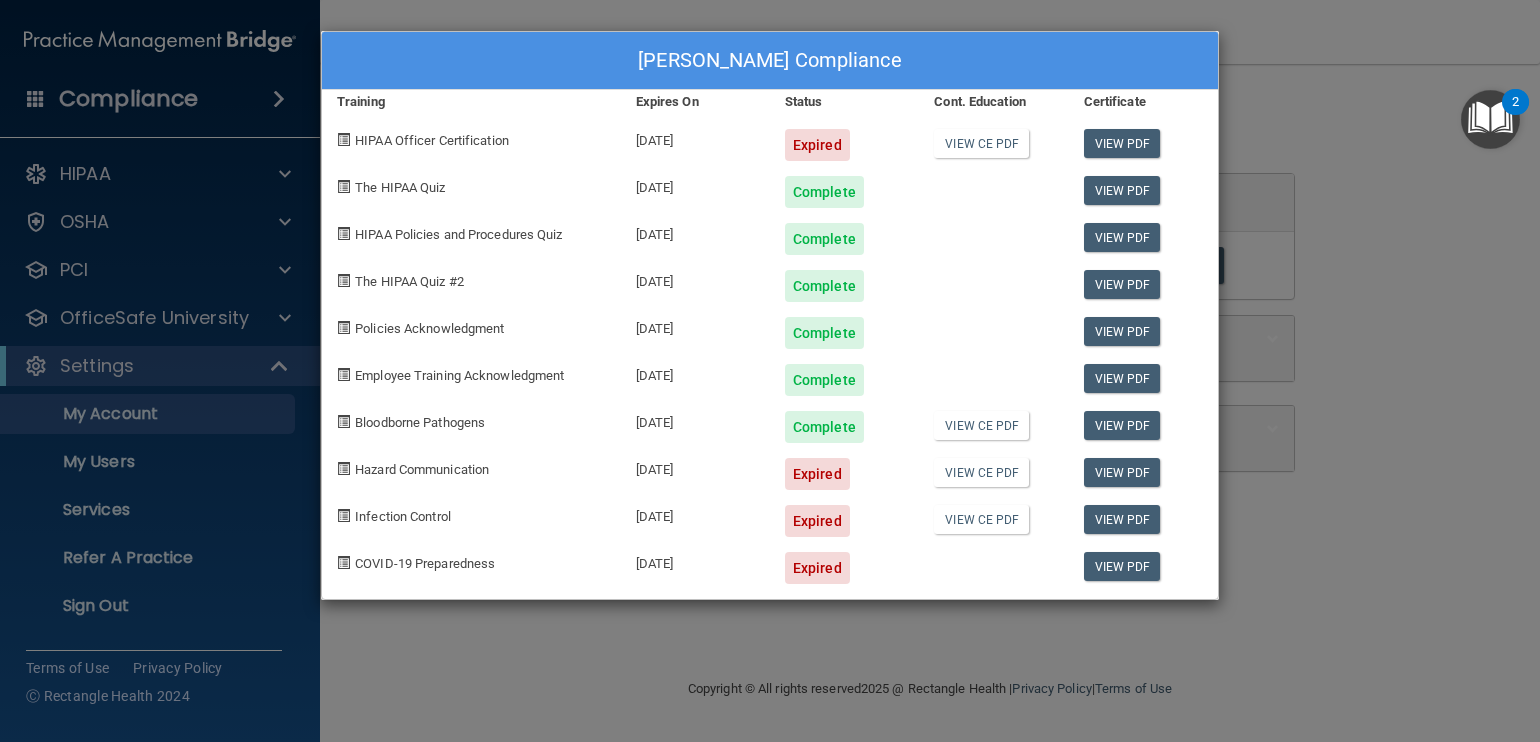 click at bounding box center (343, 468) 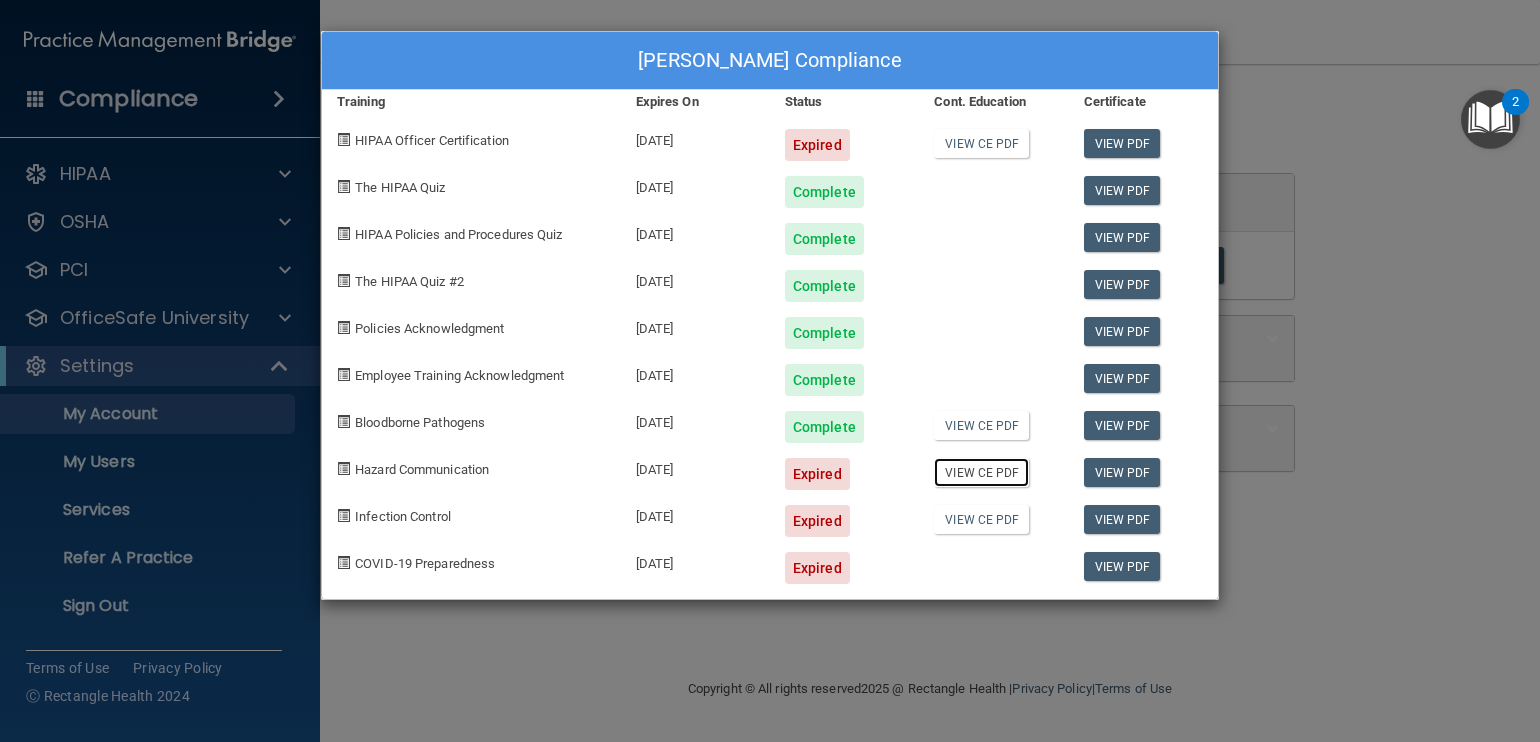 click on "View CE PDF" at bounding box center [981, 472] 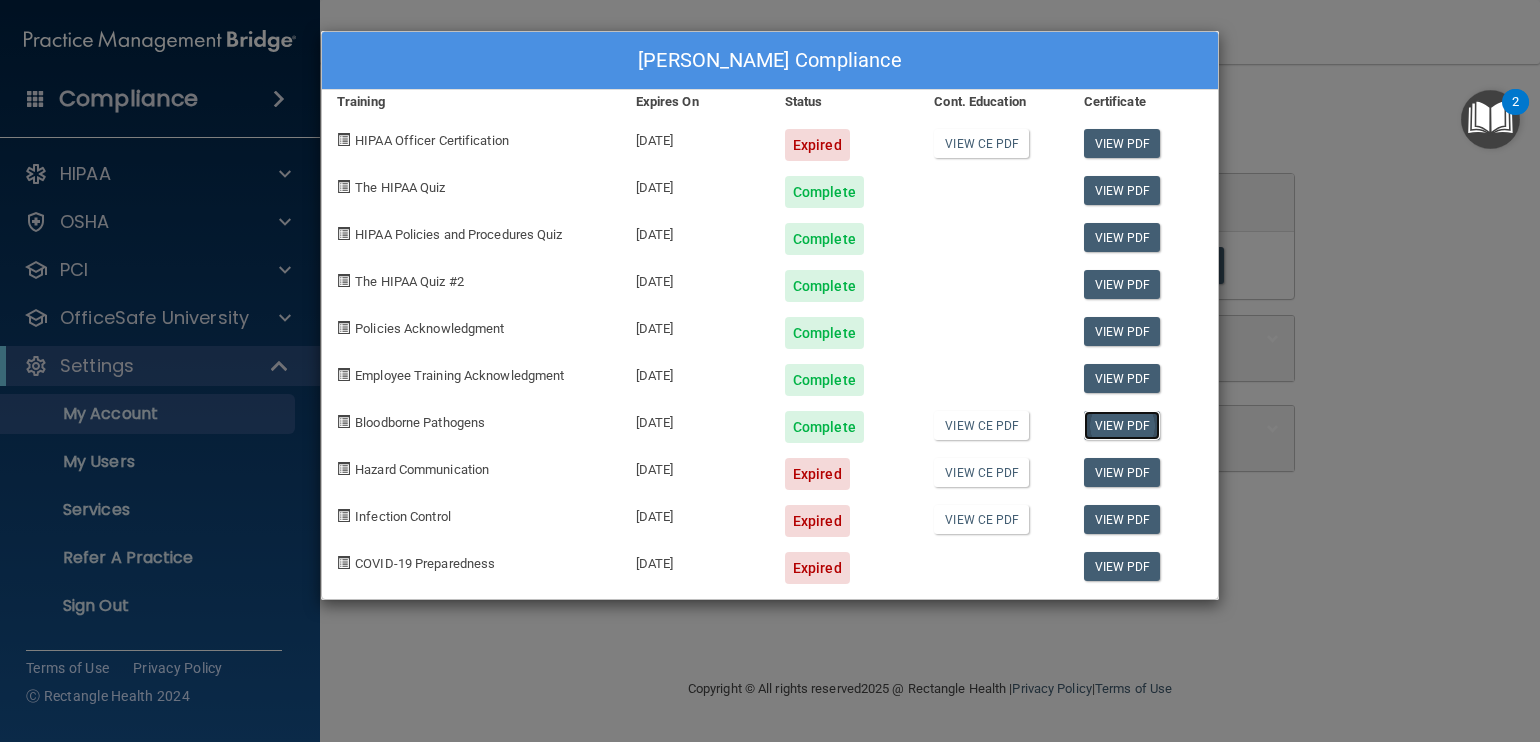 click on "View PDF" at bounding box center [1122, 425] 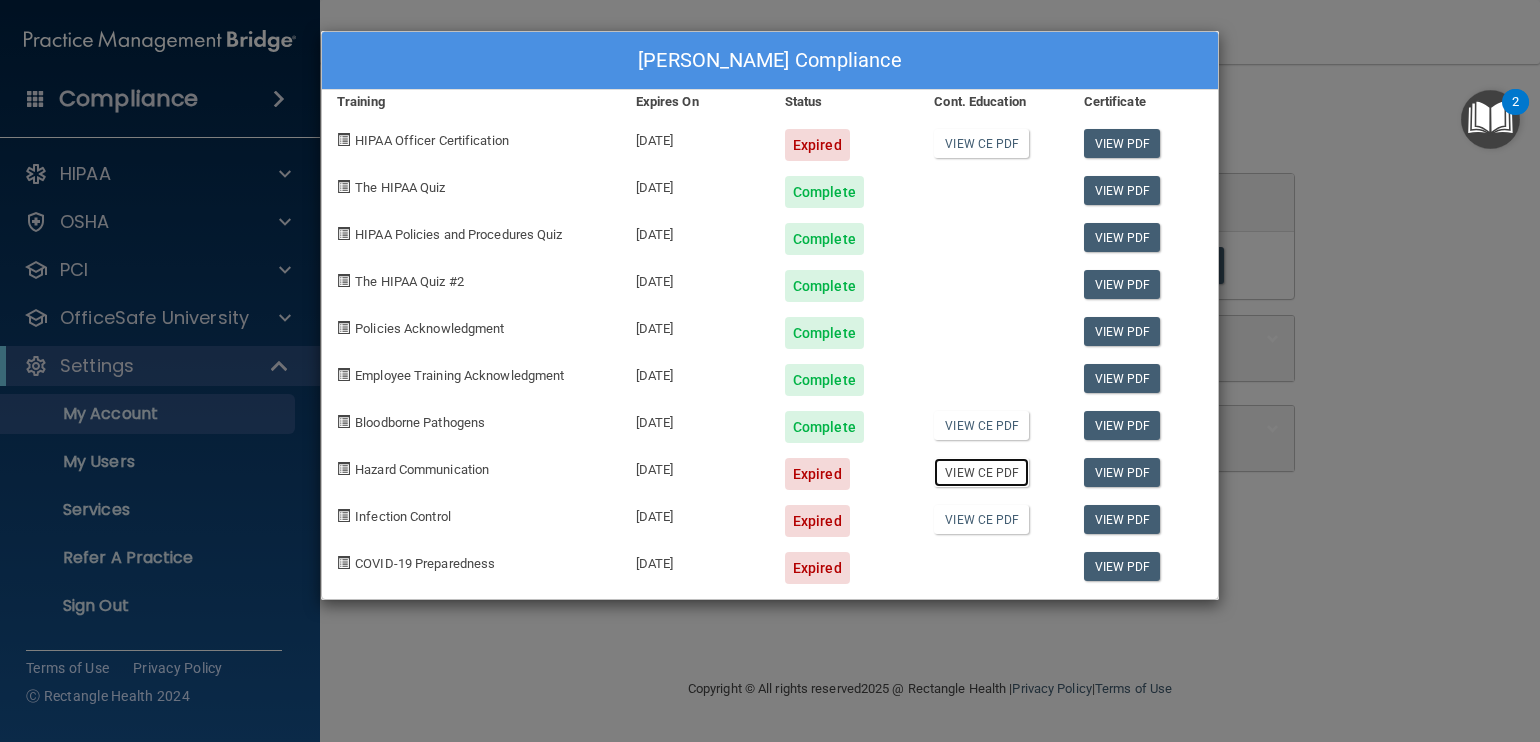 click on "View CE PDF" at bounding box center (981, 472) 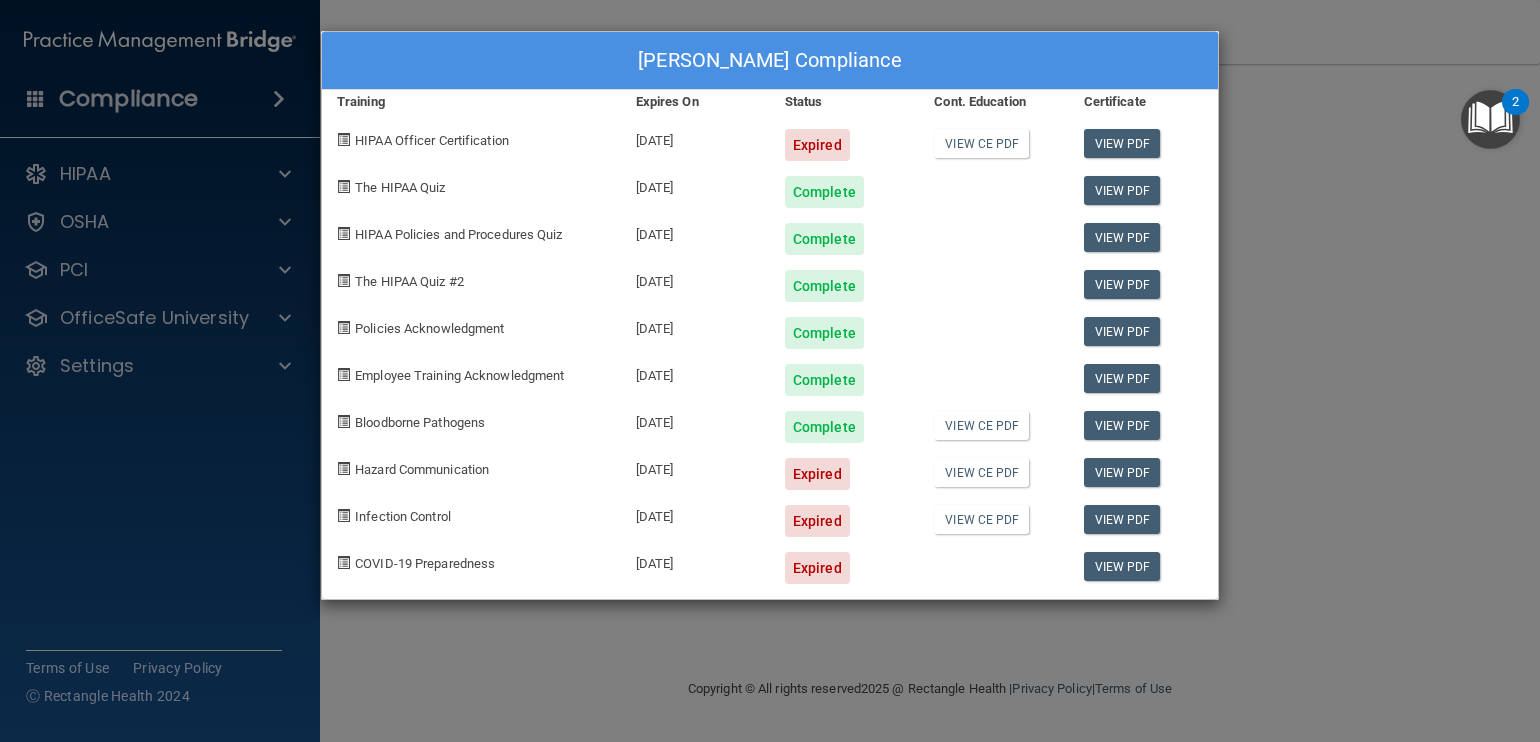 click on "Robert Bryce's Compliance      Training   Expires On   Status   Cont. Education   Certificate         HIPAA Officer Certification      01/09/2025       Expired        View CE PDF       View PDF         The HIPAA Quiz      07/13/2026       Complete              View PDF         HIPAA Policies and Procedures Quiz      07/13/2026       Complete              View PDF         The HIPAA Quiz #2      07/13/2026       Complete              View PDF         Policies Acknowledgment      07/12/2026       Complete              View PDF         Employee Training Acknowledgment      07/12/2026       Complete              View PDF         Bloodborne Pathogens      07/12/2026       Complete        View CE PDF       View PDF         Hazard Communication      01/09/2025       Expired        View CE PDF       View PDF         Infection Control      01/09/2025       Expired        View CE PDF       View PDF         COVID-19 Preparedness      12/07/2023       Expired              View PDF" at bounding box center [770, 371] 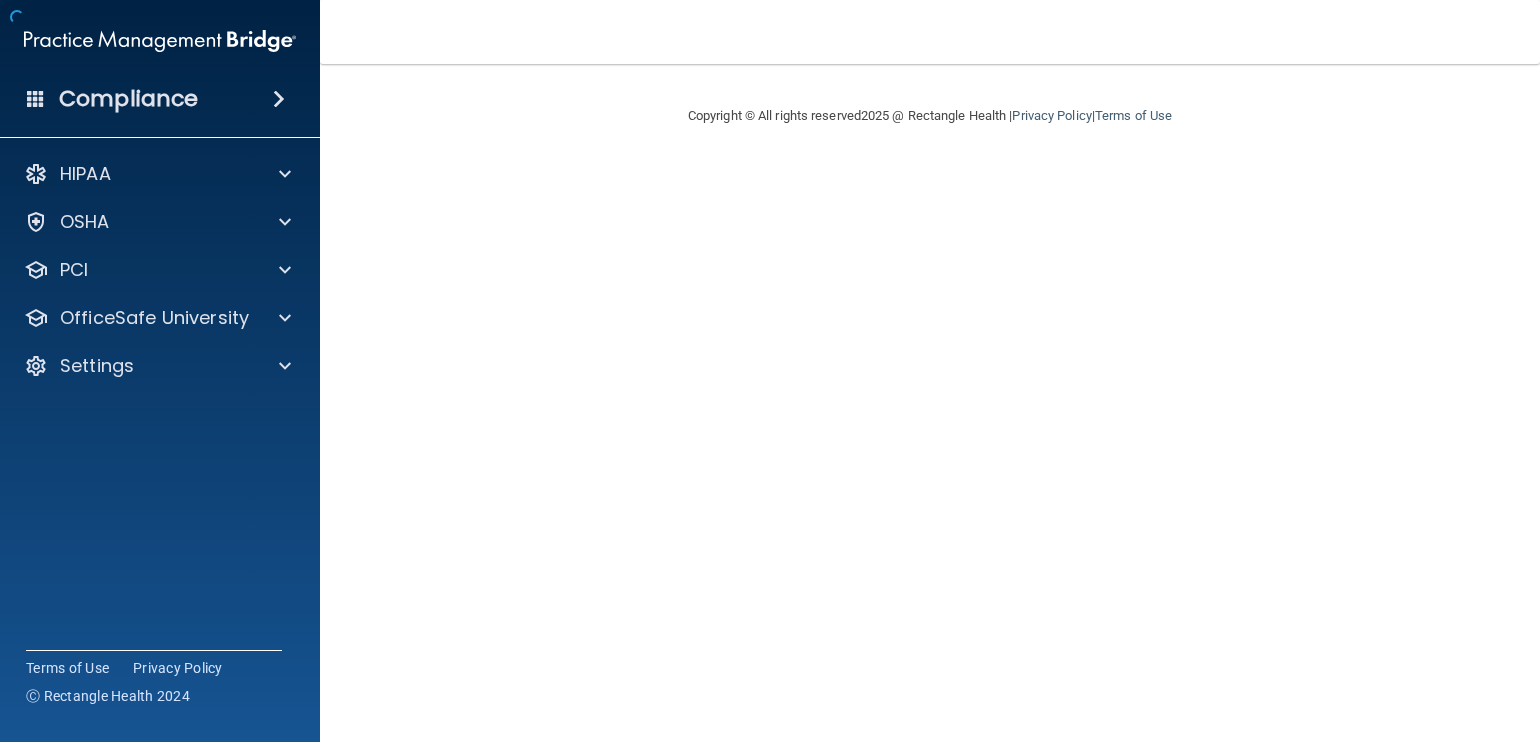 scroll, scrollTop: 0, scrollLeft: 0, axis: both 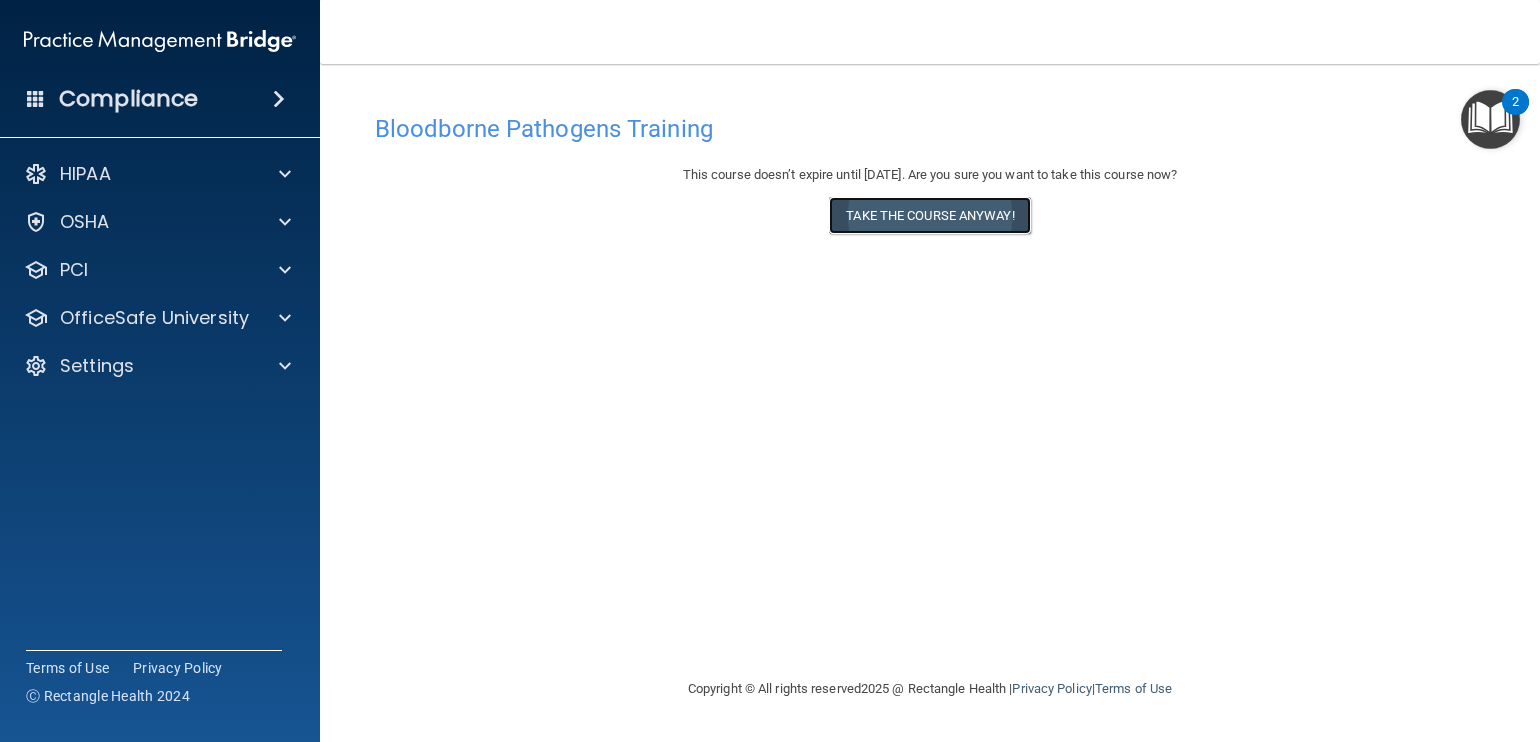 click on "Take the course anyway!" at bounding box center (929, 215) 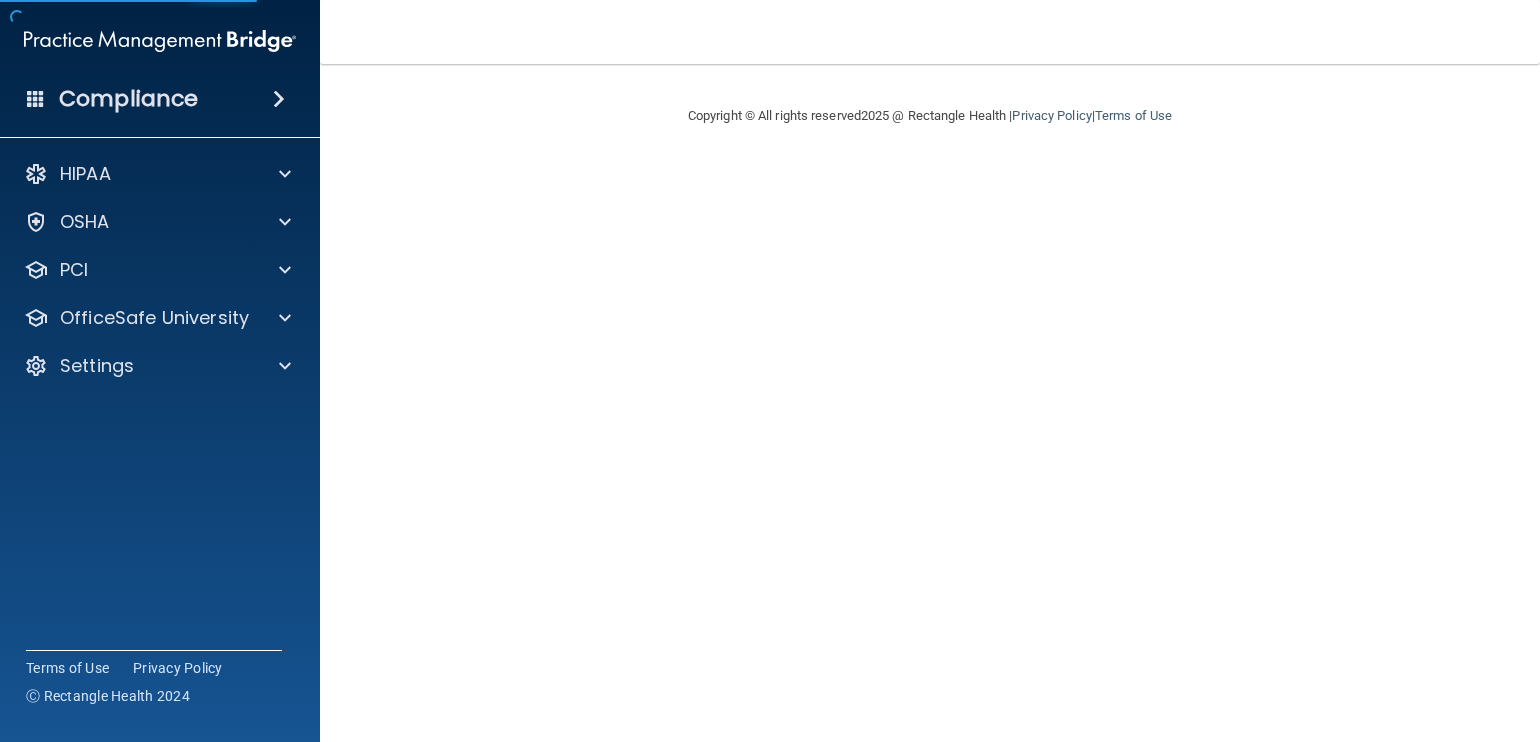 scroll, scrollTop: 0, scrollLeft: 0, axis: both 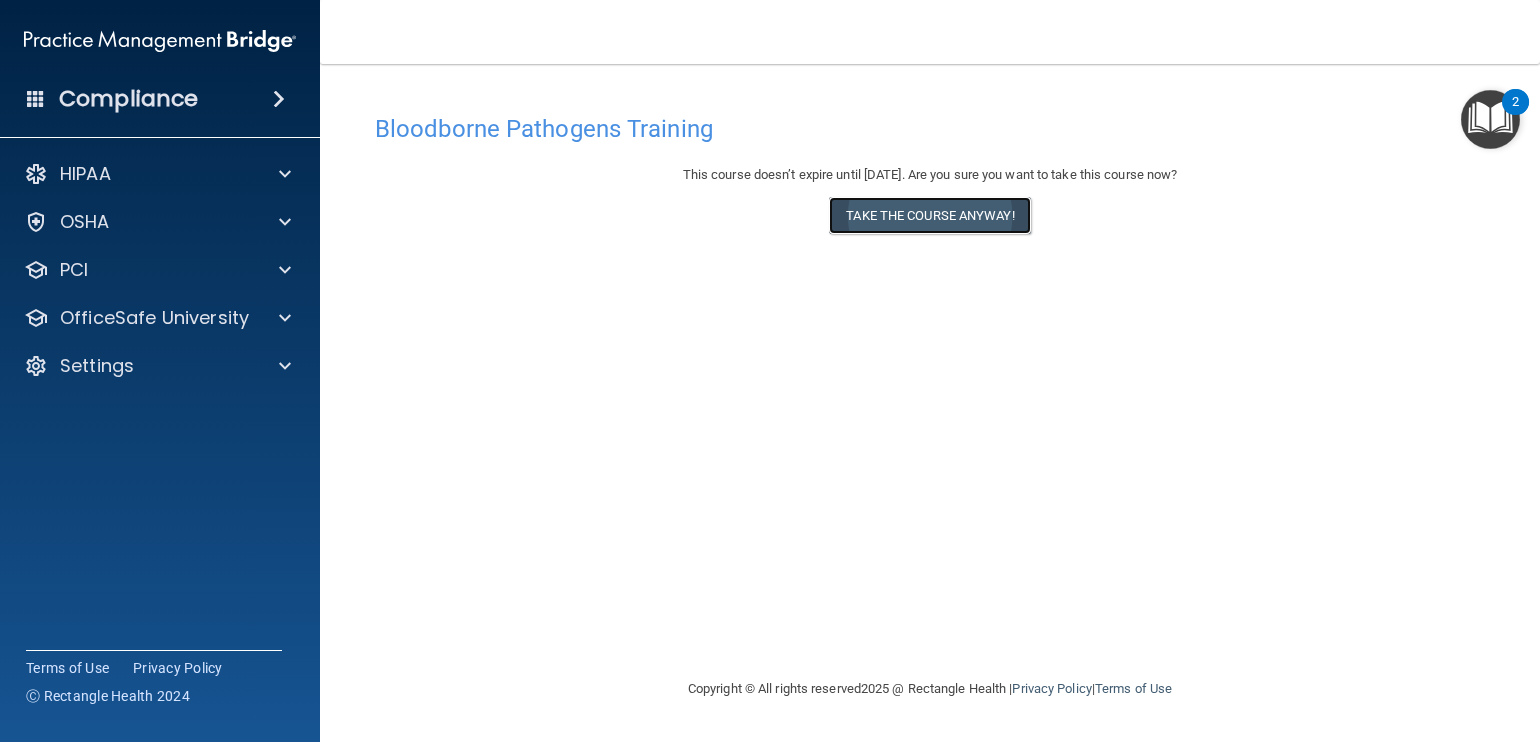 click on "Take the course anyway!" at bounding box center [929, 215] 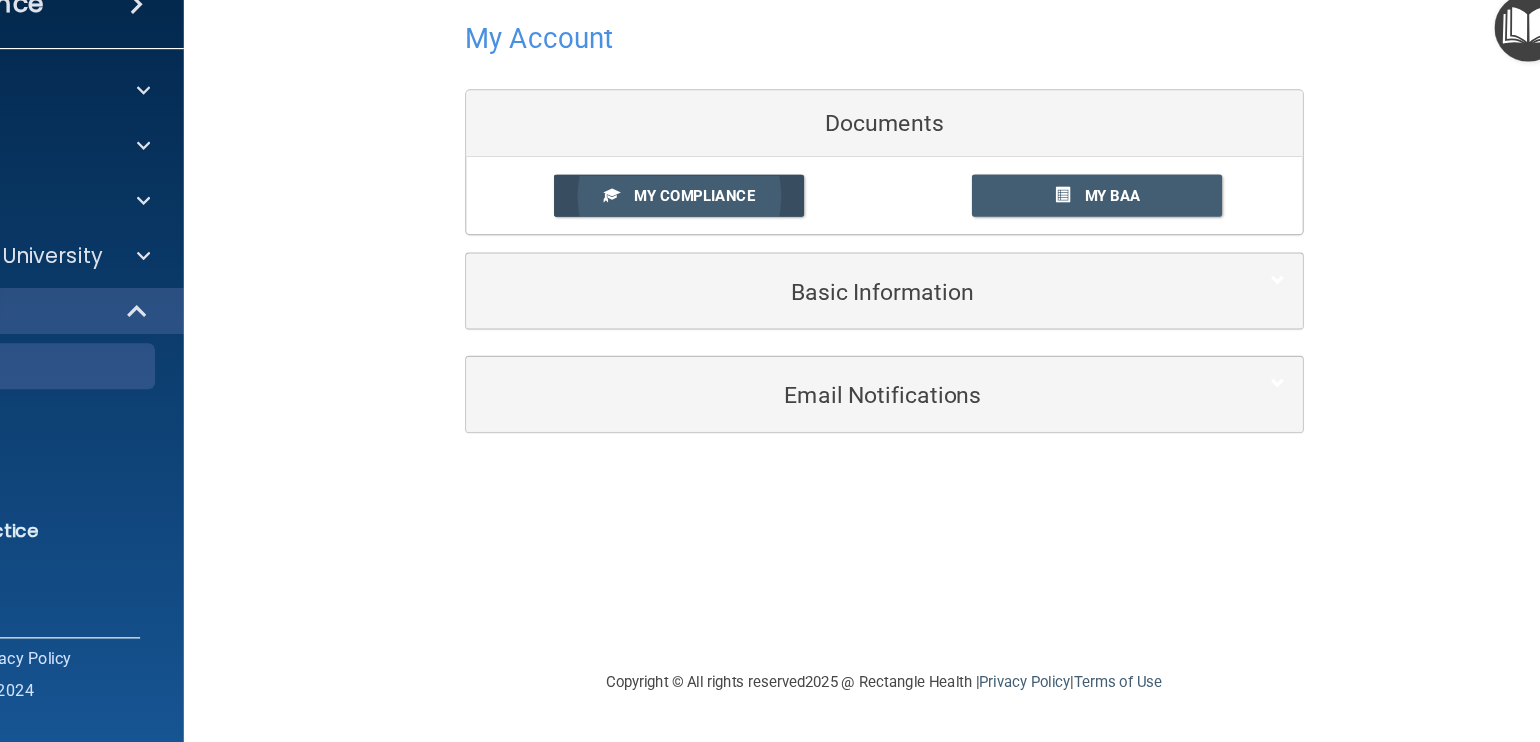 click on "My Compliance" at bounding box center [764, 265] 